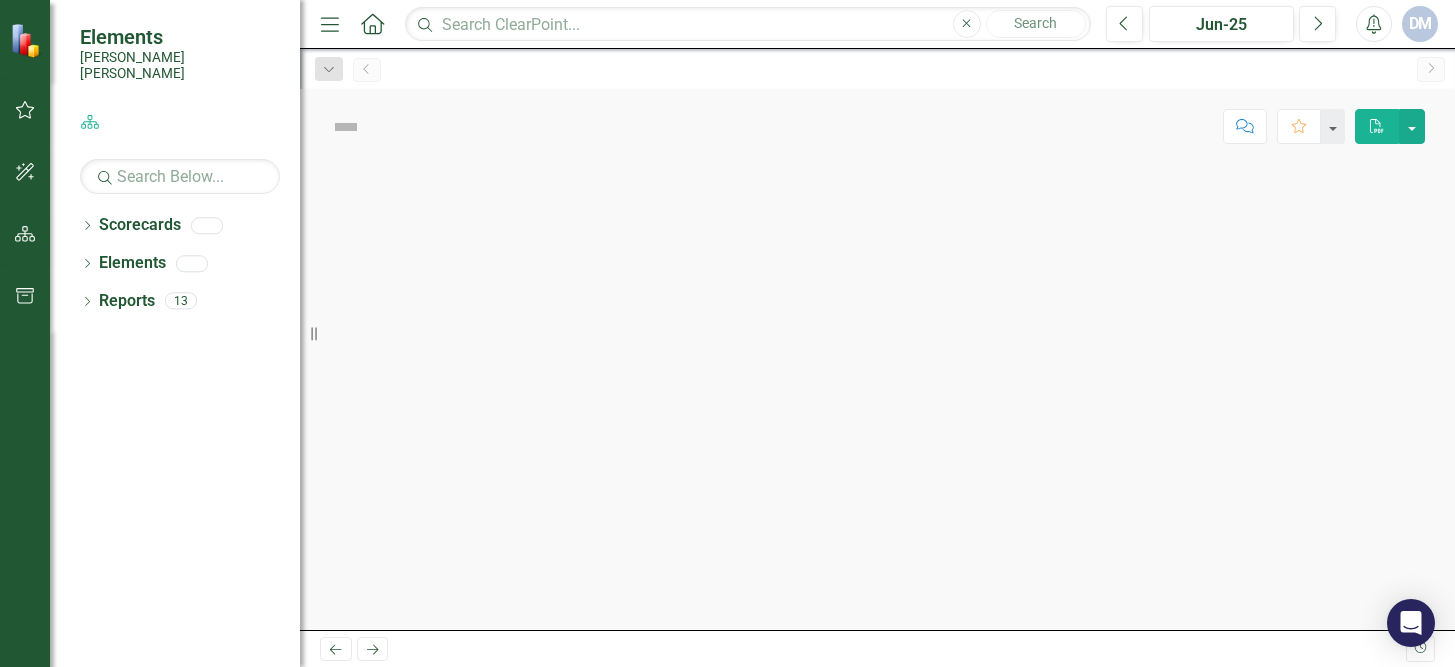 scroll, scrollTop: 0, scrollLeft: 0, axis: both 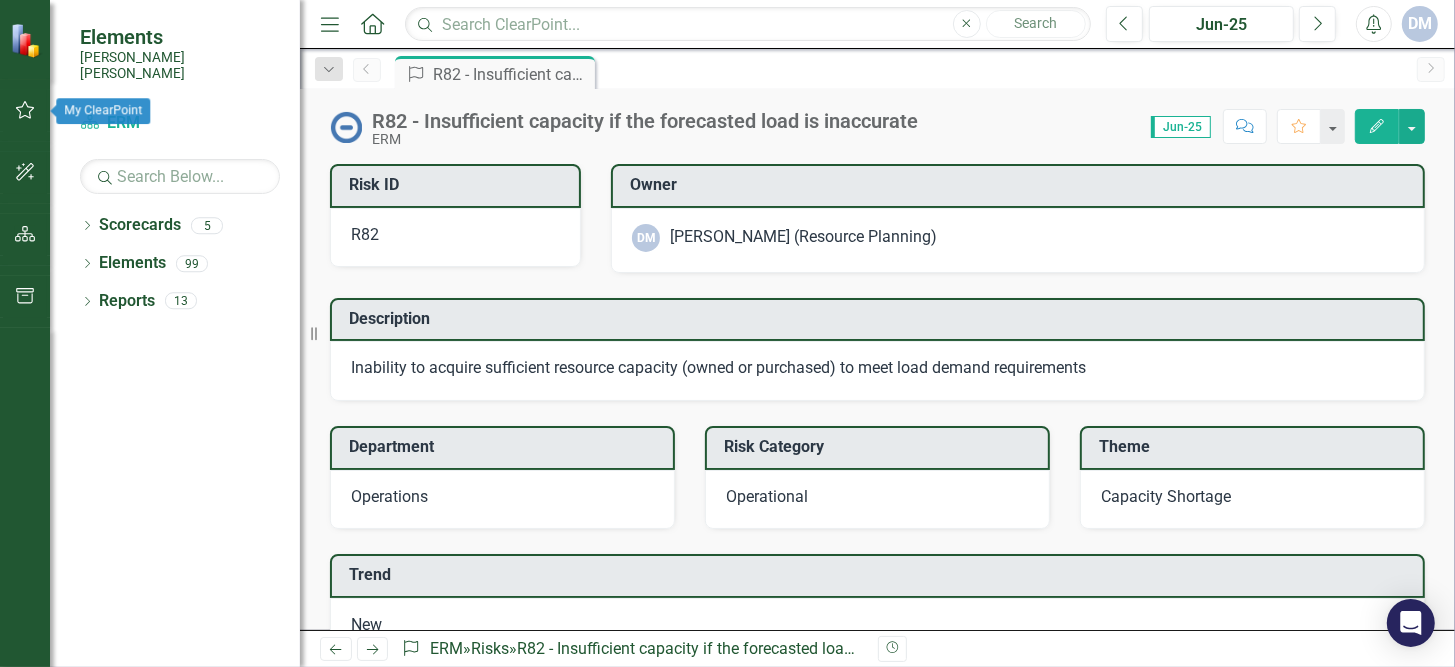 click 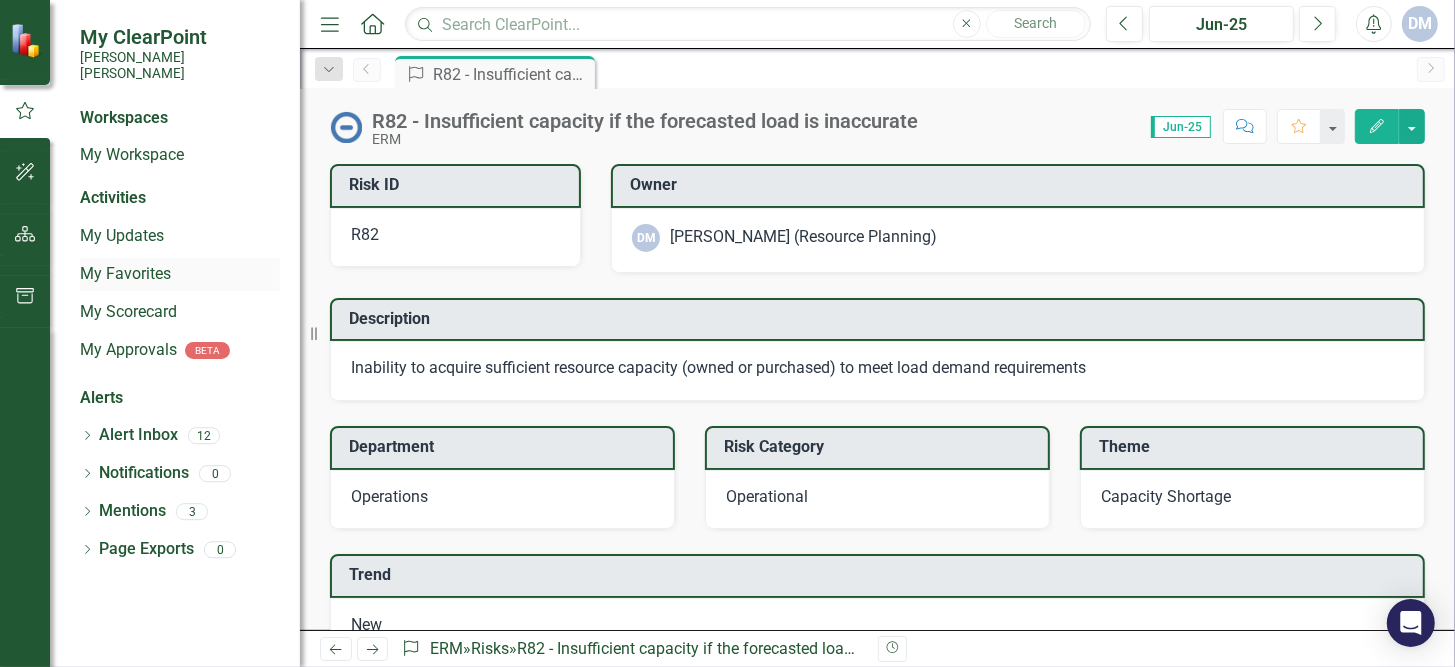 click on "My Favorites" at bounding box center (180, 274) 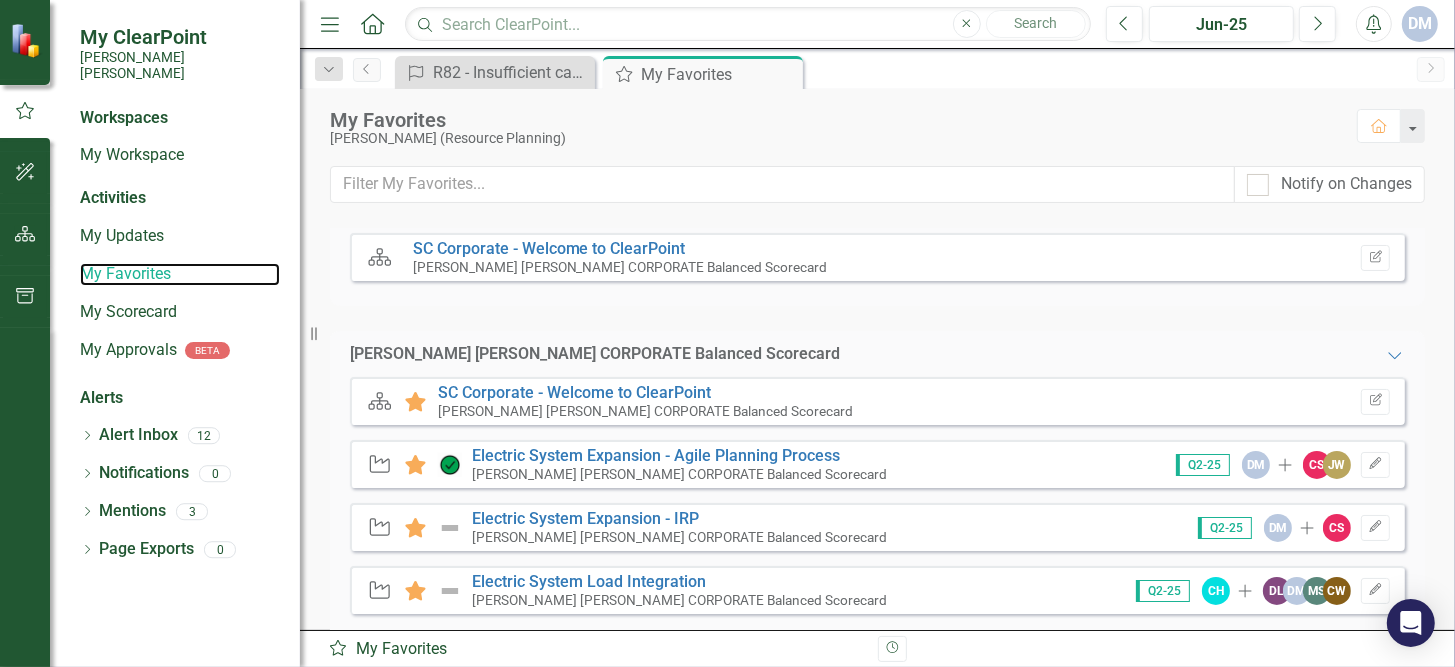 scroll, scrollTop: 73, scrollLeft: 0, axis: vertical 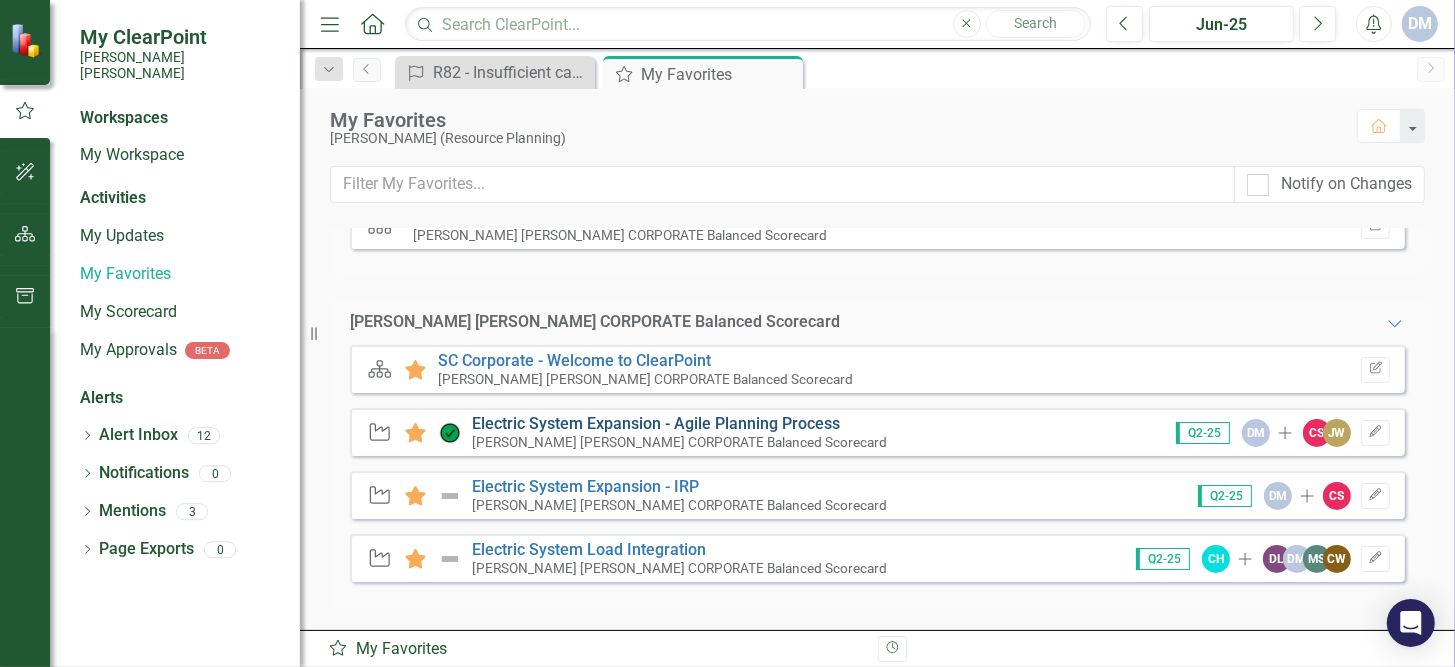 click on "Electric System Expansion - Agile Planning Process" at bounding box center [656, 423] 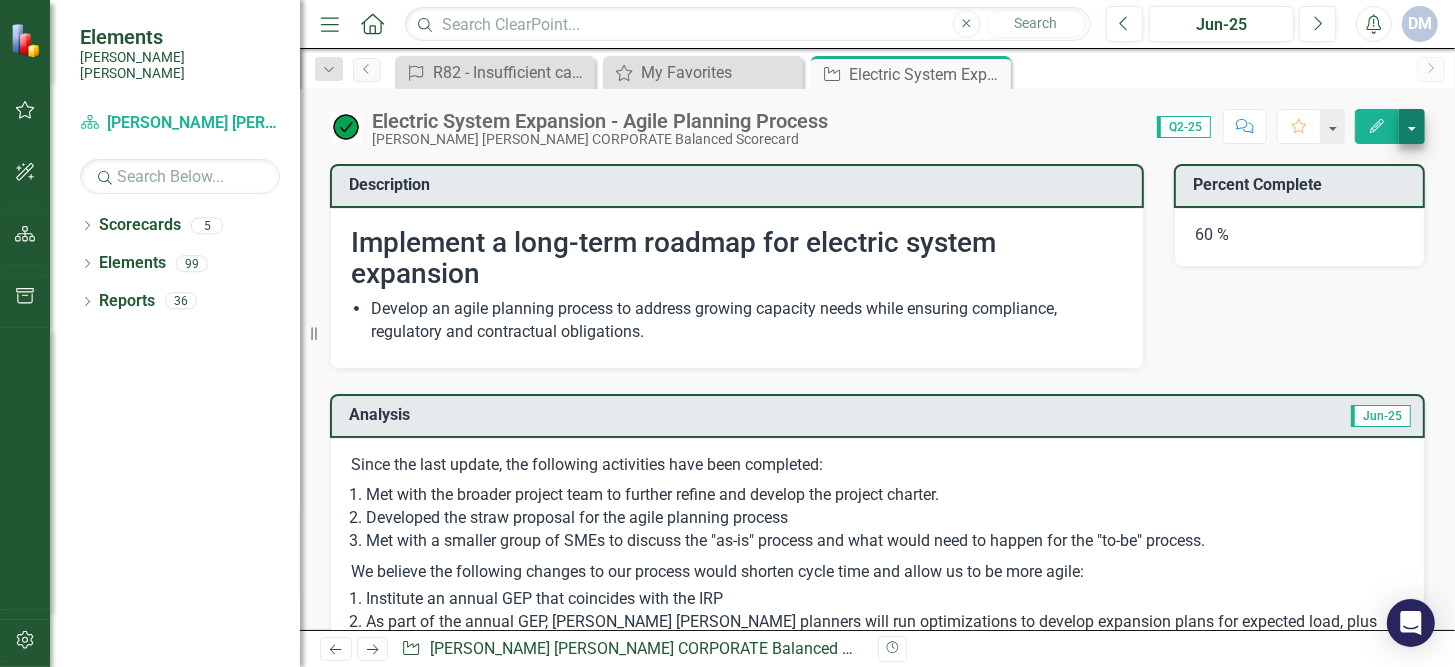 checkbox on "true" 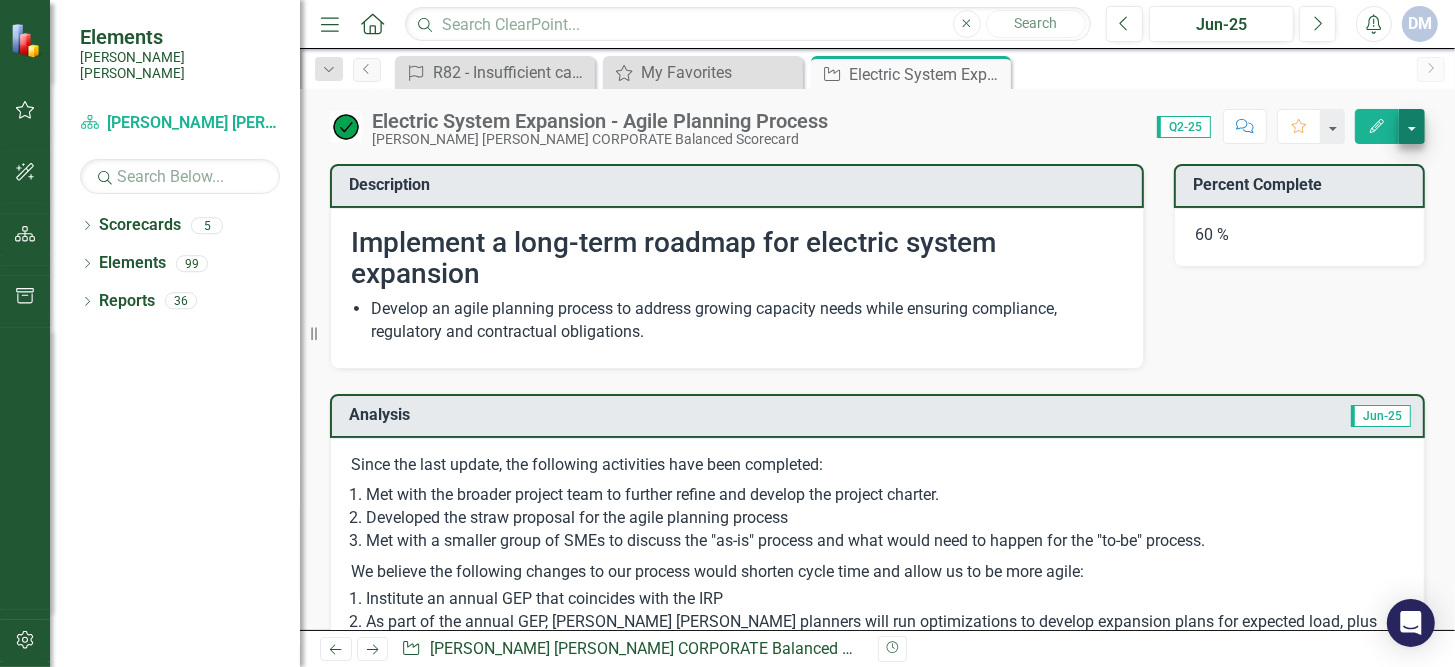 checkbox on "true" 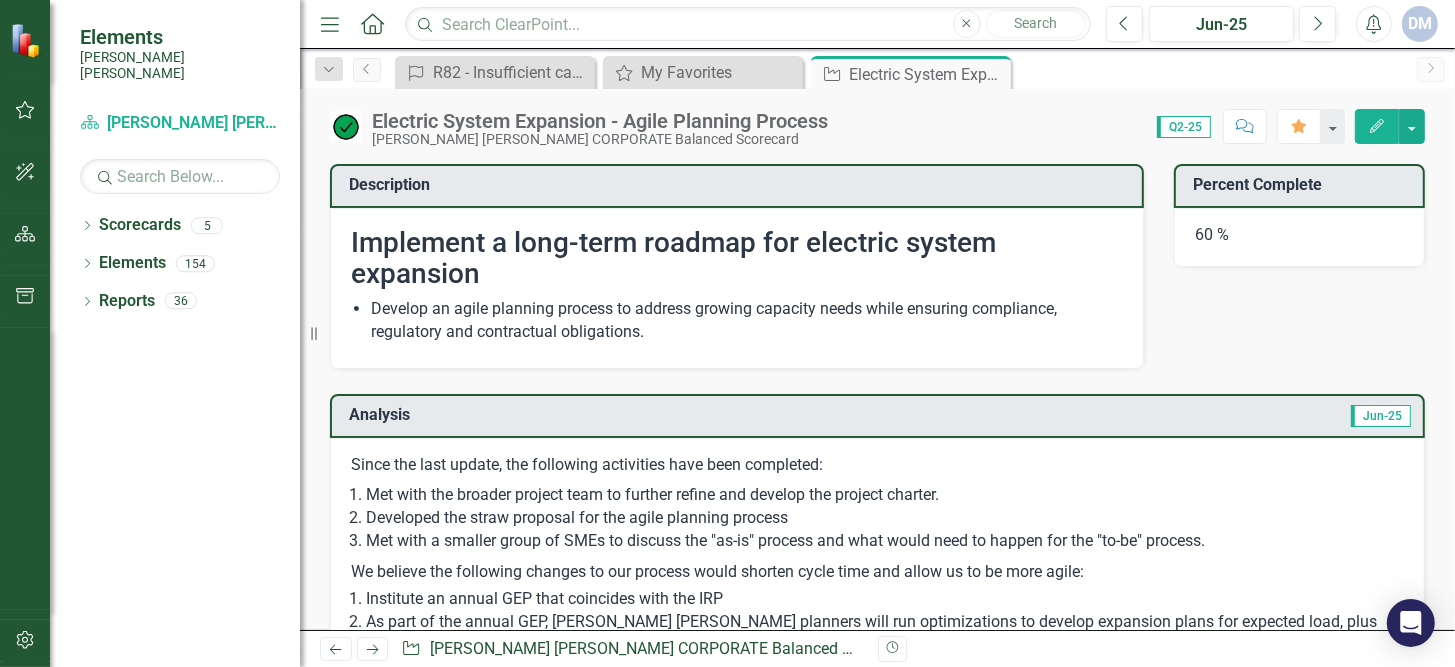 click on "Edit" at bounding box center [1377, 126] 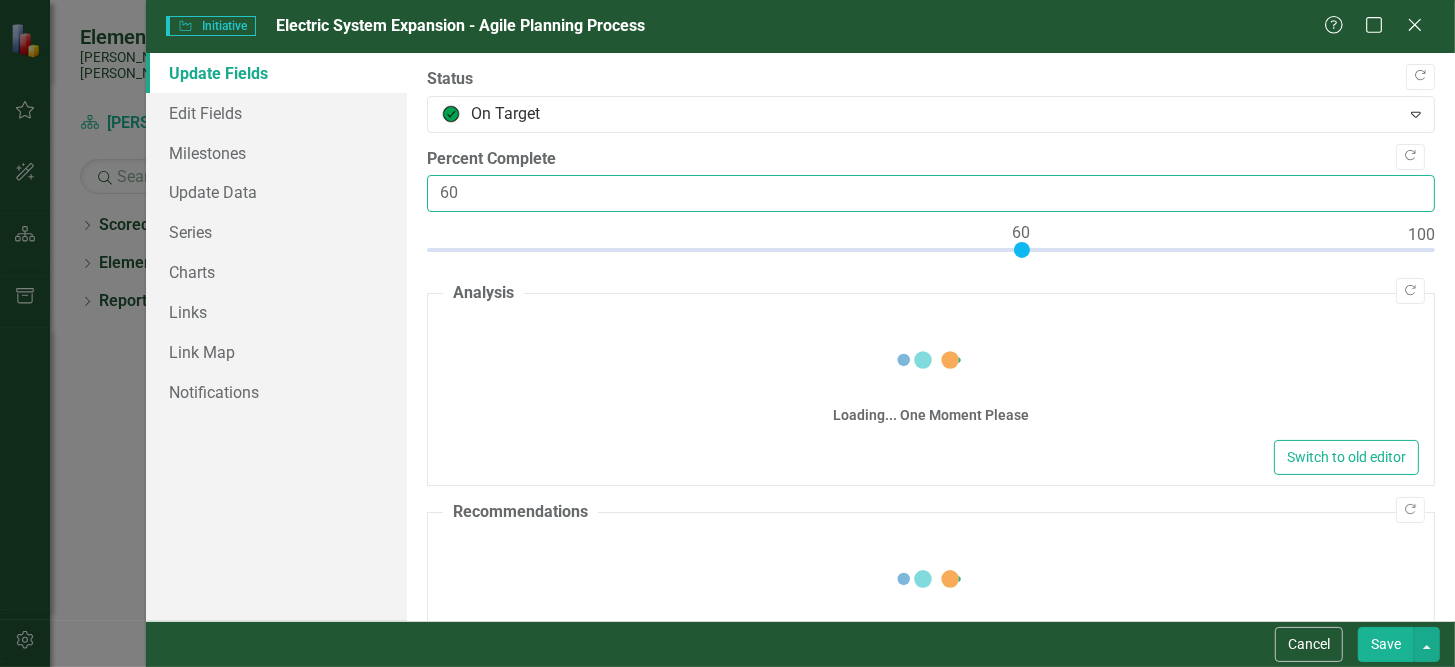 click on "60" at bounding box center [931, 193] 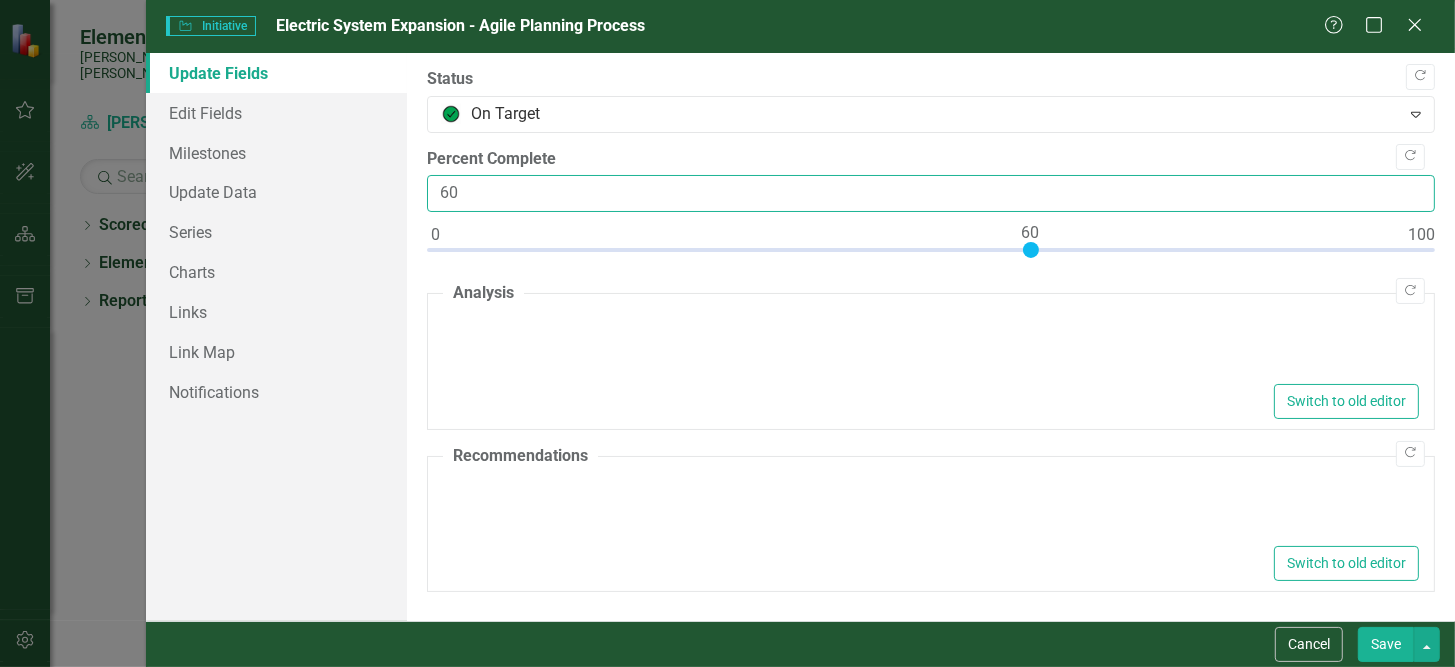 type on "<p>Since the last update, the following activities have been completed:</p>
<ol>
<li>Met with the broader project team to further refine and develop the project charter.&nbsp;</li>
<li>Developed the straw proposal for the agile planning process</li>
<li>Met with a smaller group of SMEs to discuss the "as-is" process and what would need to happen for the "to-be" process.</li>
</ol>
<p>We believe the following changes to our process would shorten cycle time and allow us to be more agile:</p>
<ol>
<li>&nbsp;Institute an annual GEP that coincides with the IRP</li>
<li>As part of the annual GEP, [PERSON_NAME] [PERSON_NAME] planners will run optimizations to develop expansion plans for expected load, plus high load scenarios. The high load scenarios could be higher probability slices of the probabilistic prospective load (i.e., P75, P95, P100) as well as higher load scenarios such as P100+500 MW and P100 + 1000 MW. The "High Load" scenarios resource plans will be adopted by both Central and SC.&nbsp;</li>
<li>If we find throu..." 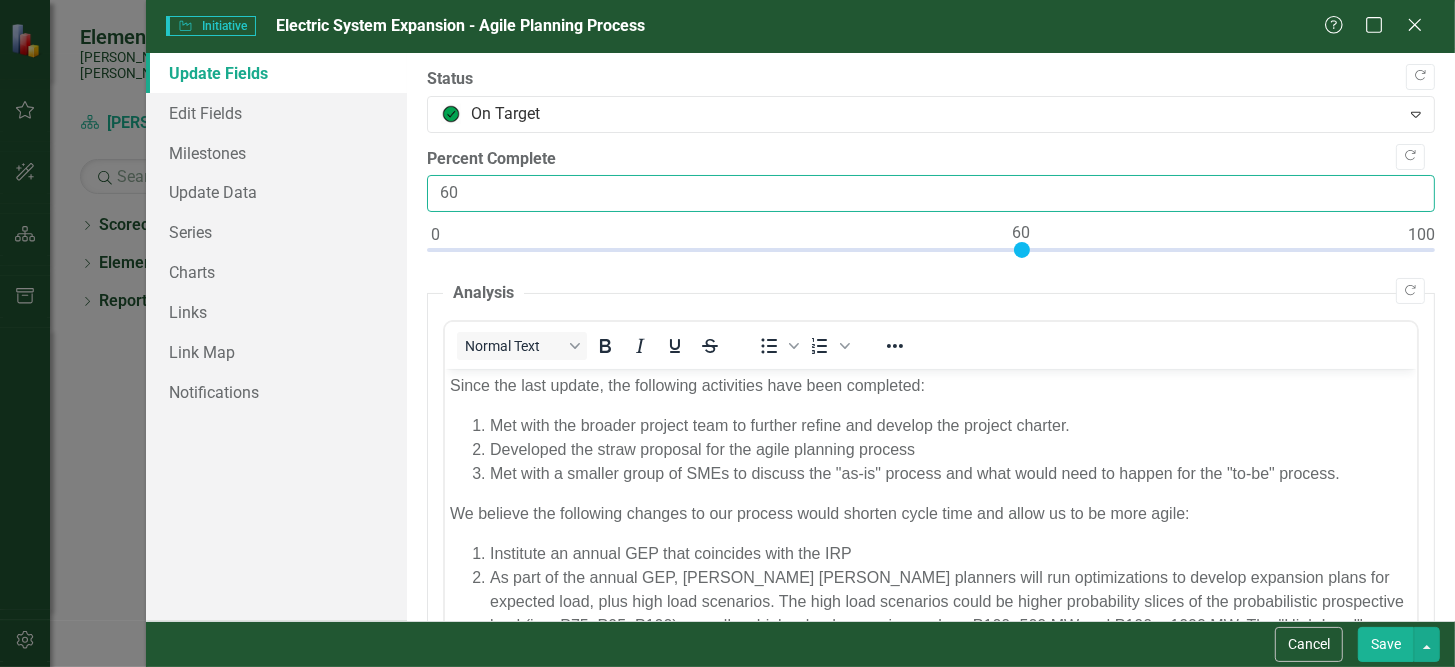 scroll, scrollTop: 0, scrollLeft: 0, axis: both 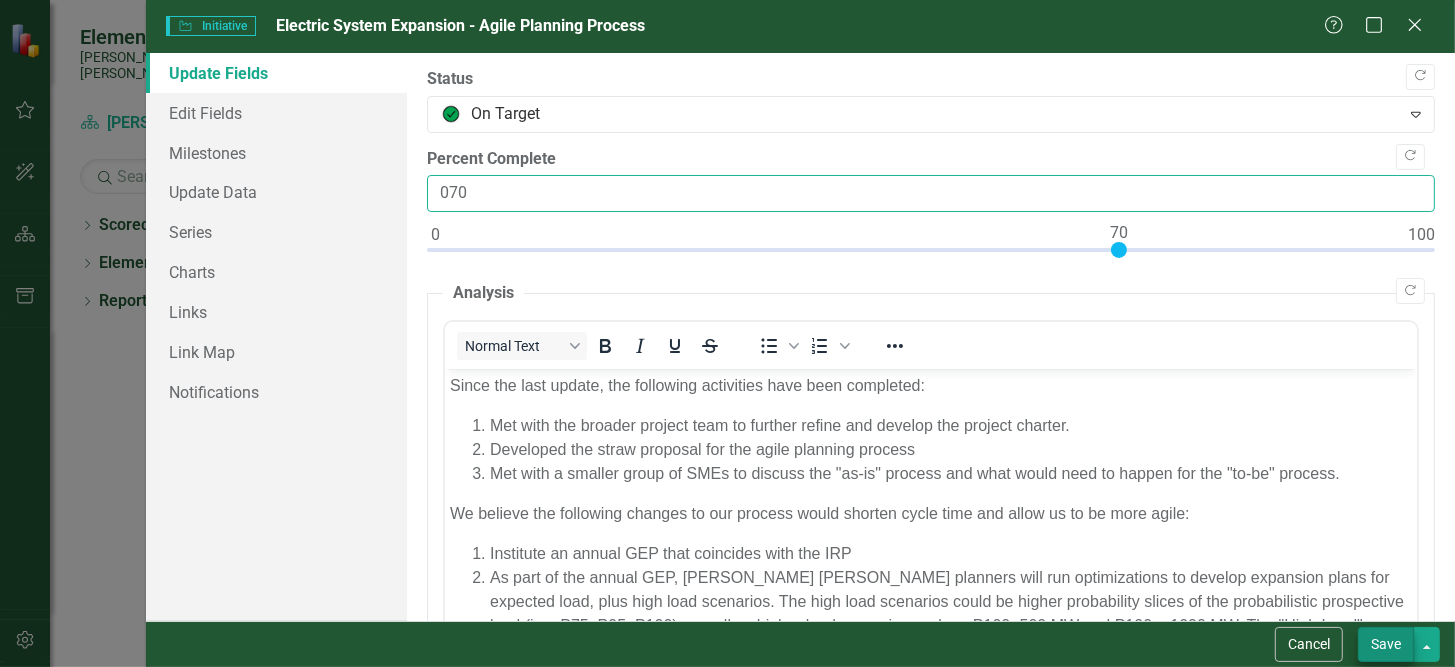 type on "070" 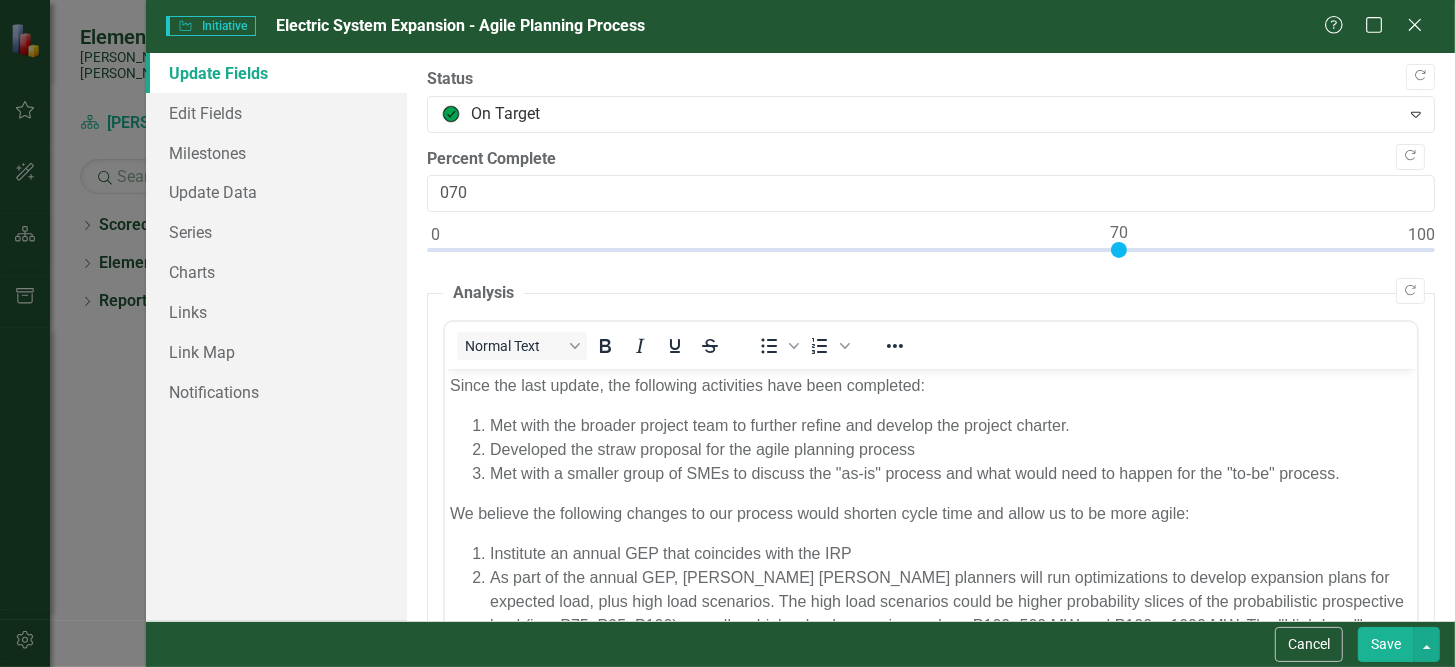 click on "Save" at bounding box center [1386, 644] 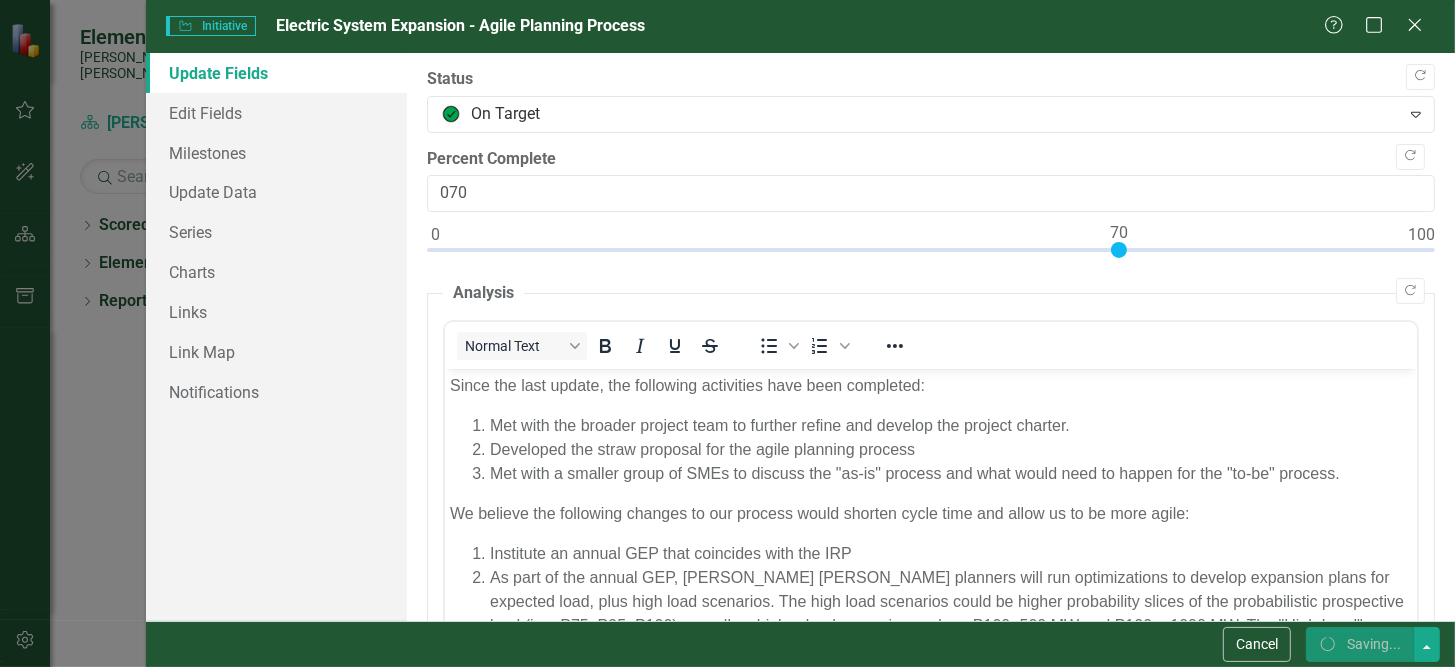 checkbox on "false" 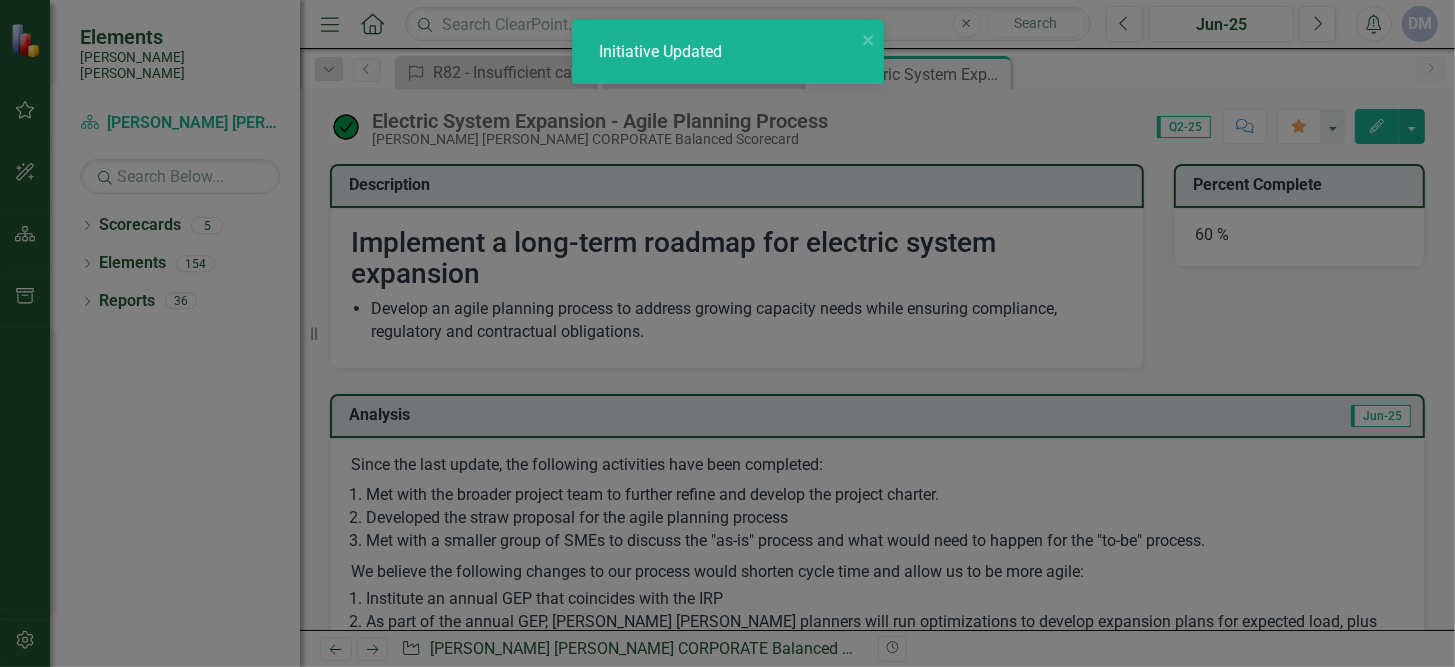 checkbox on "false" 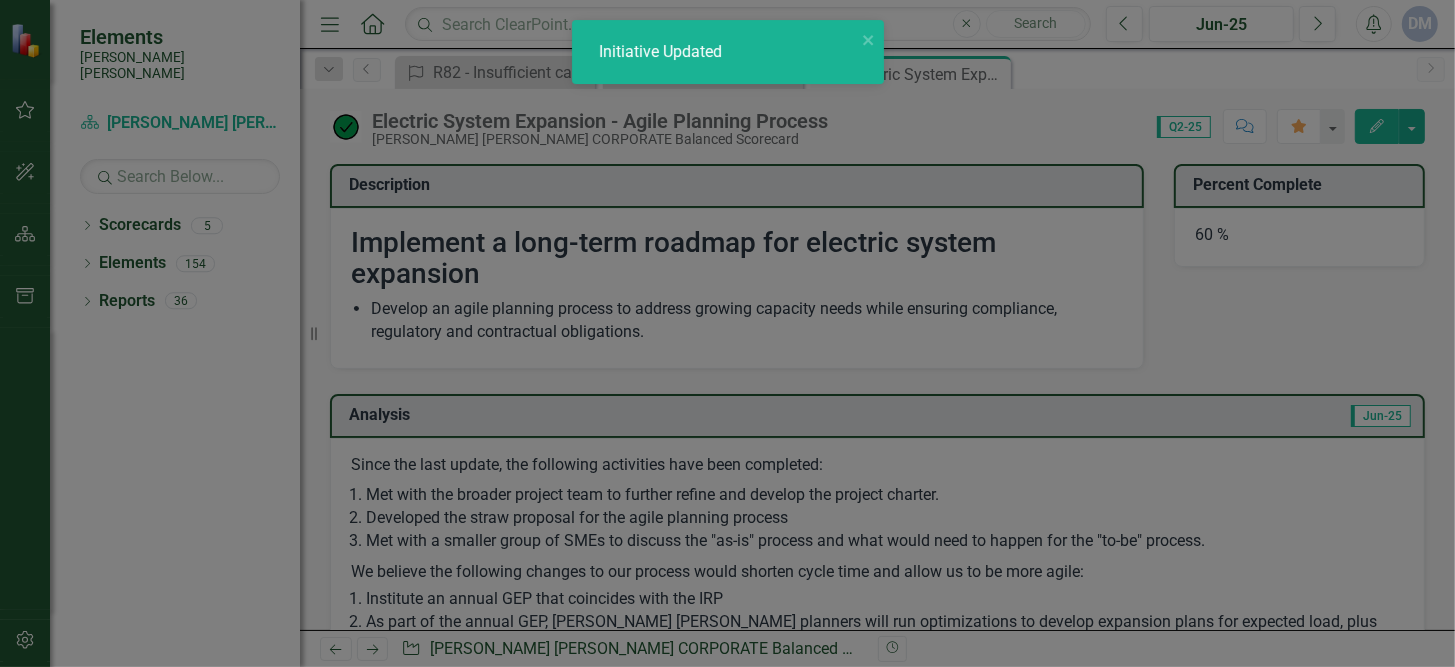 checkbox on "false" 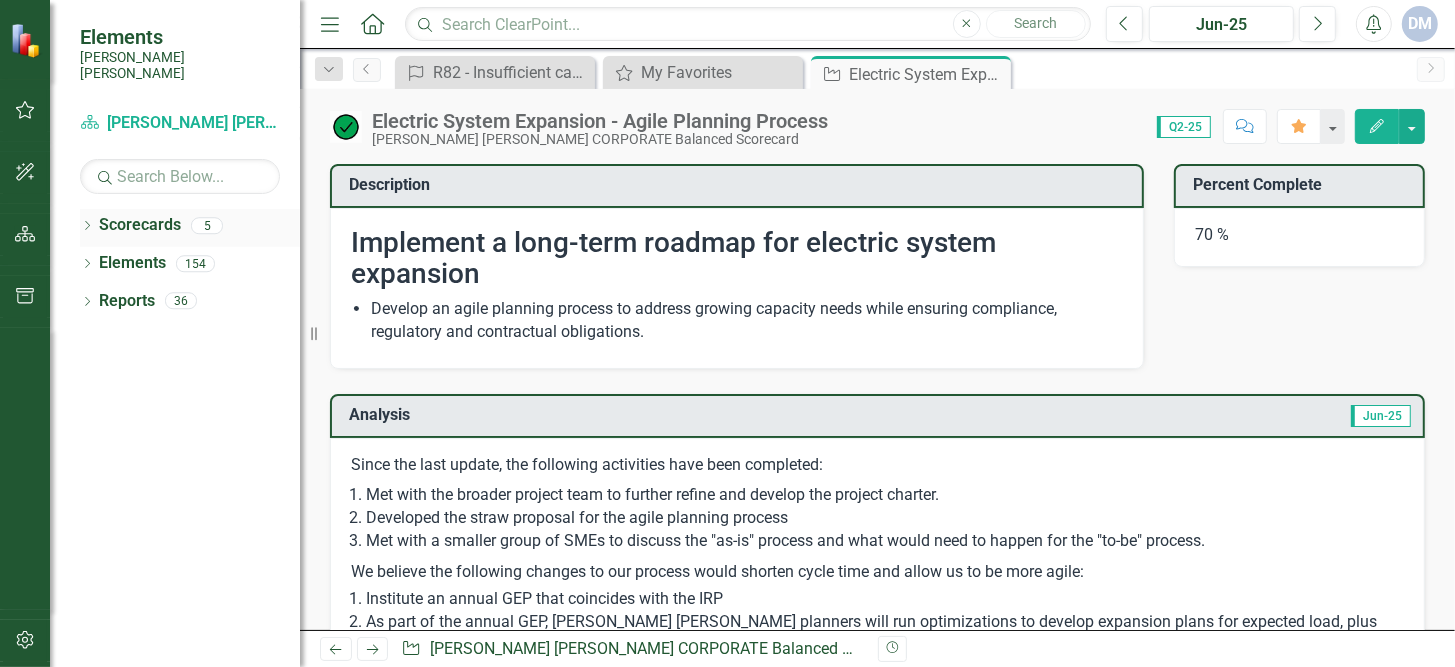 click on "Dropdown" 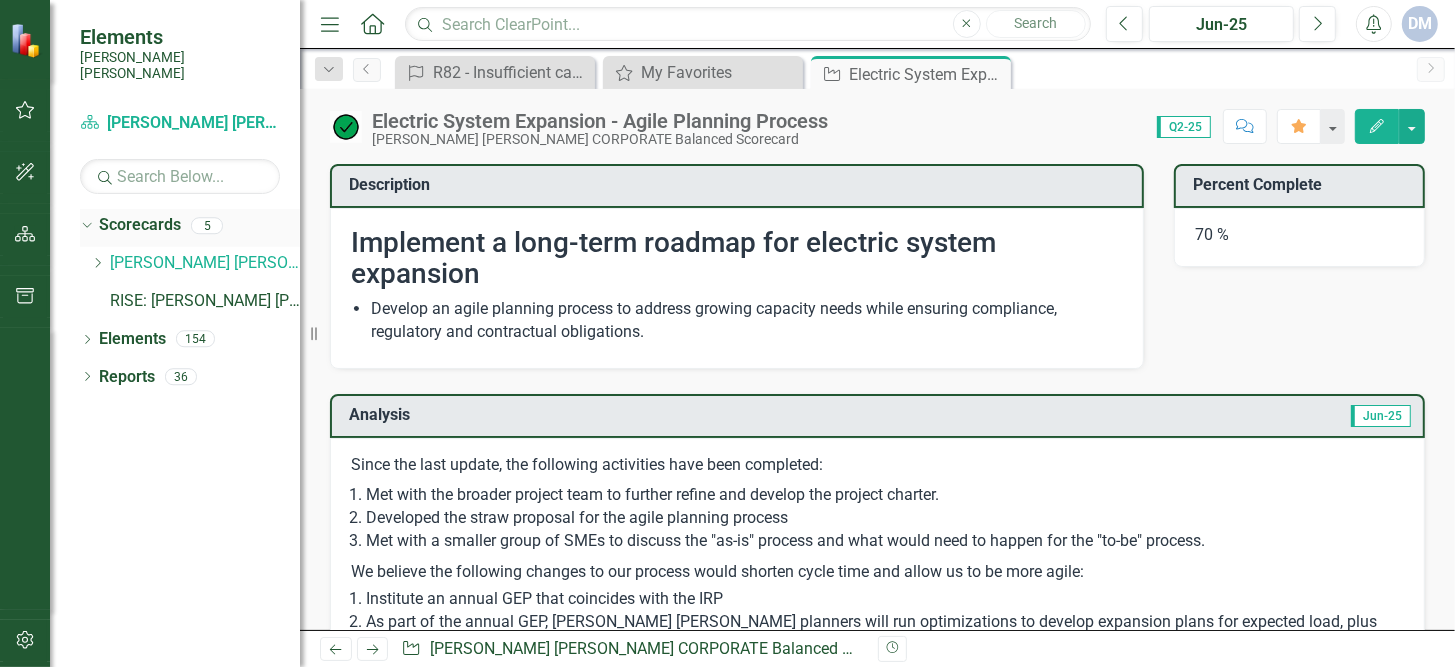 click on "Dropdown" at bounding box center (83, 225) 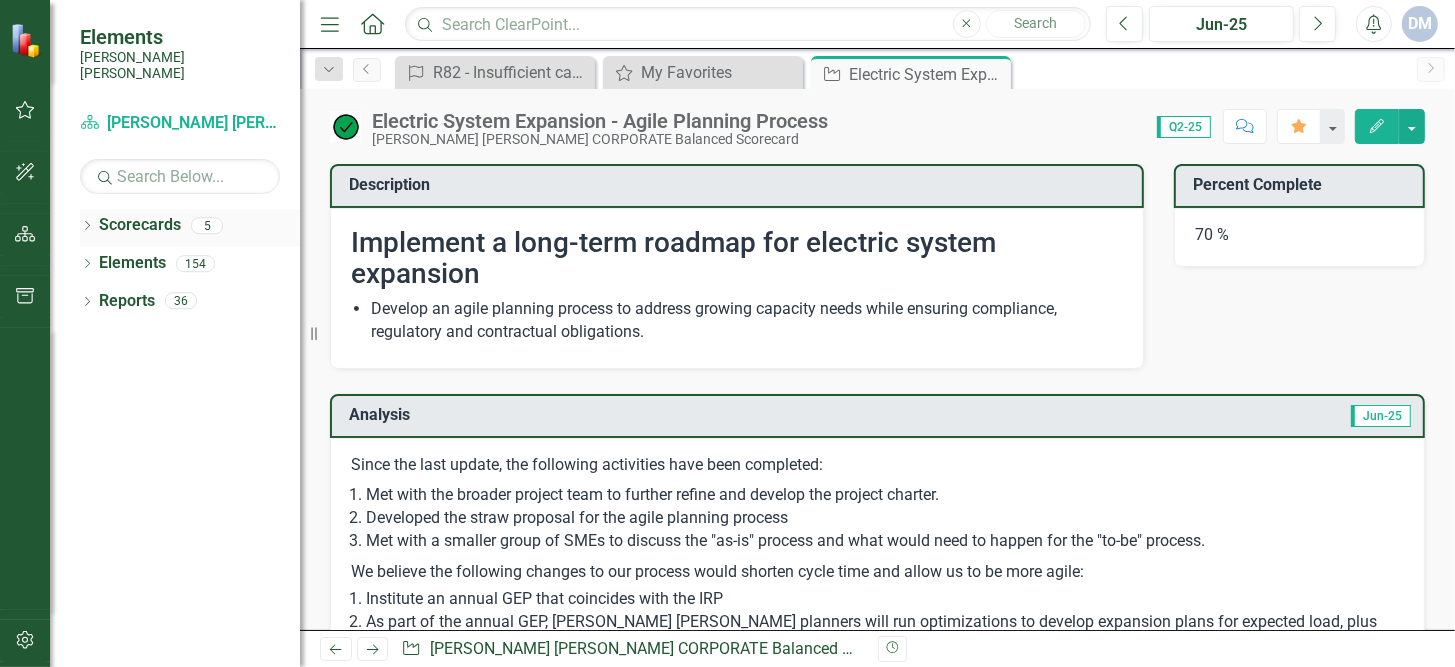 click on "Dropdown" 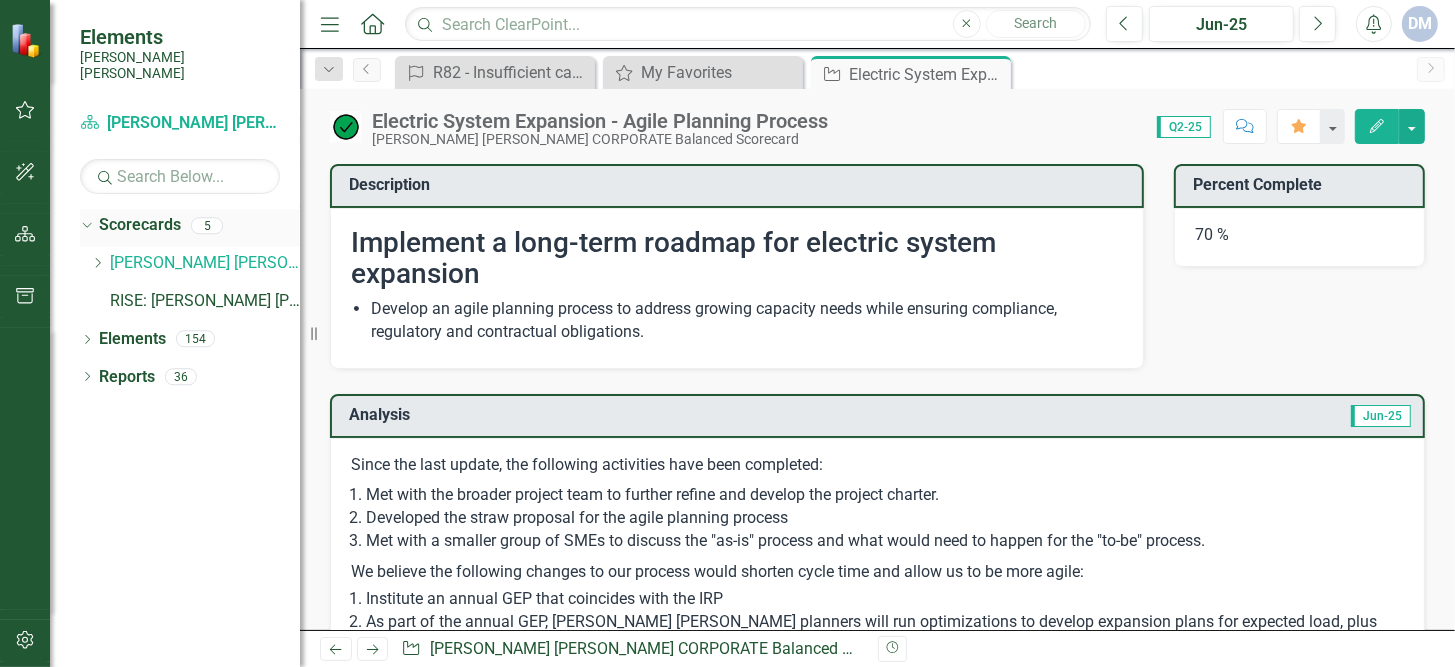 click on "Dropdown" 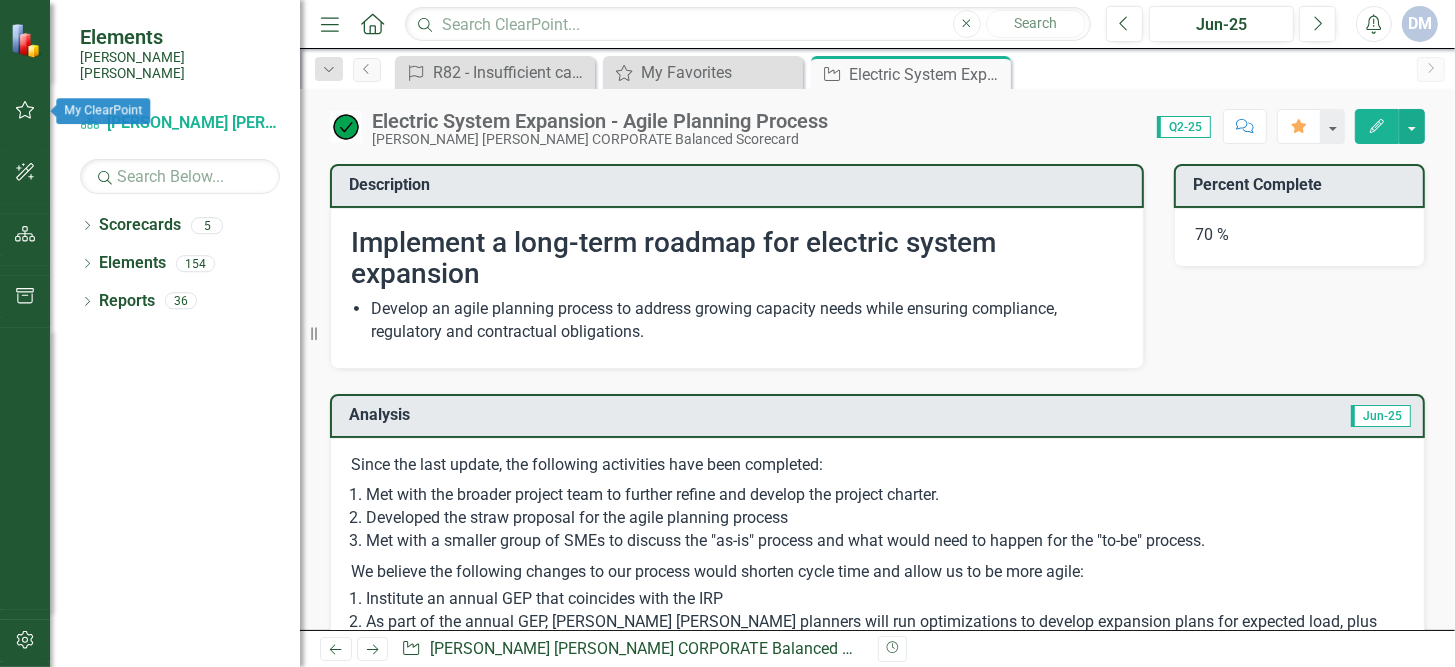 click 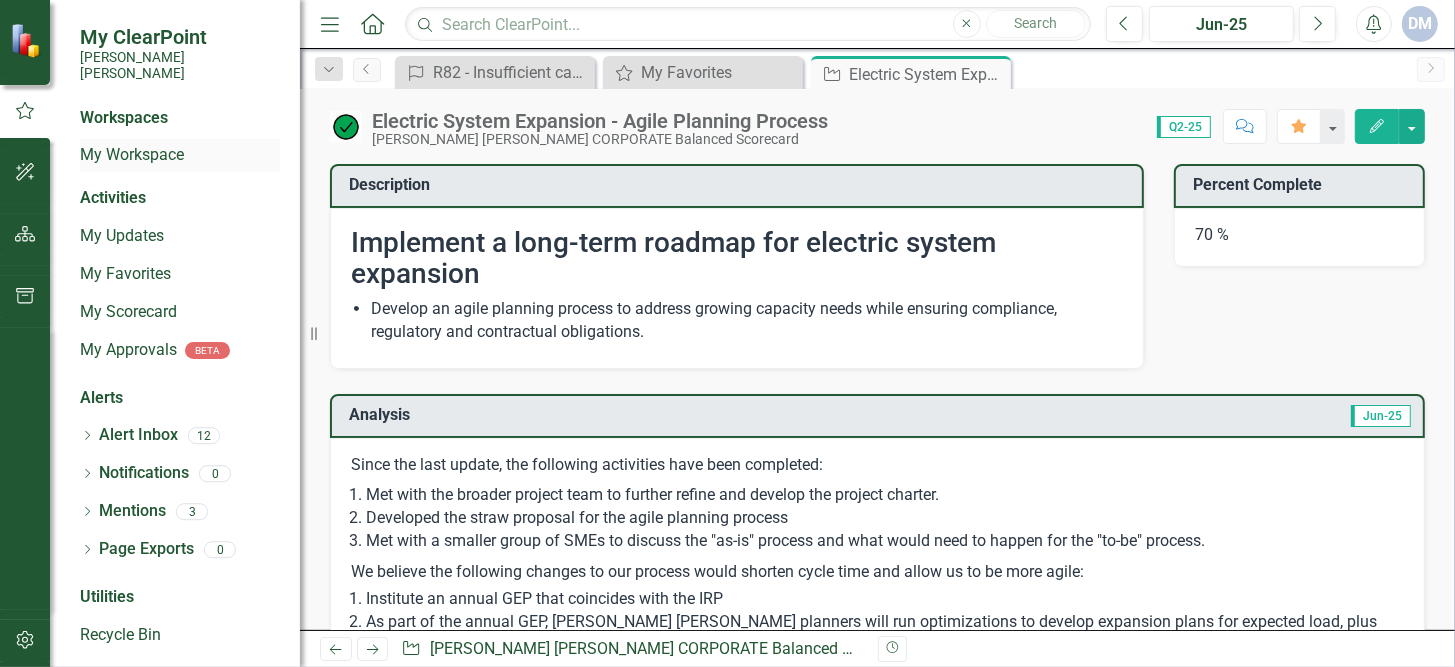 click on "My Workspace" at bounding box center [180, 155] 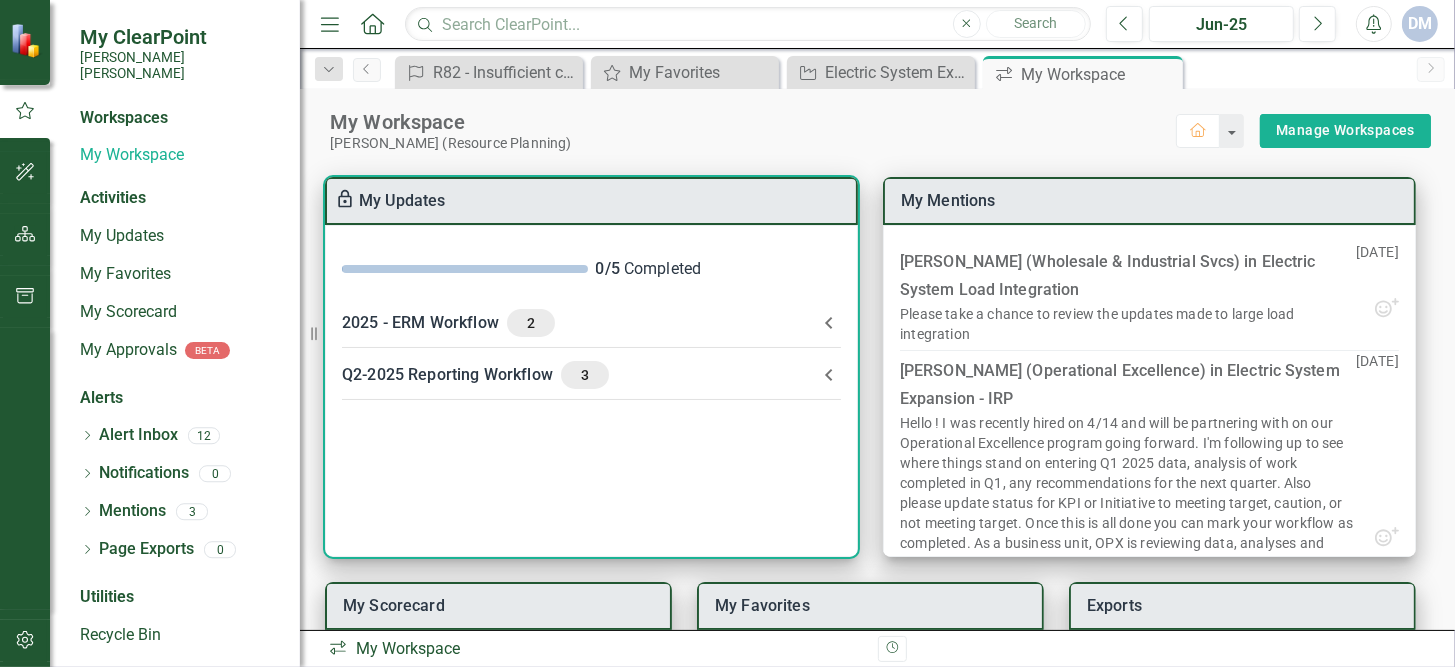 click on "2025 - ERM Workflow 2" at bounding box center (579, 323) 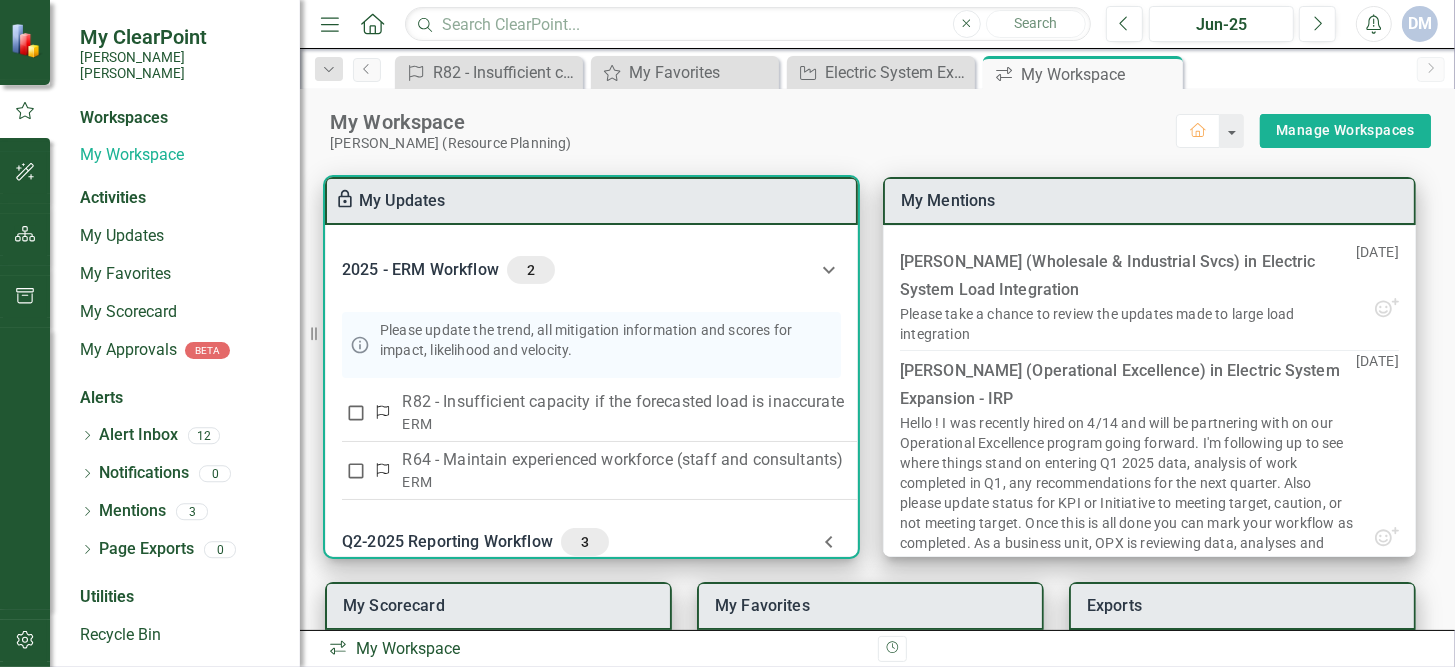 scroll, scrollTop: 94, scrollLeft: 0, axis: vertical 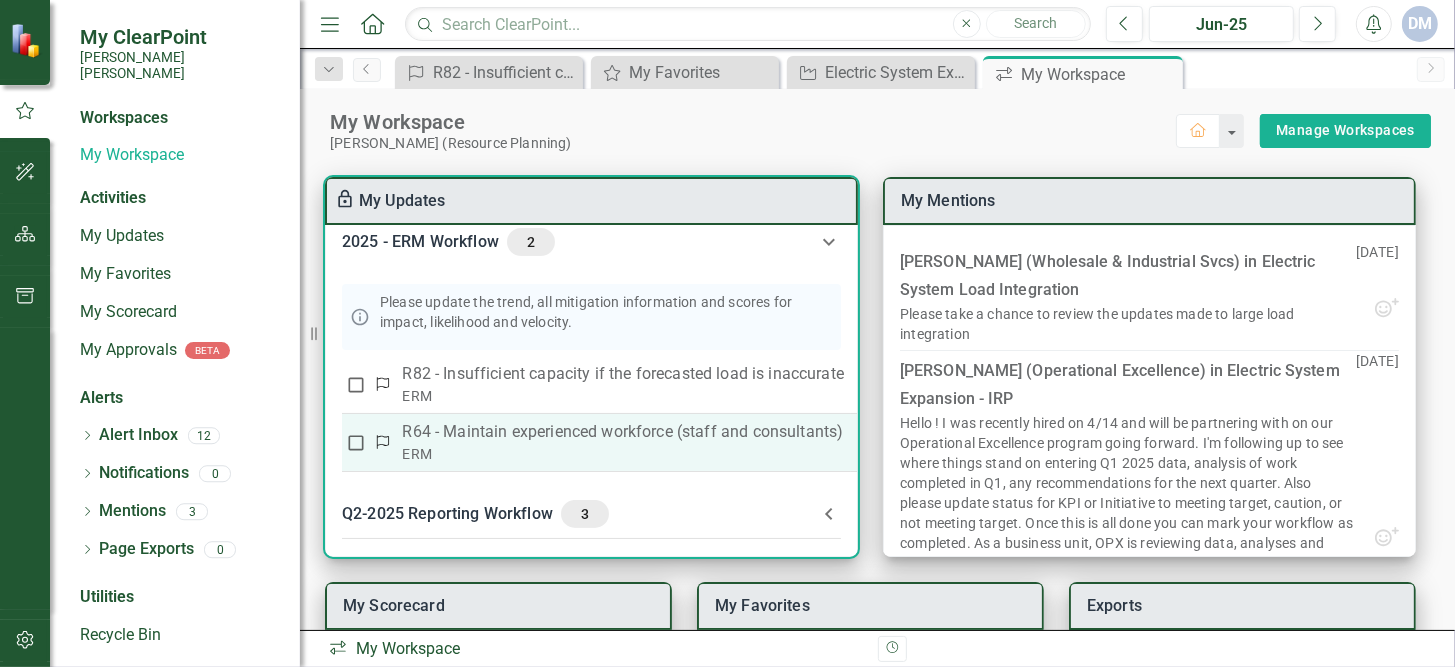 click on "R64 - Maintain experienced workforce (staff and consultants)" at bounding box center [623, 432] 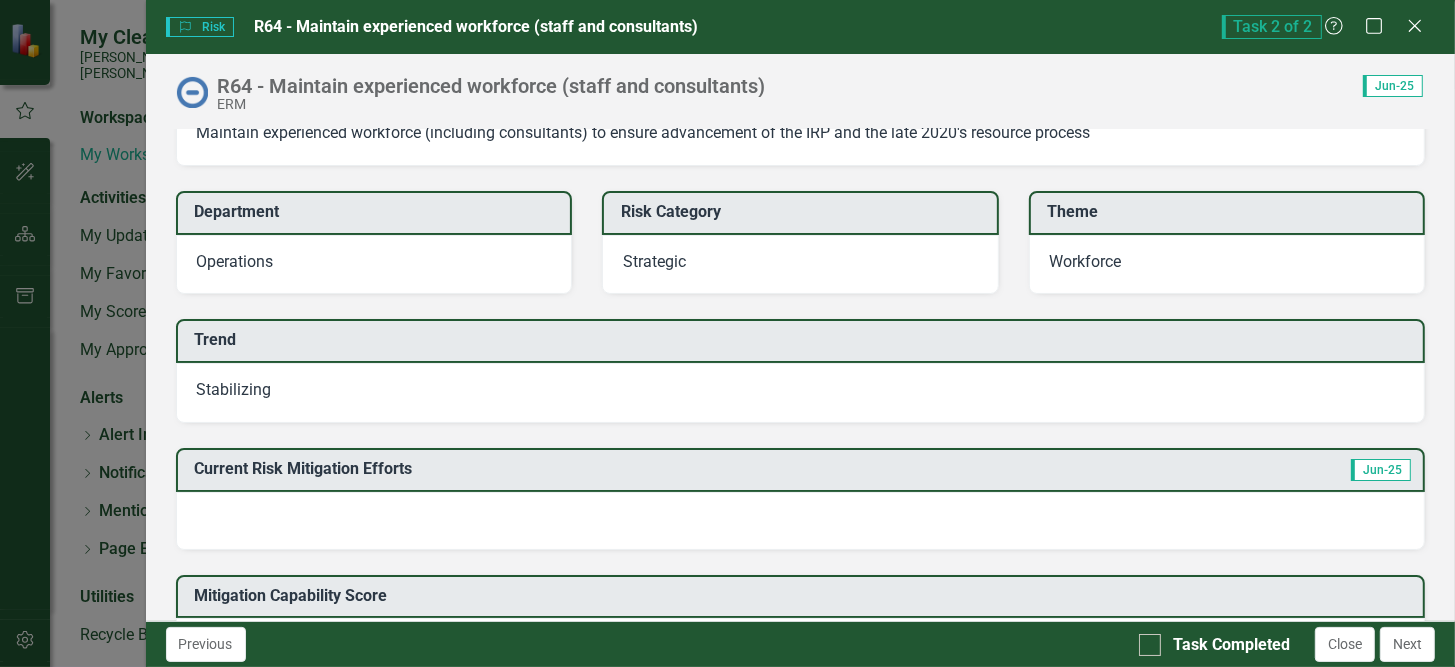 scroll, scrollTop: 0, scrollLeft: 0, axis: both 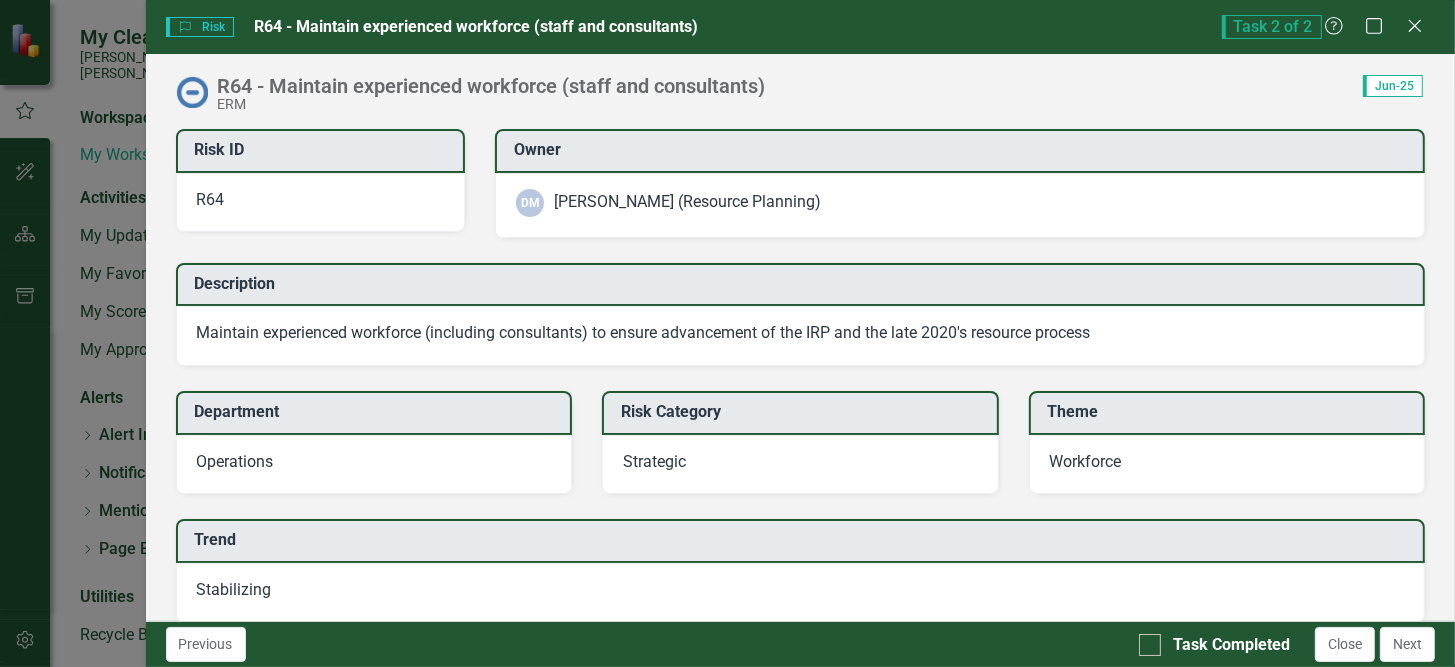 click on "Task 2 of 2 Help Maximize Close" at bounding box center (1328, 27) 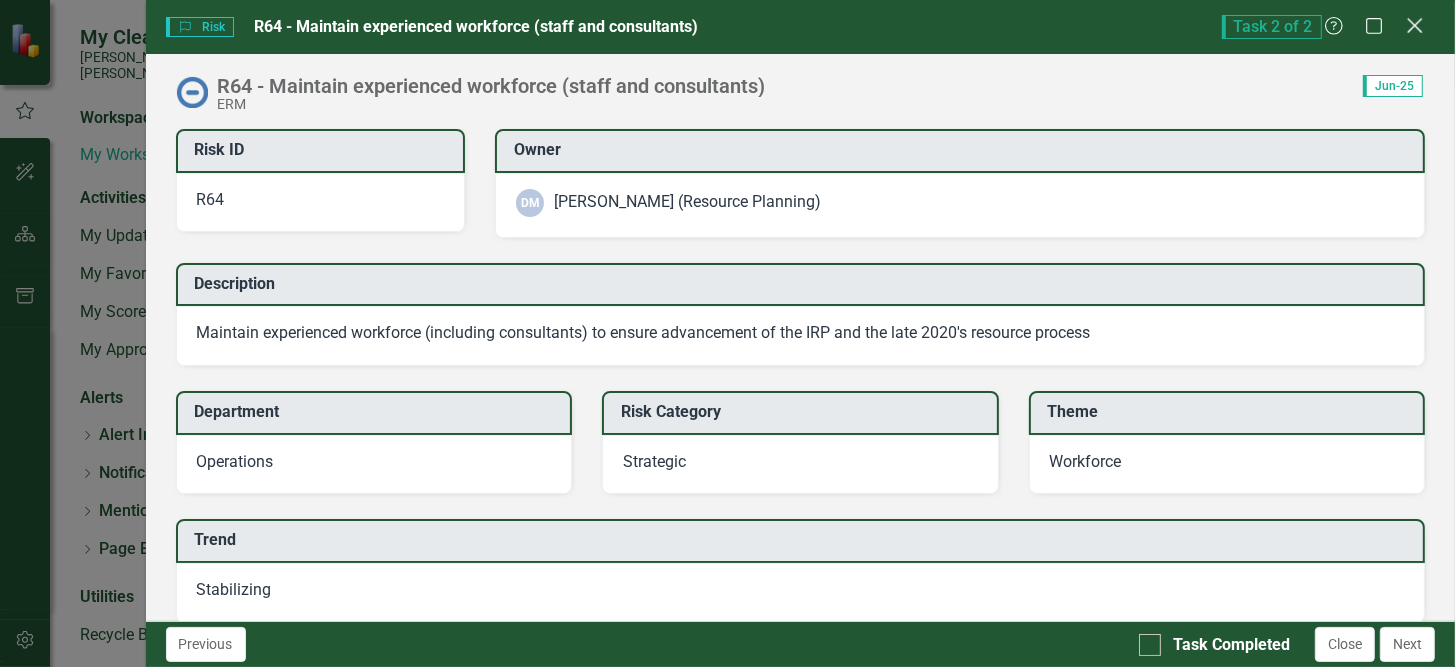 click on "Close" 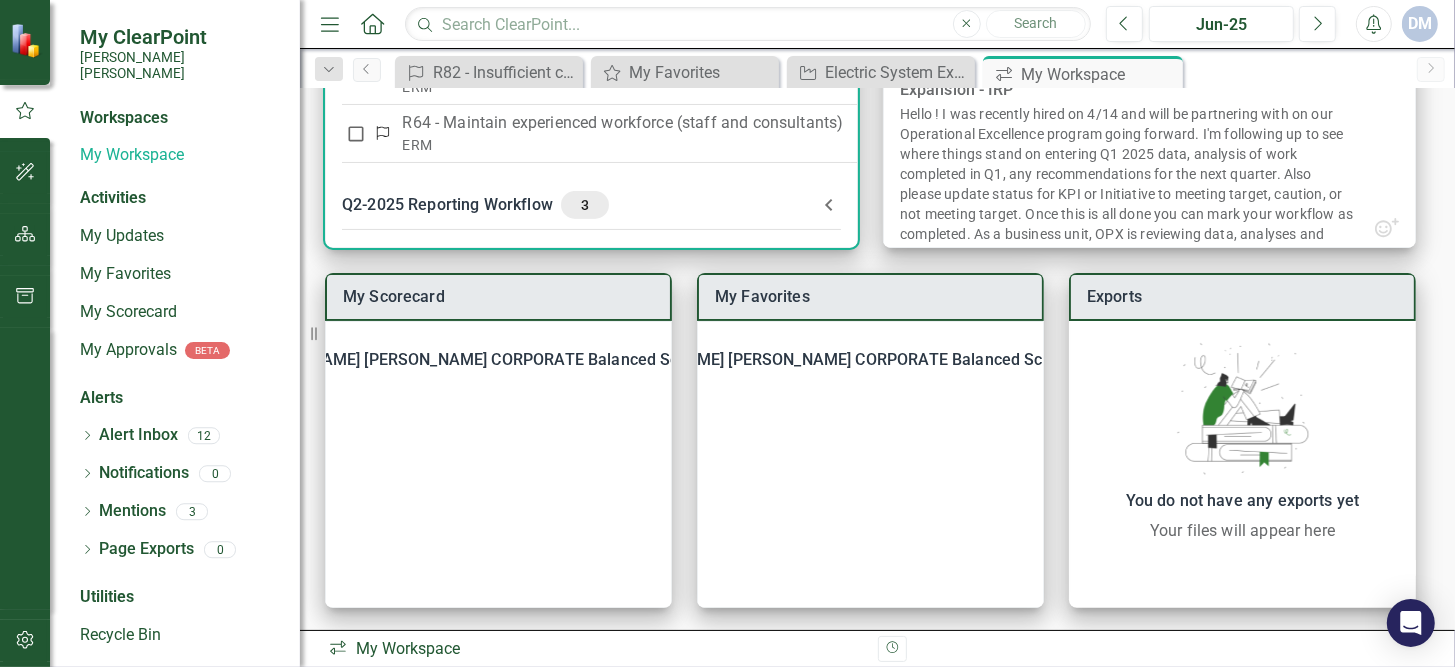 scroll, scrollTop: 311, scrollLeft: 0, axis: vertical 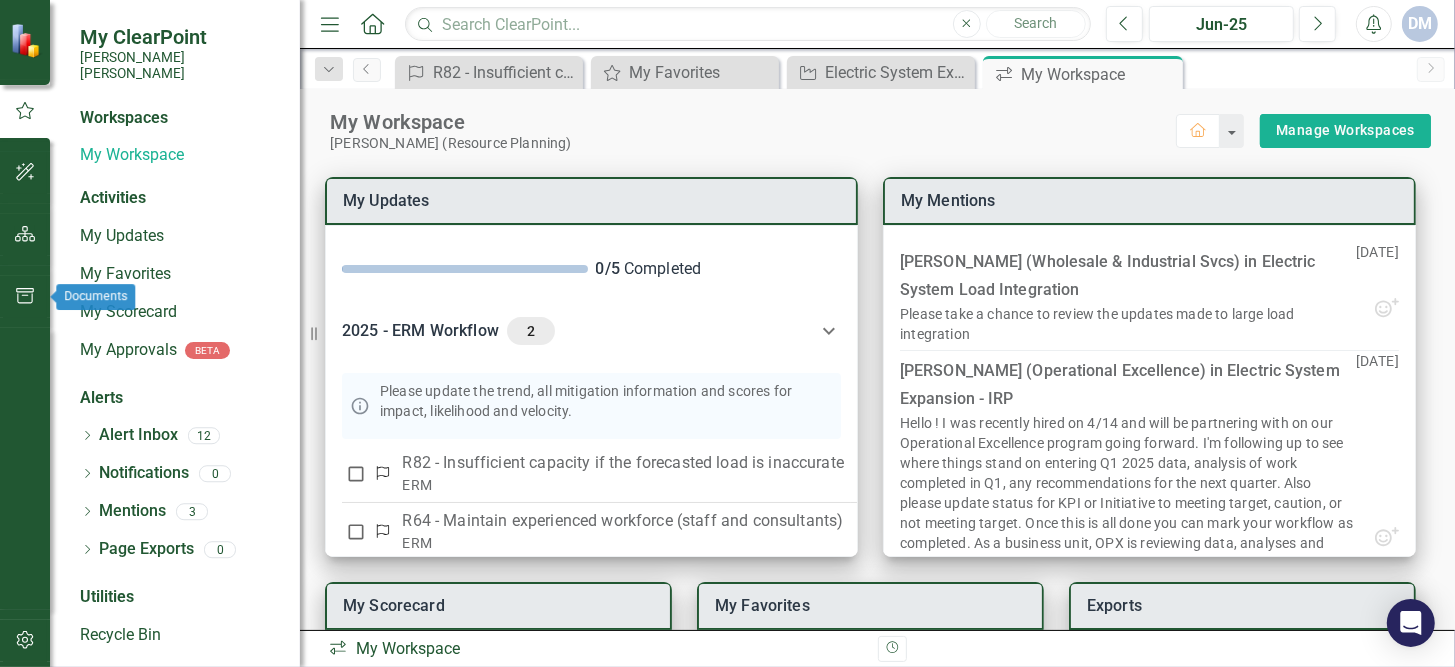 click 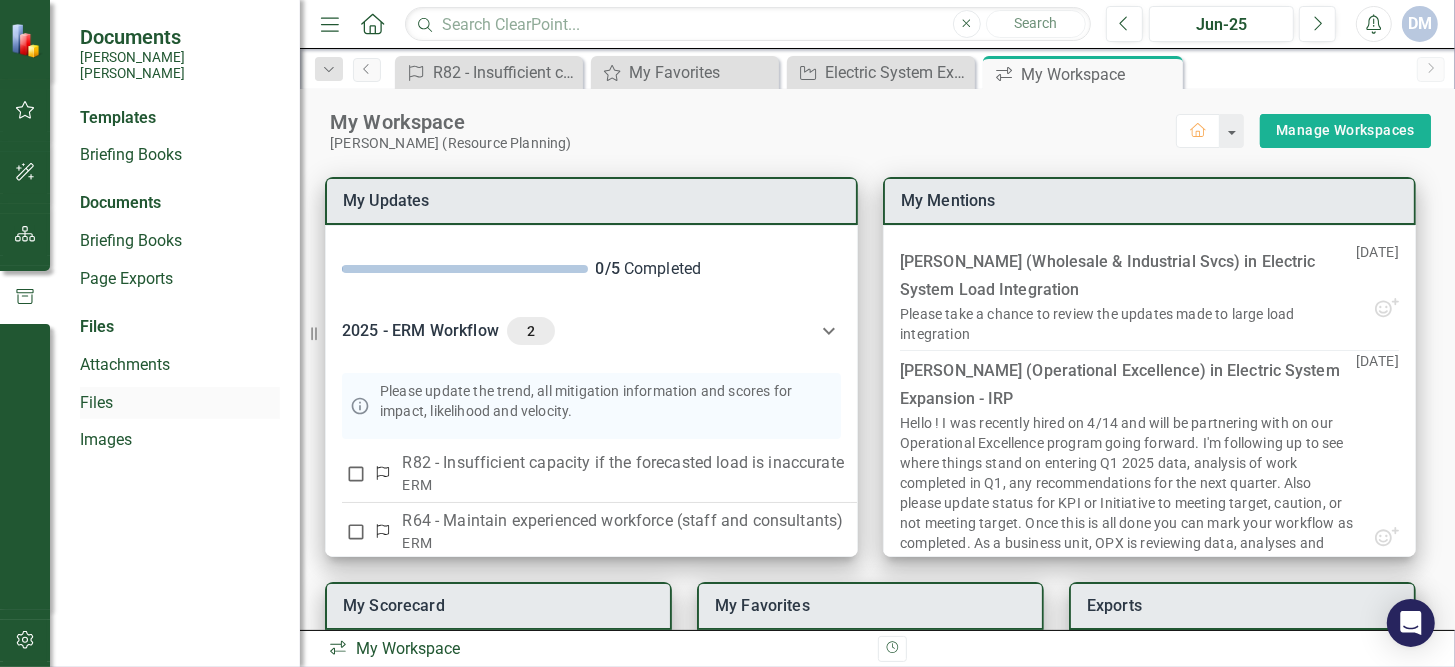 click on "Files" at bounding box center [180, 403] 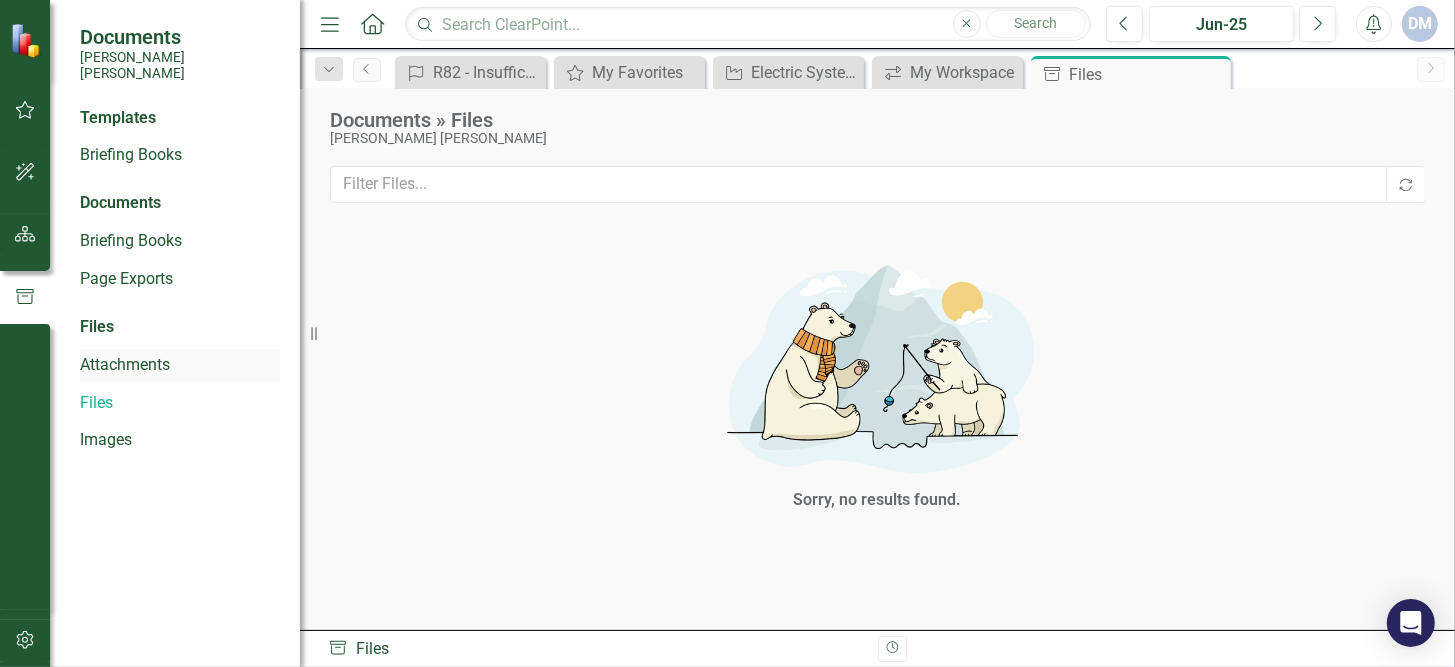 click on "Attachments" at bounding box center (180, 365) 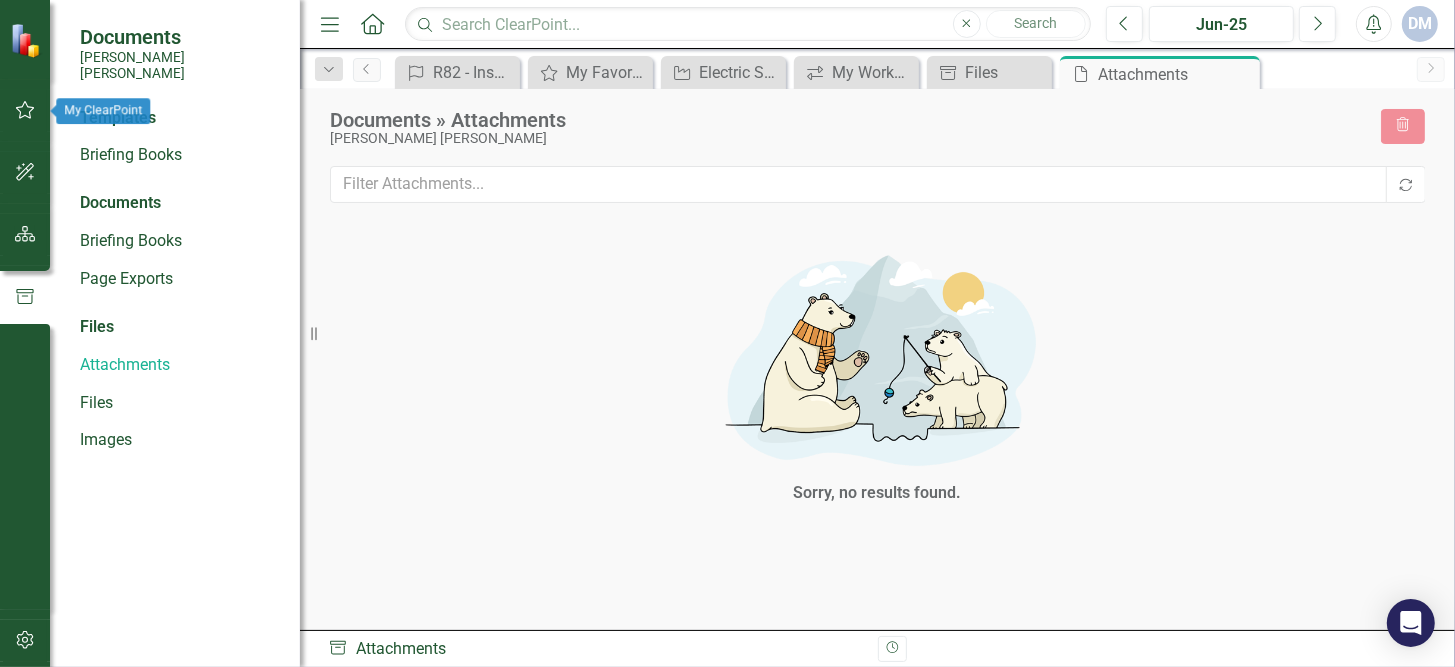 click 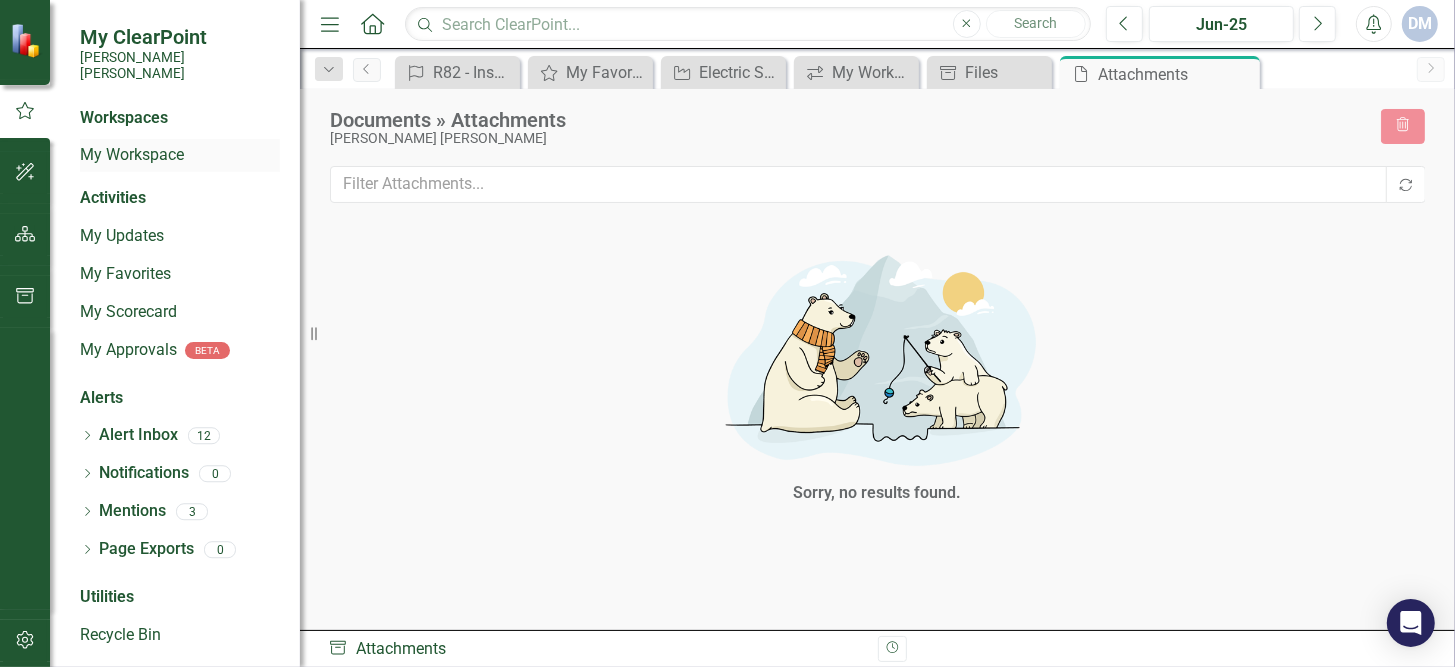 click on "My Workspace" at bounding box center [180, 155] 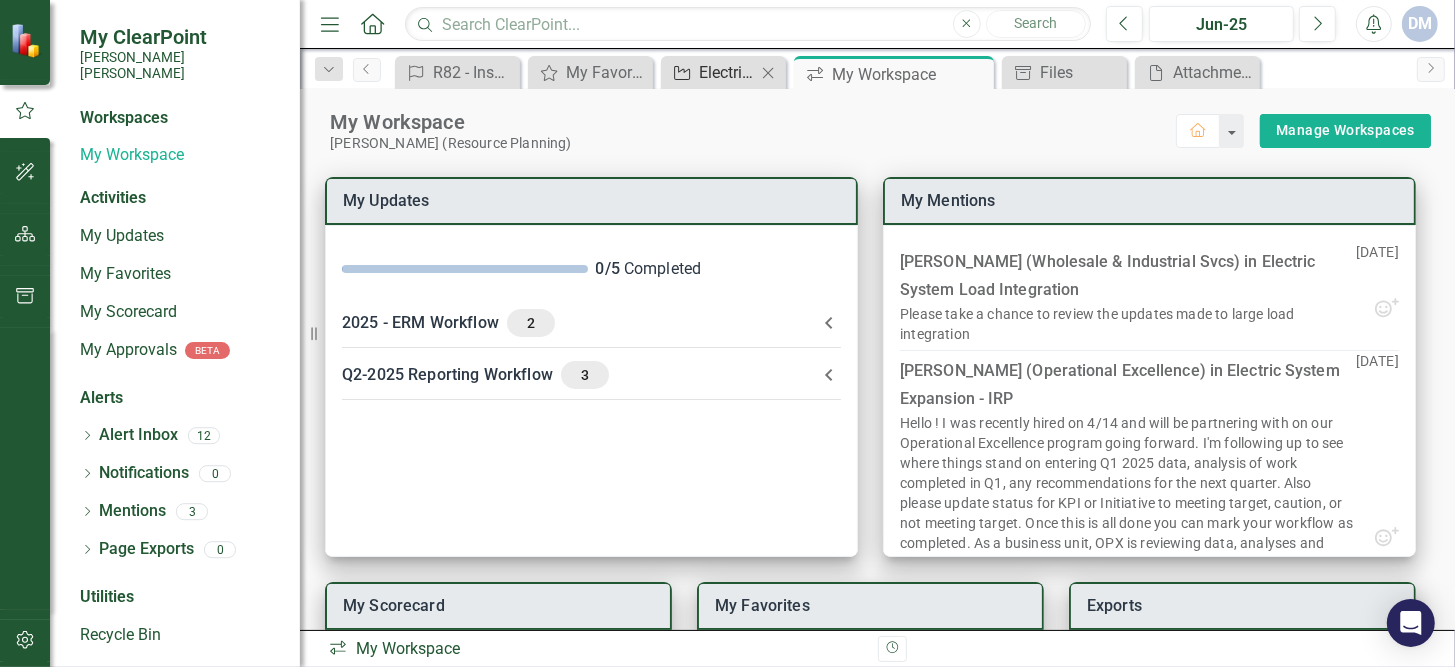 click on "Electric System Expansion - Agile Planning Process" at bounding box center [727, 72] 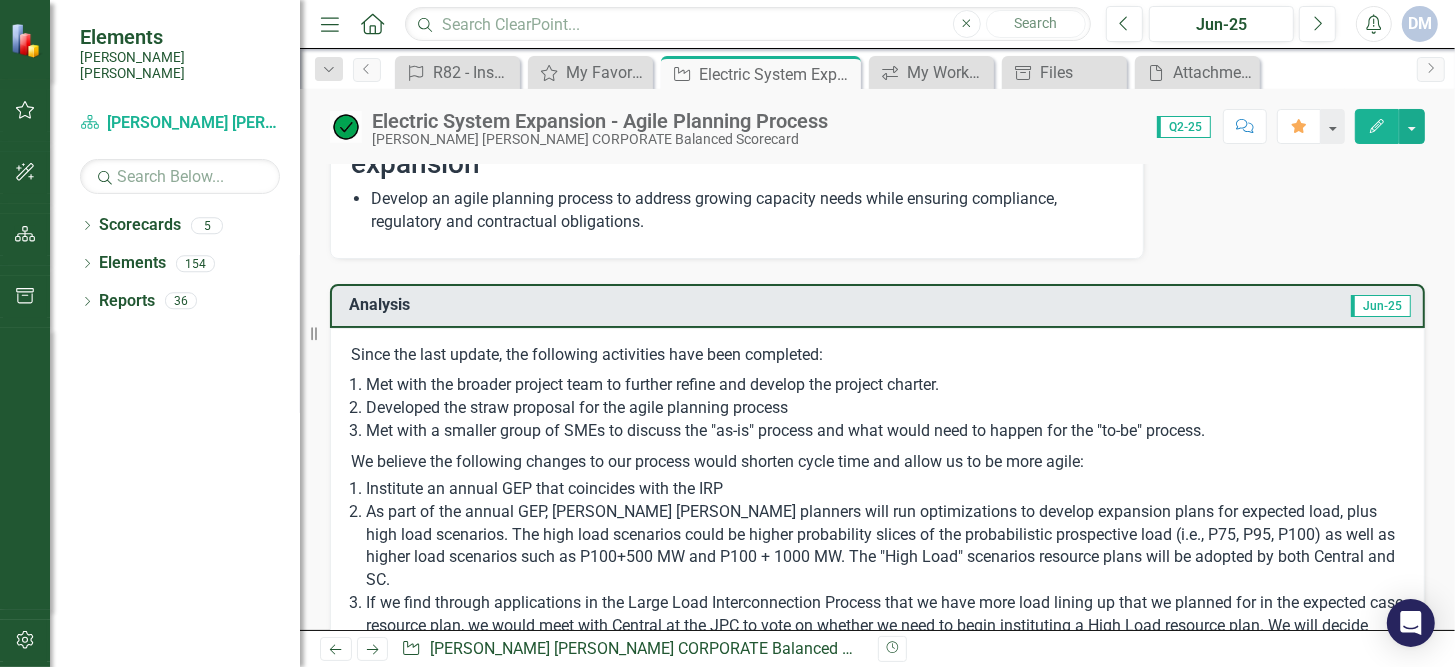 scroll, scrollTop: 0, scrollLeft: 0, axis: both 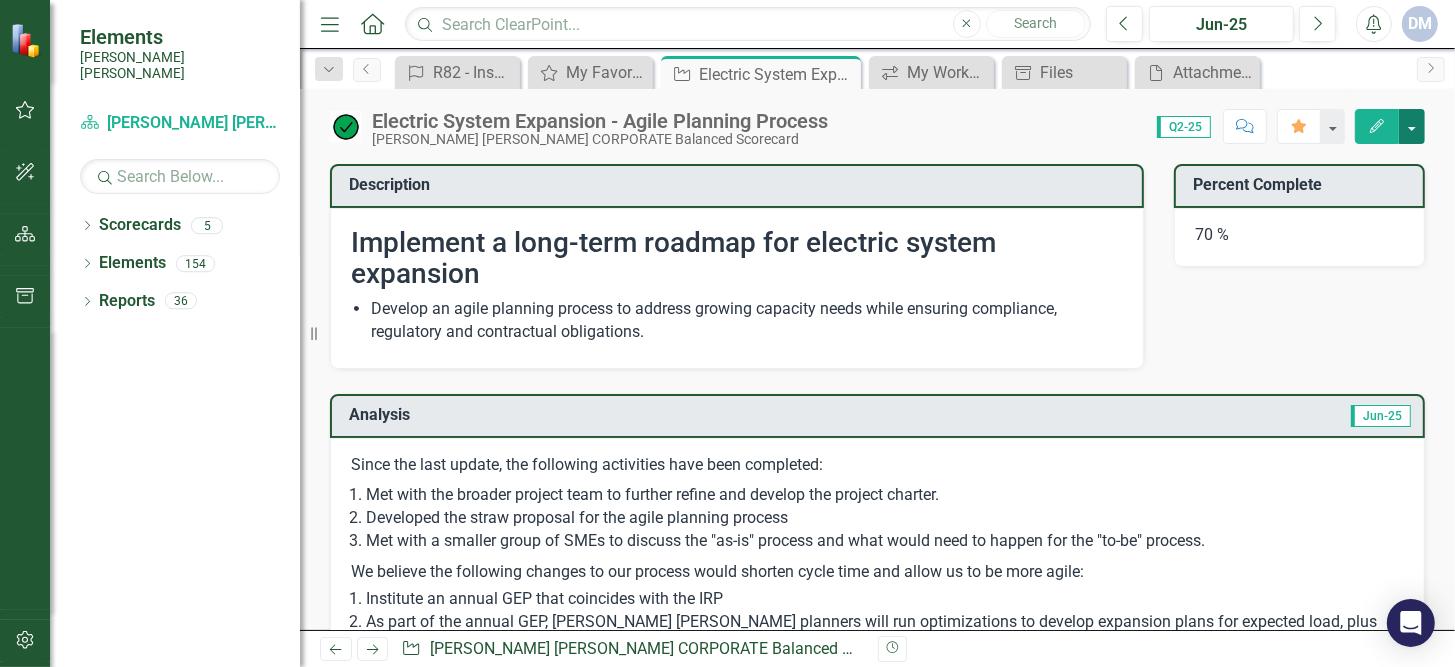 click at bounding box center (1412, 126) 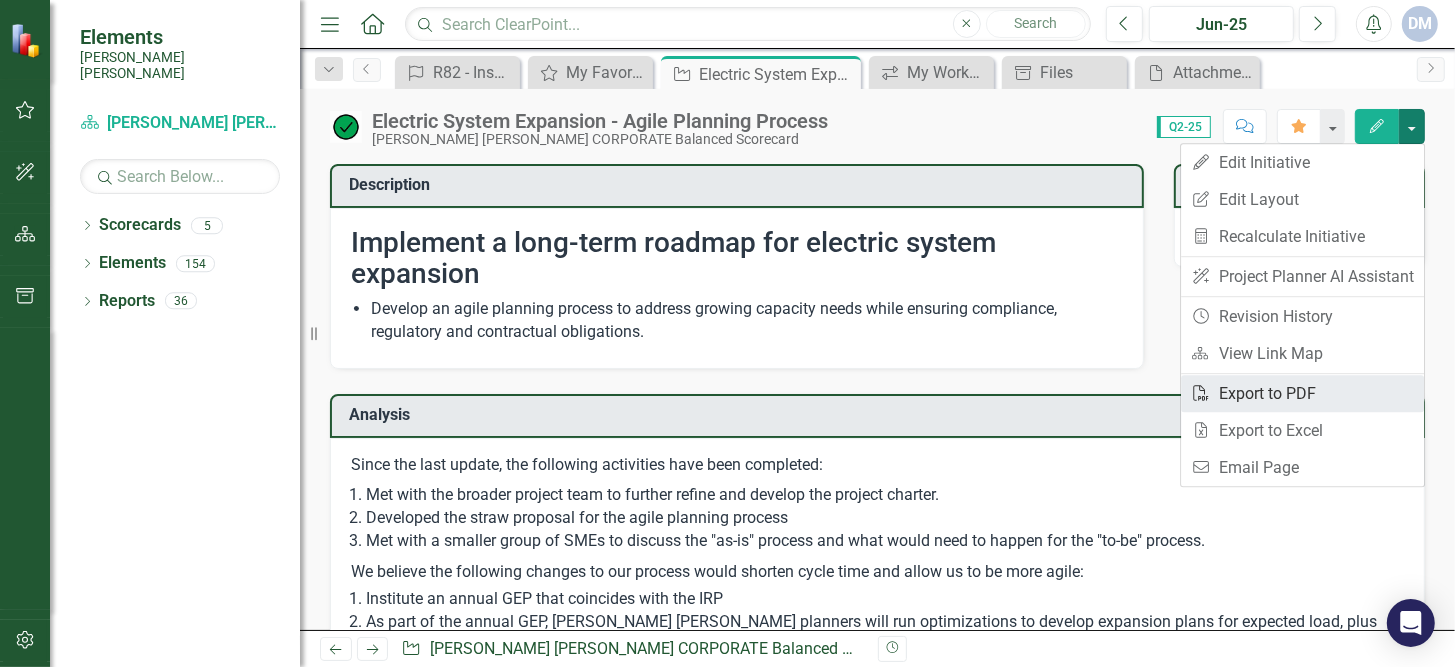 click on "PDF Export to PDF" at bounding box center [1302, 393] 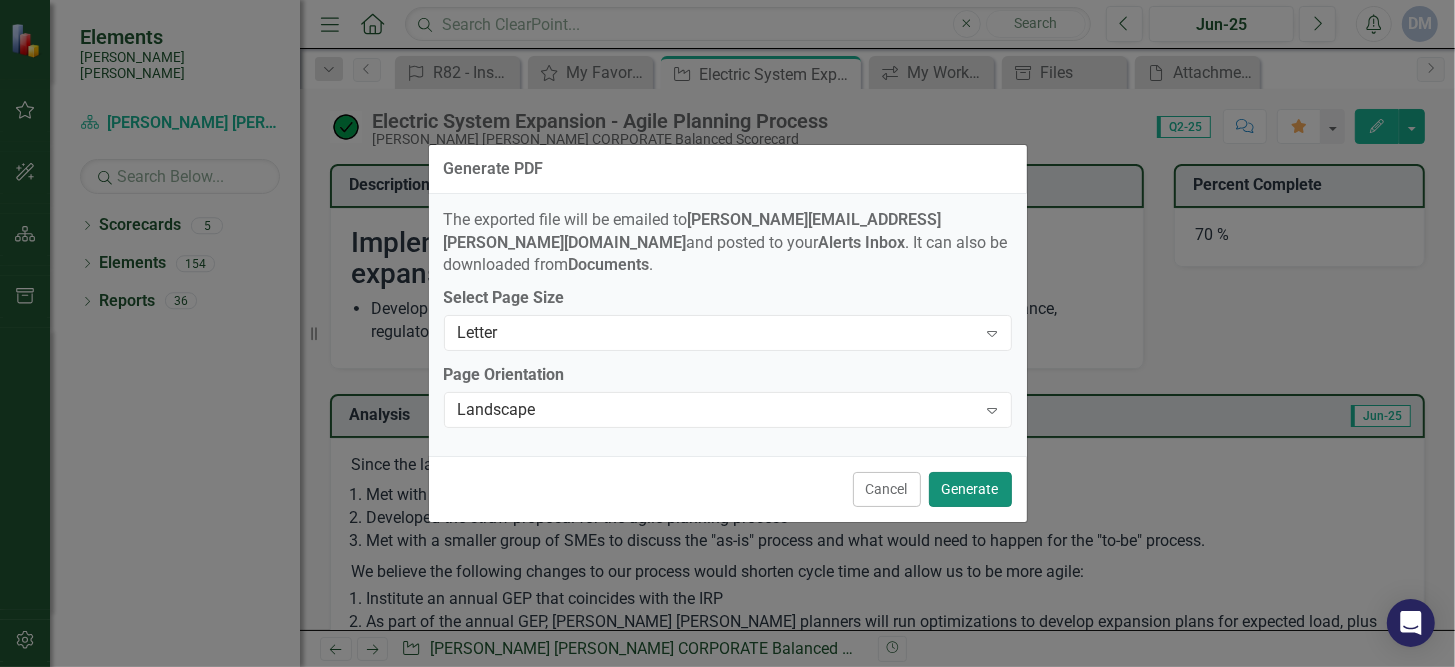drag, startPoint x: 973, startPoint y: 474, endPoint x: 828, endPoint y: 417, distance: 155.80116 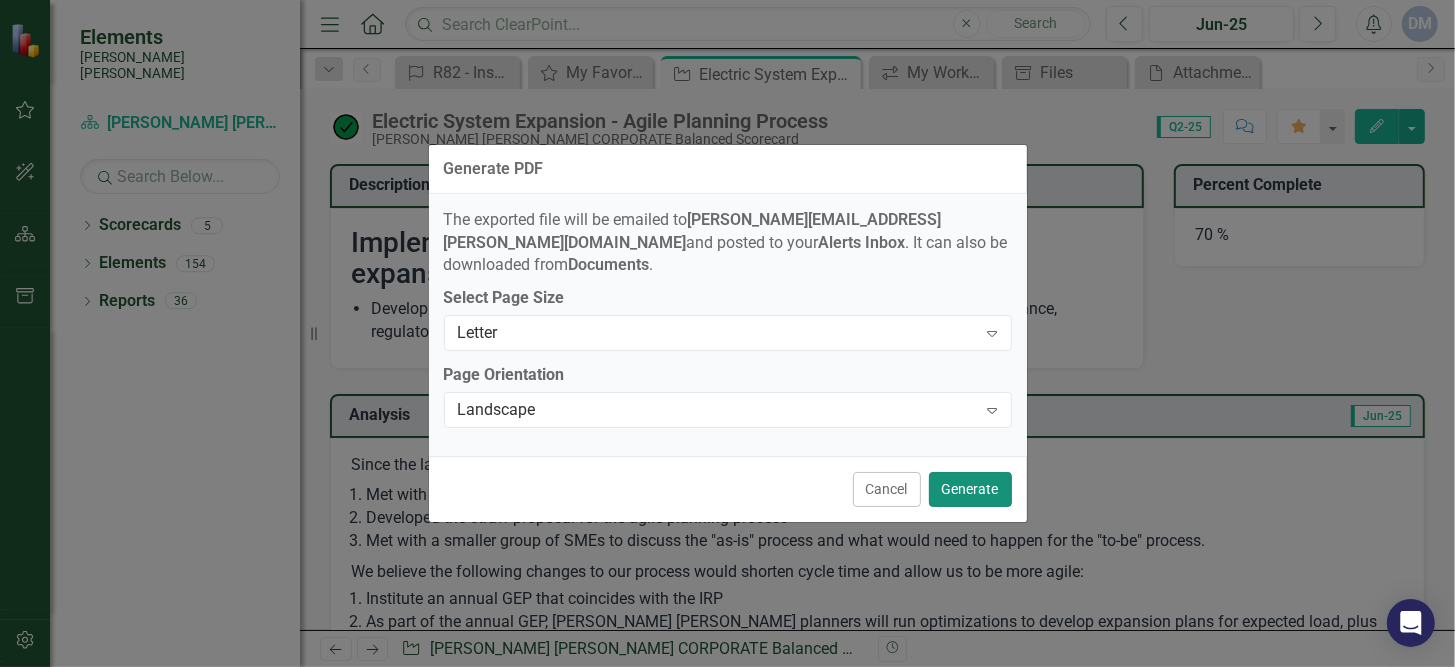 click on "Generate PDF The exported file will be emailed to  [PERSON_NAME][EMAIL_ADDRESS][PERSON_NAME][DOMAIN_NAME]  and posted to your  Alerts Inbox . It can also be downloaded from  Documents . Select Page Size Letter Expand Page Orientation Landscape Expand Cancel Generate" at bounding box center (728, 333) 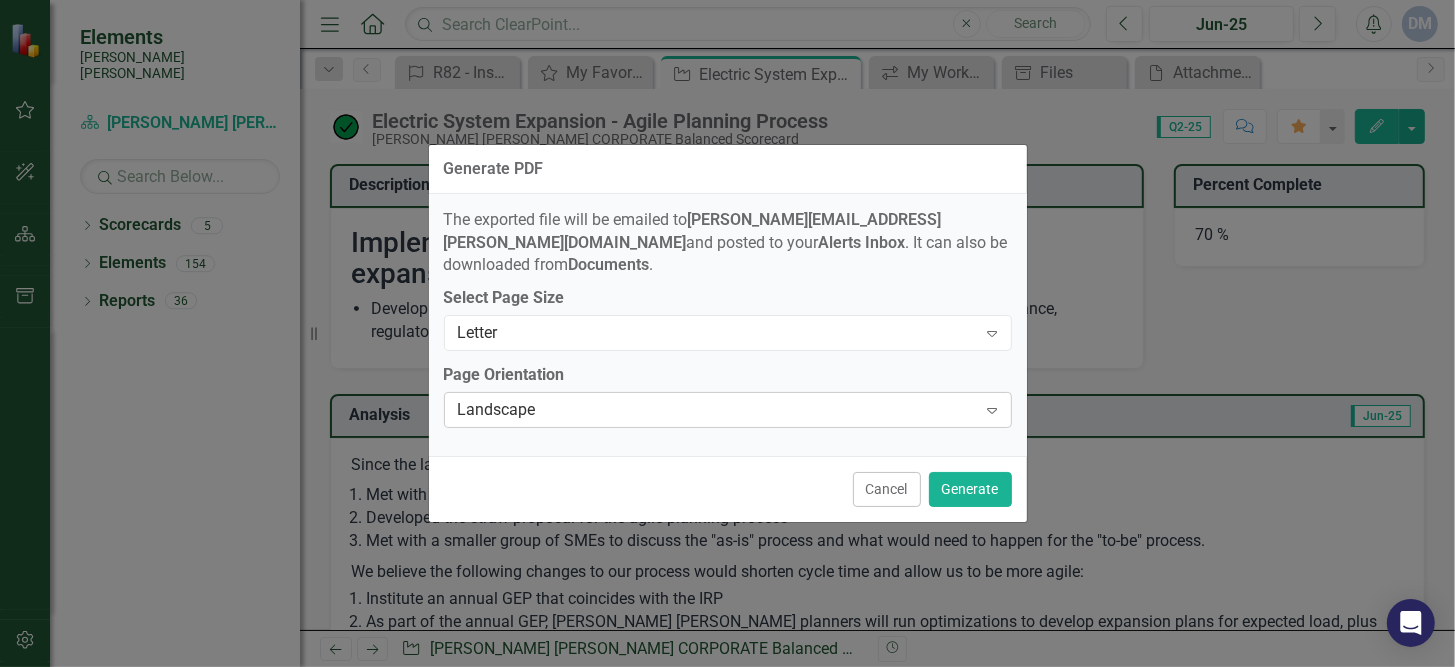 click on "Landscape" at bounding box center (717, 410) 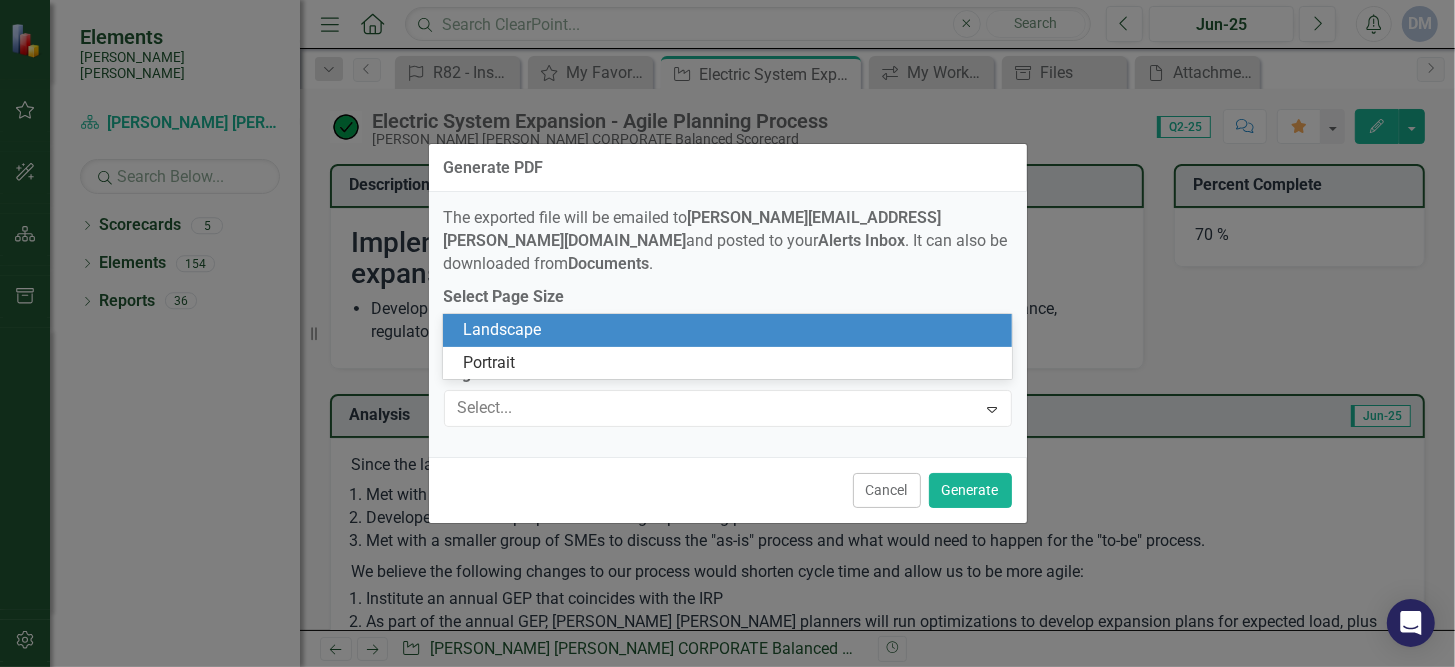 click on "Portrait" at bounding box center [731, 363] 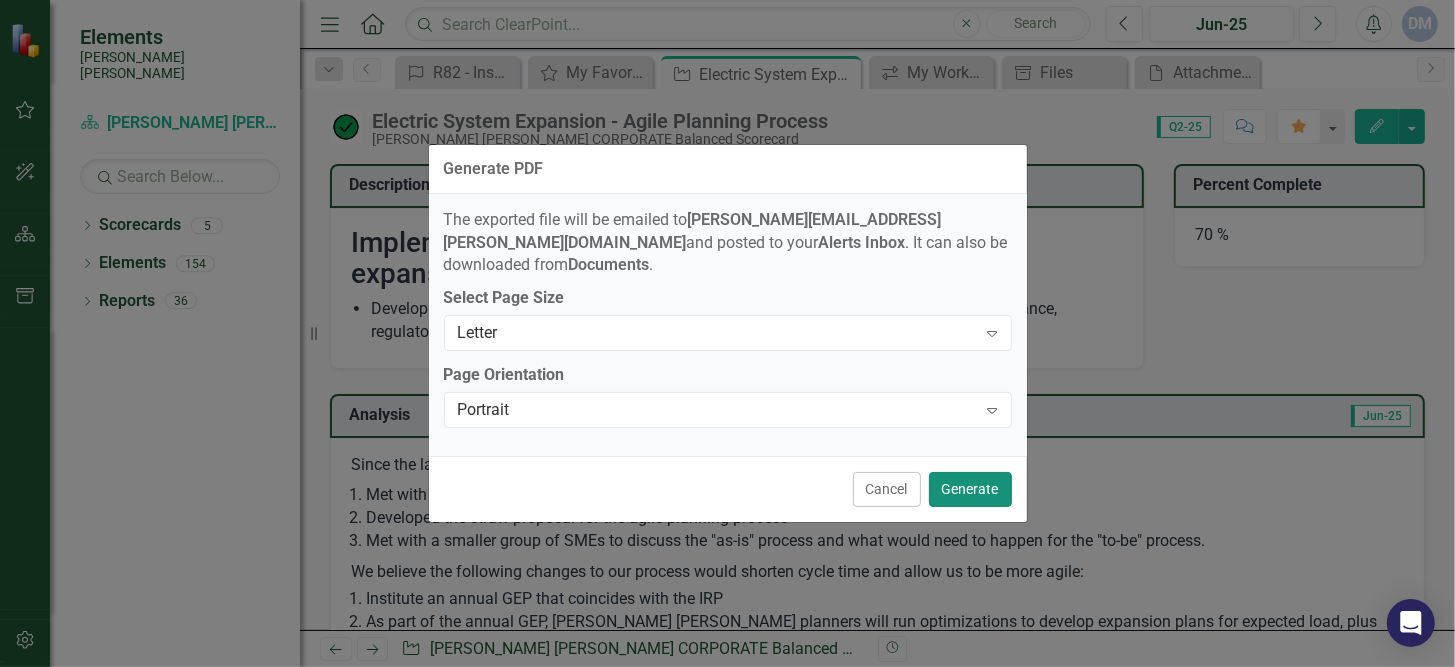 click on "Generate" at bounding box center (970, 489) 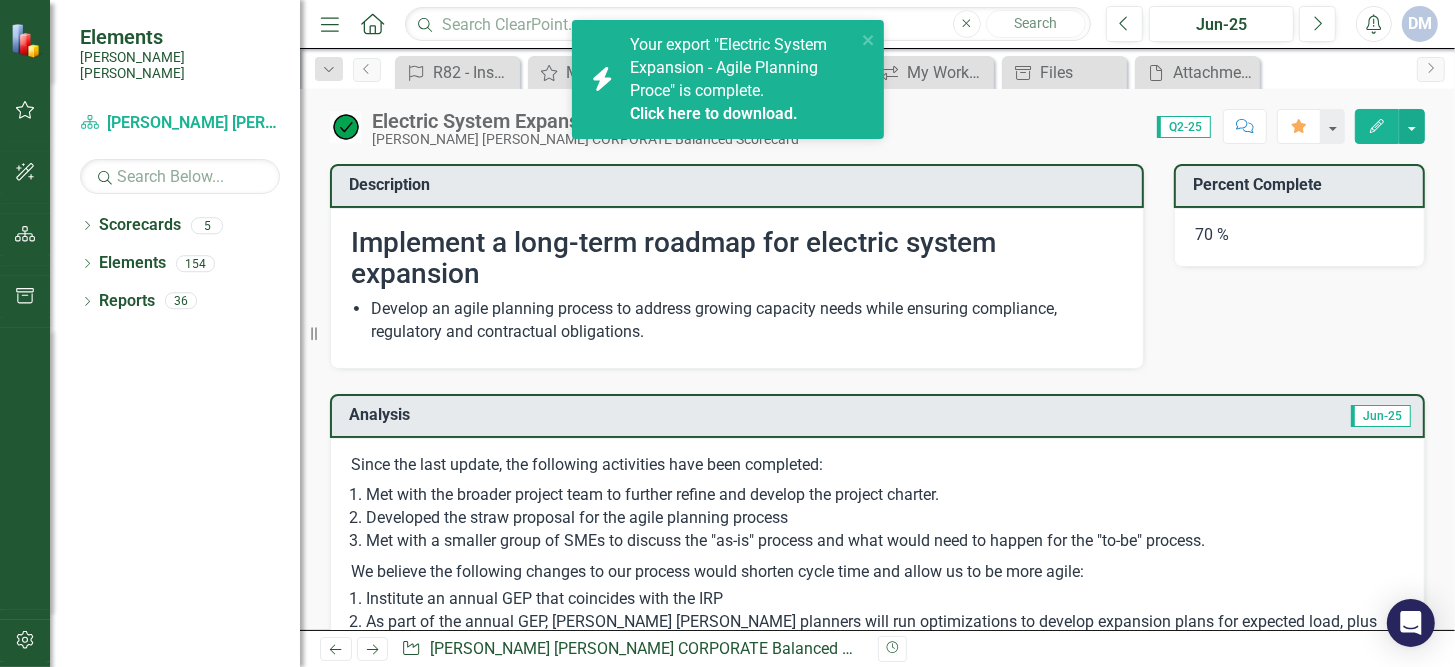 click on "Click here to download." at bounding box center [714, 113] 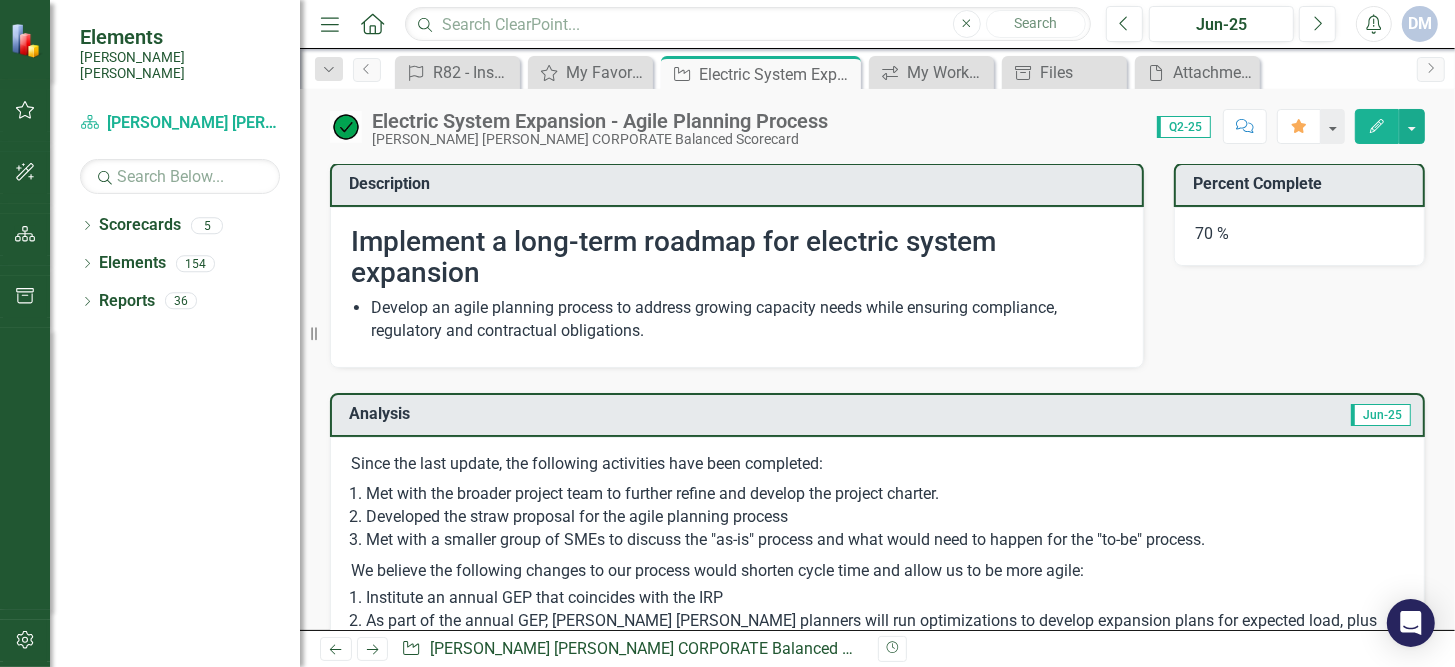 scroll, scrollTop: 0, scrollLeft: 0, axis: both 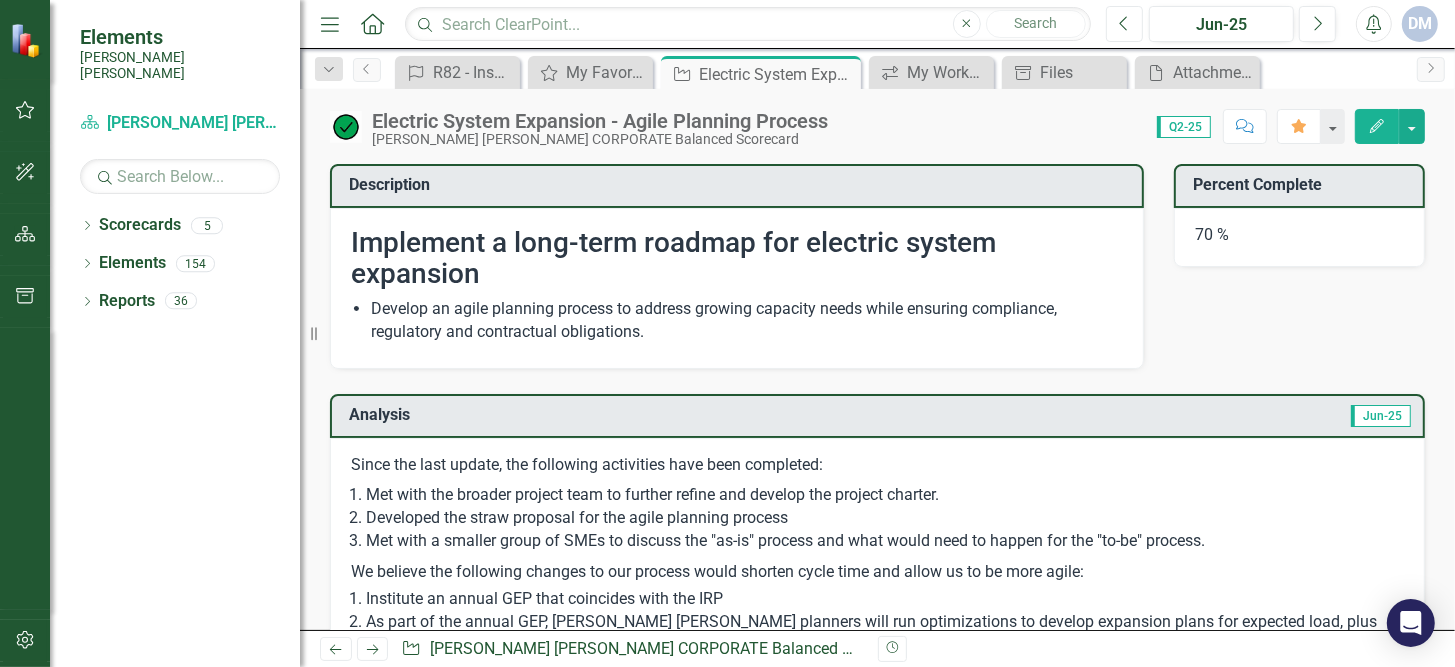 click on "Previous" 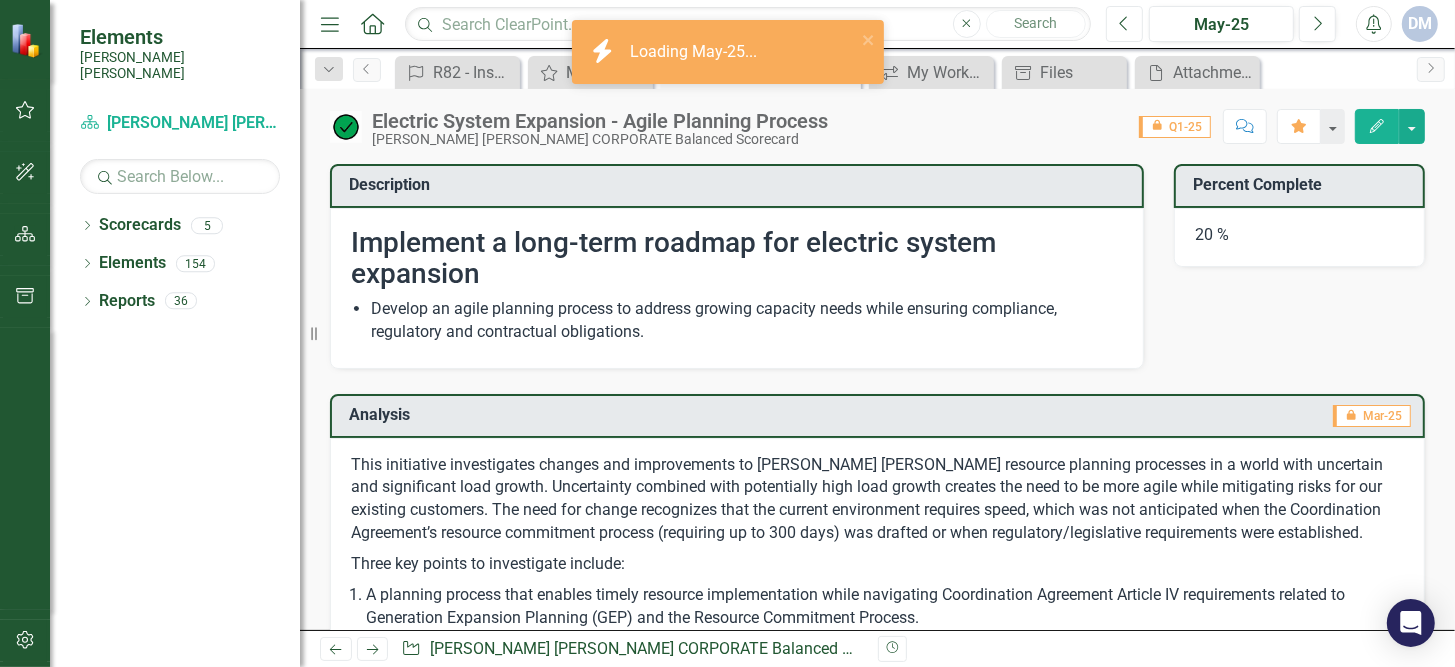 click on "Previous" 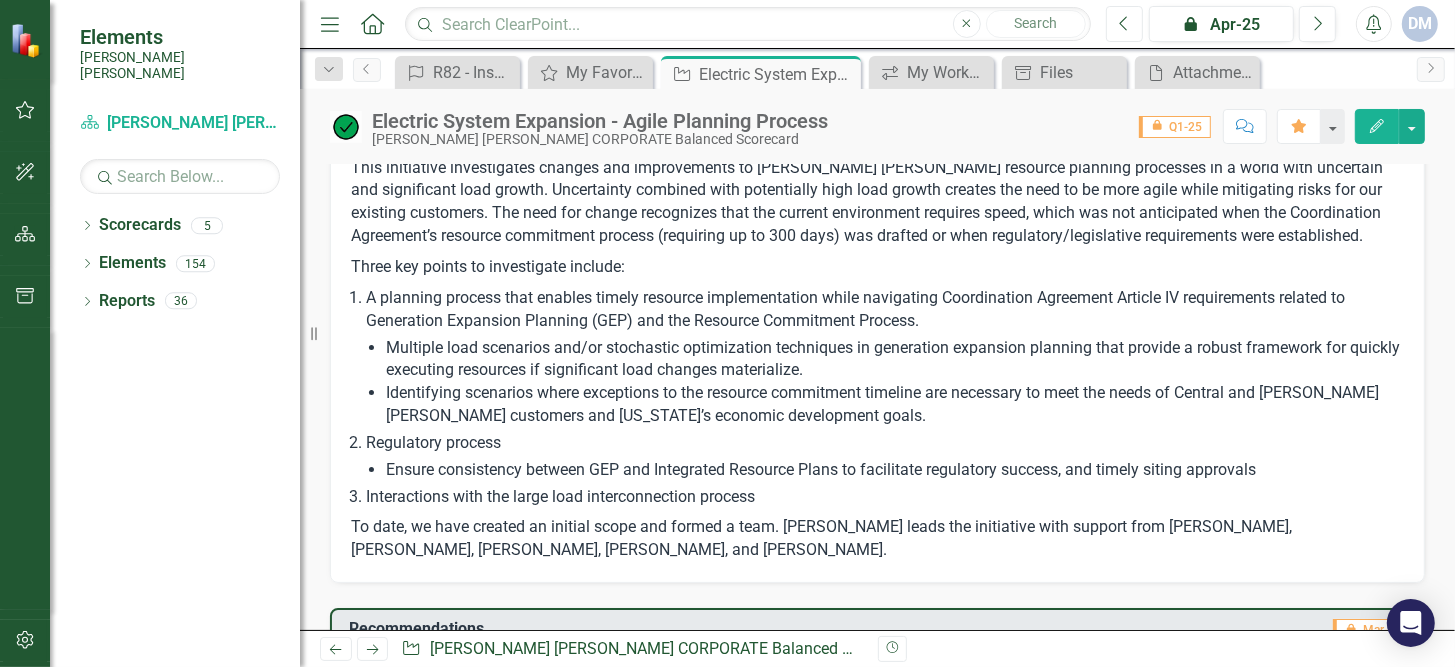 scroll, scrollTop: 200, scrollLeft: 0, axis: vertical 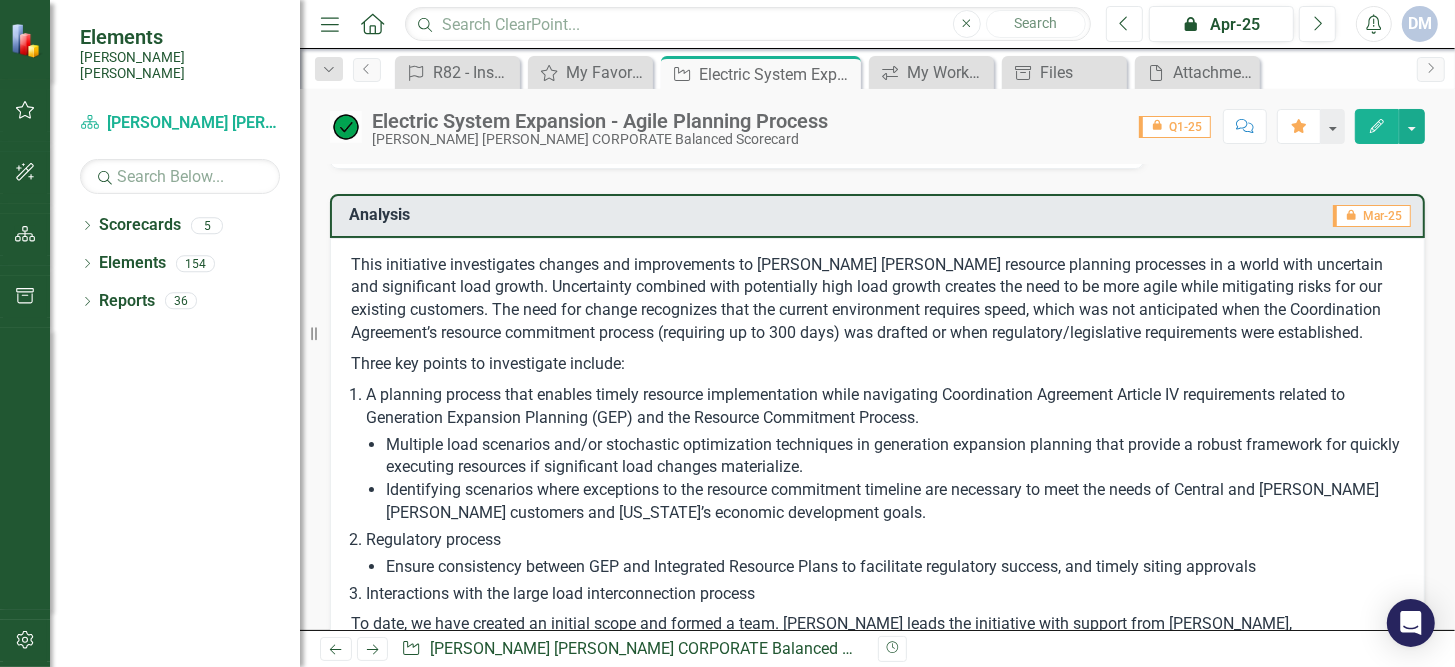 click on "Previous" at bounding box center (1124, 24) 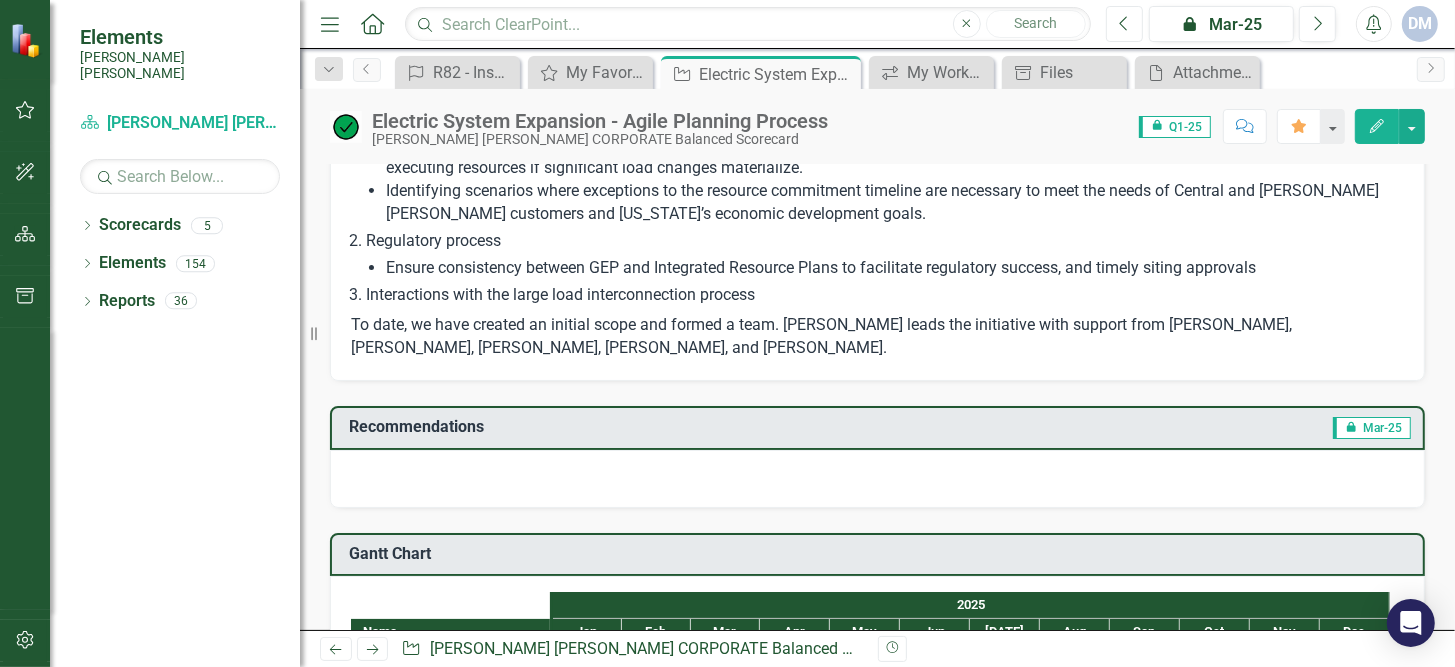 scroll, scrollTop: 0, scrollLeft: 0, axis: both 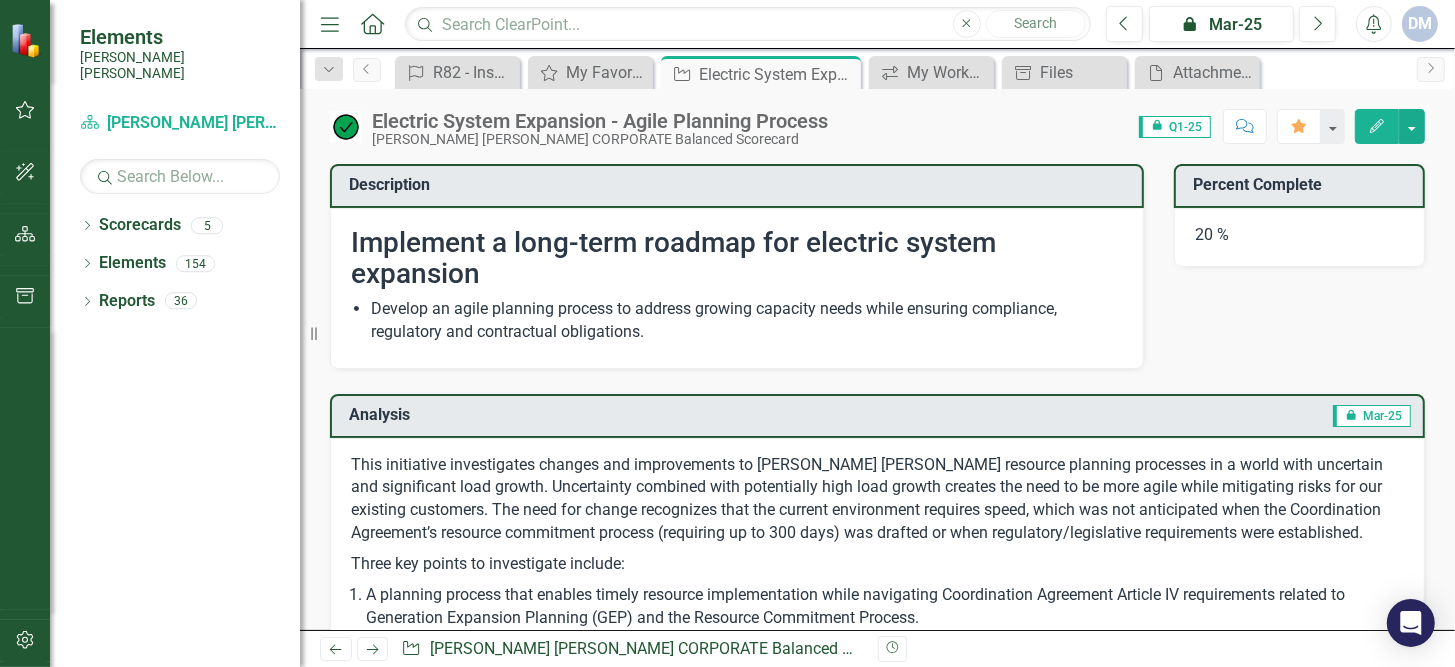 click on "This initiative investigates changes and improvements to [PERSON_NAME] [PERSON_NAME] resource planning processes in a world with uncertain and significant load growth. Uncertainty combined with potentially high load growth creates the need to be more agile while mitigating risks for our existing customers. The need for change recognizes that the current environment requires speed, which was not anticipated when the Coordination Agreement’s resource commitment process (requiring up to 300 days) was drafted or when regulatory/legislative requirements were established." at bounding box center [877, 501] 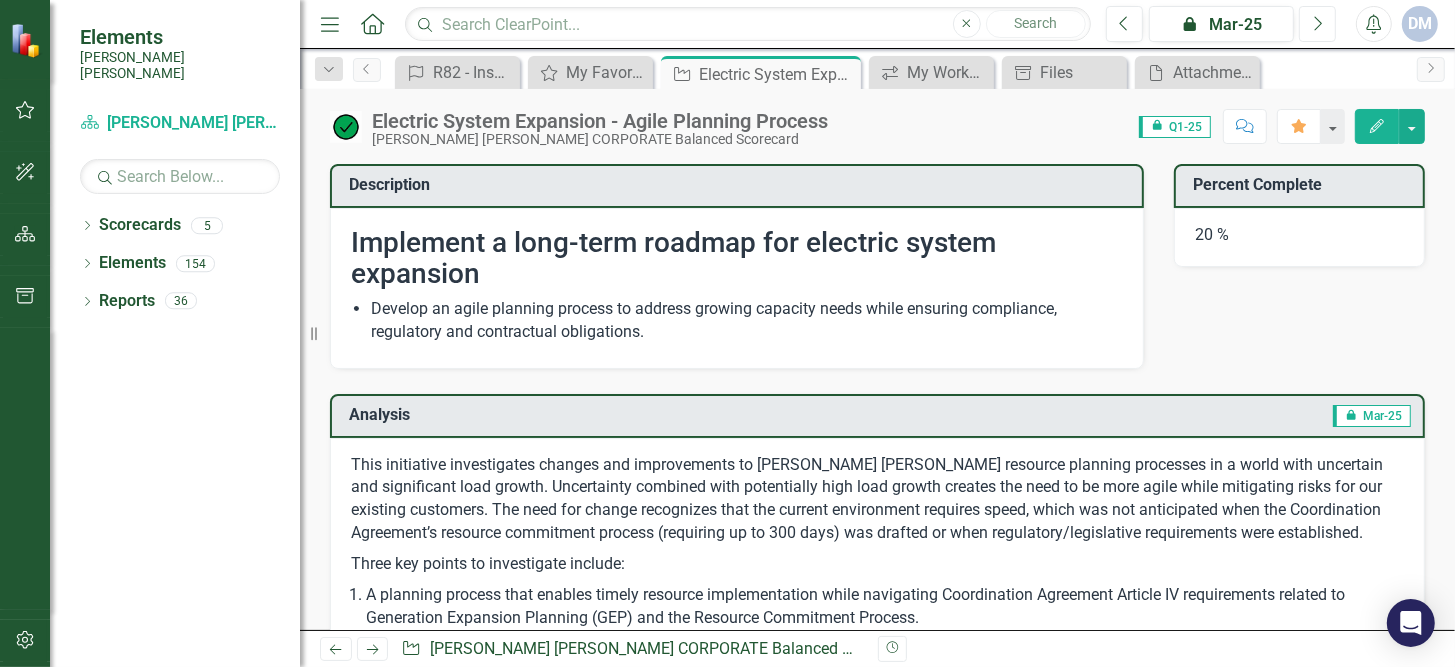 click on "Next" 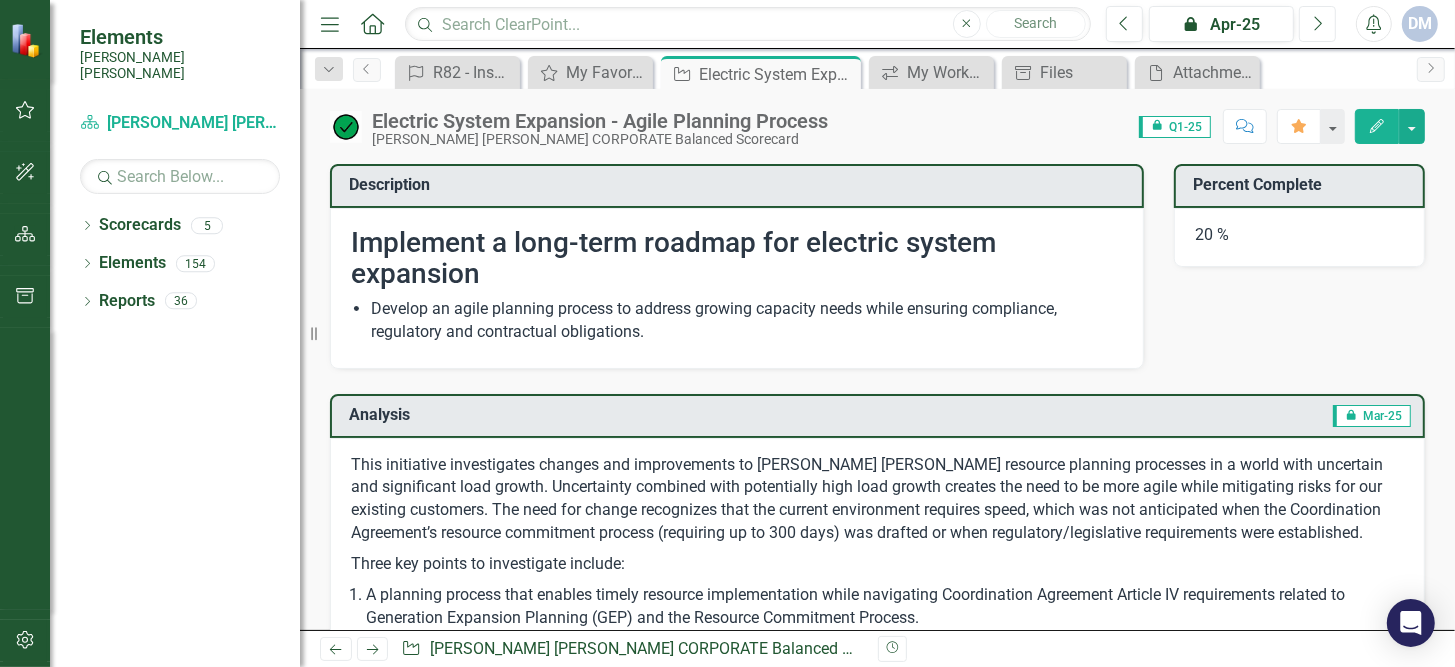 click on "Next" 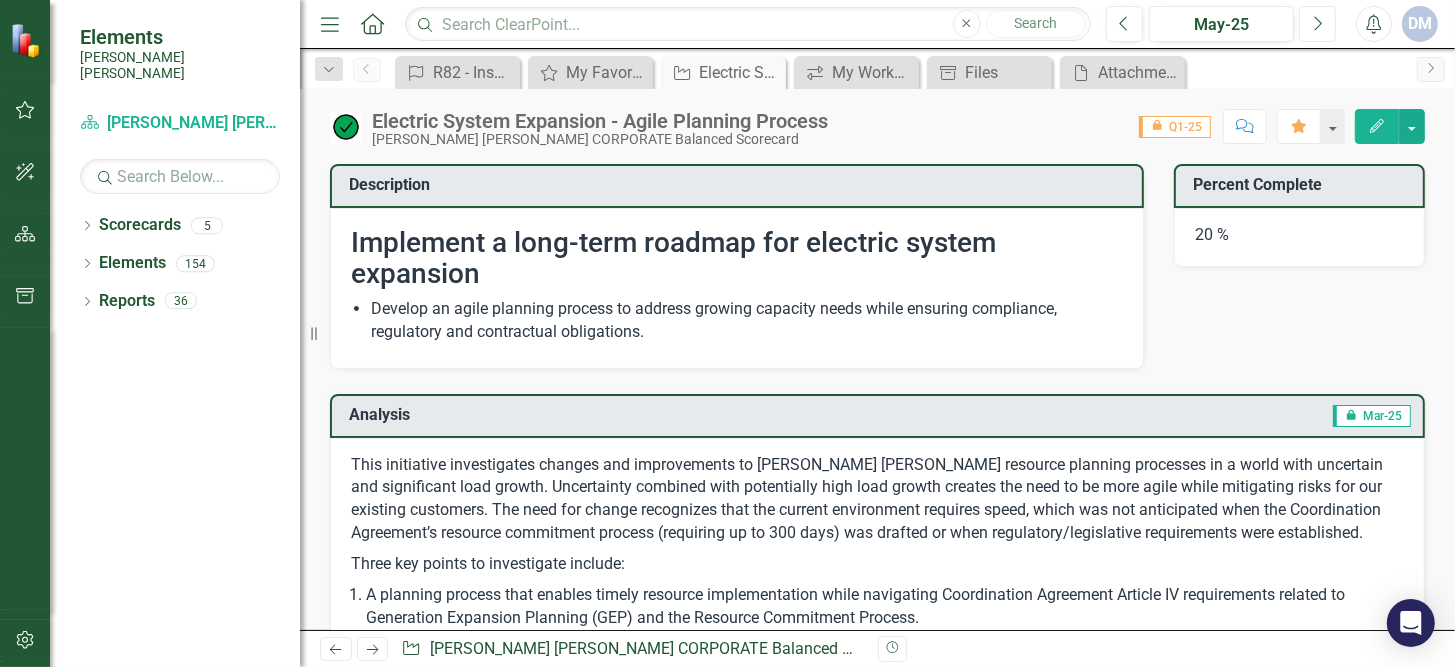 click on "Next" 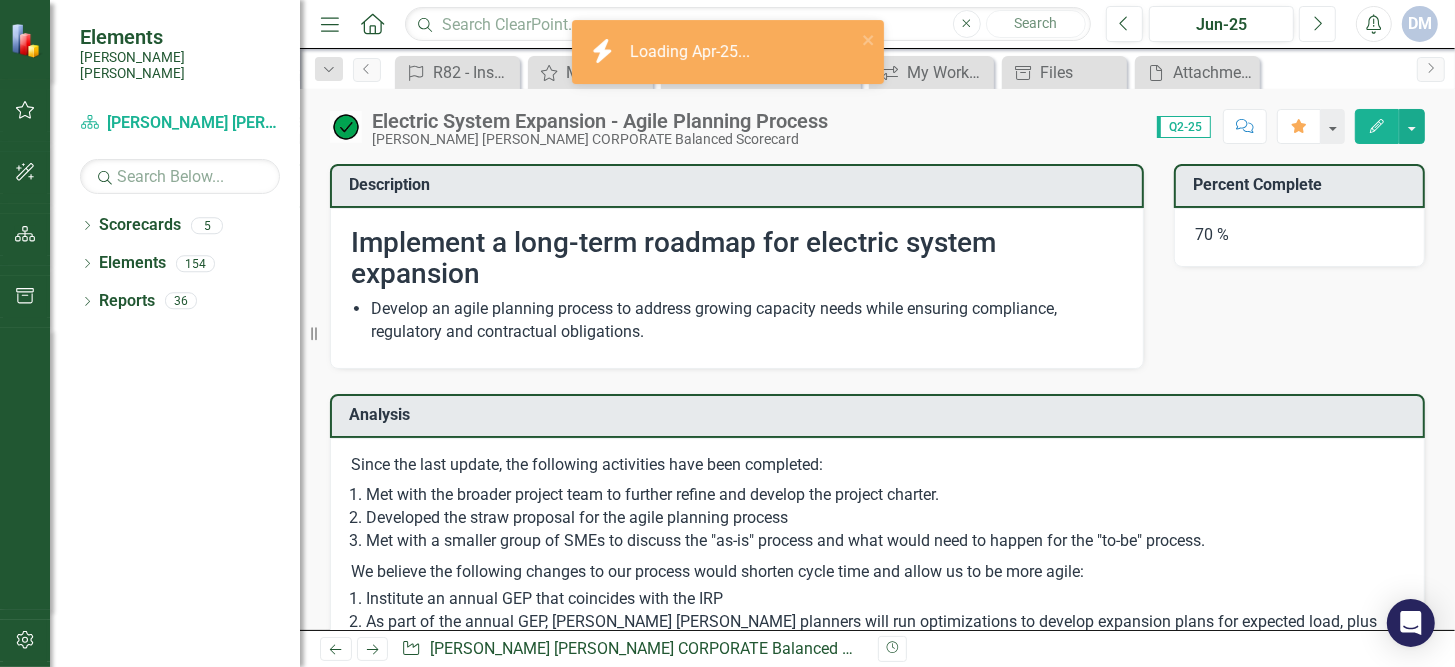 checkbox on "true" 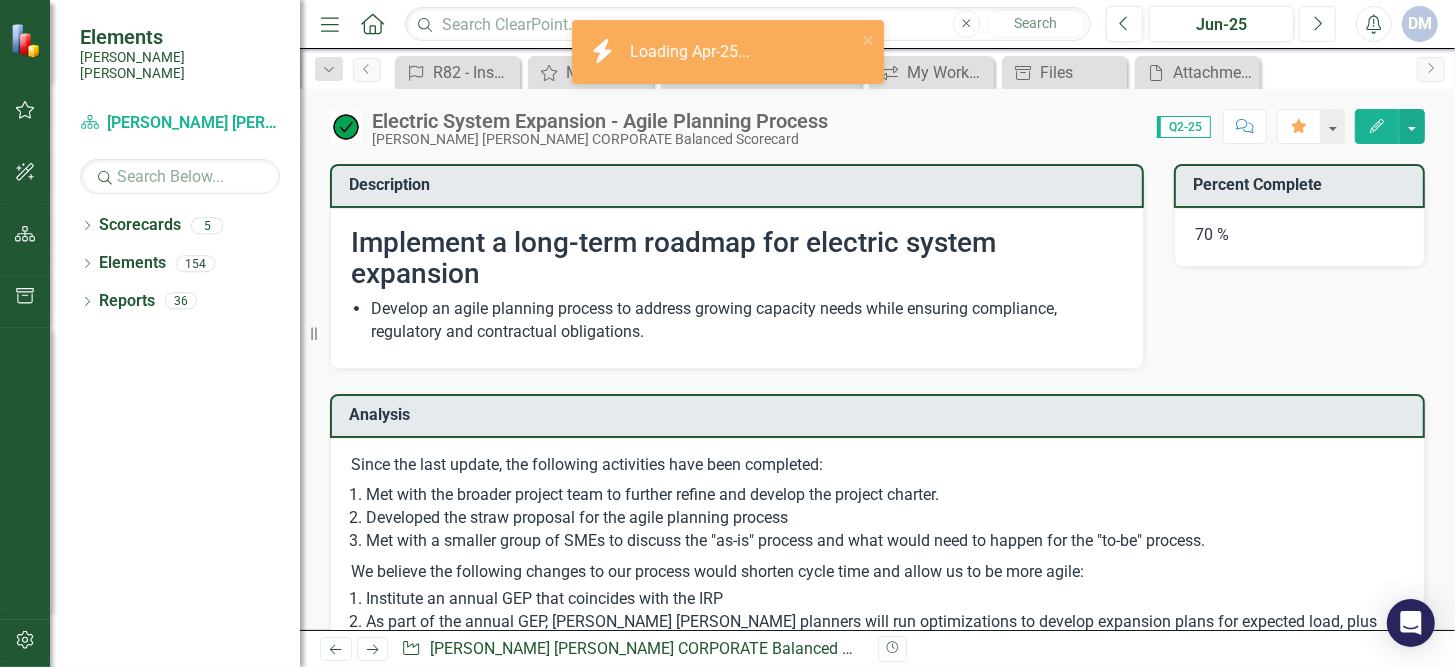checkbox on "true" 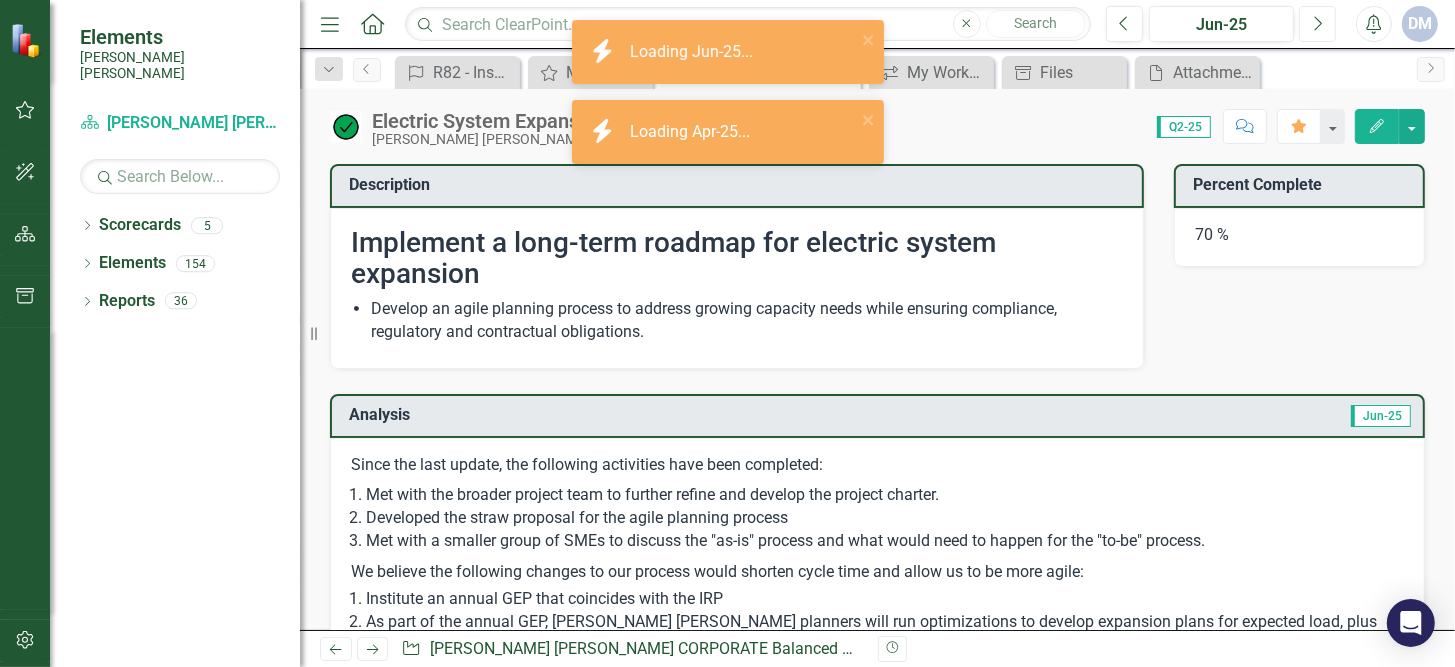 click on "Next" 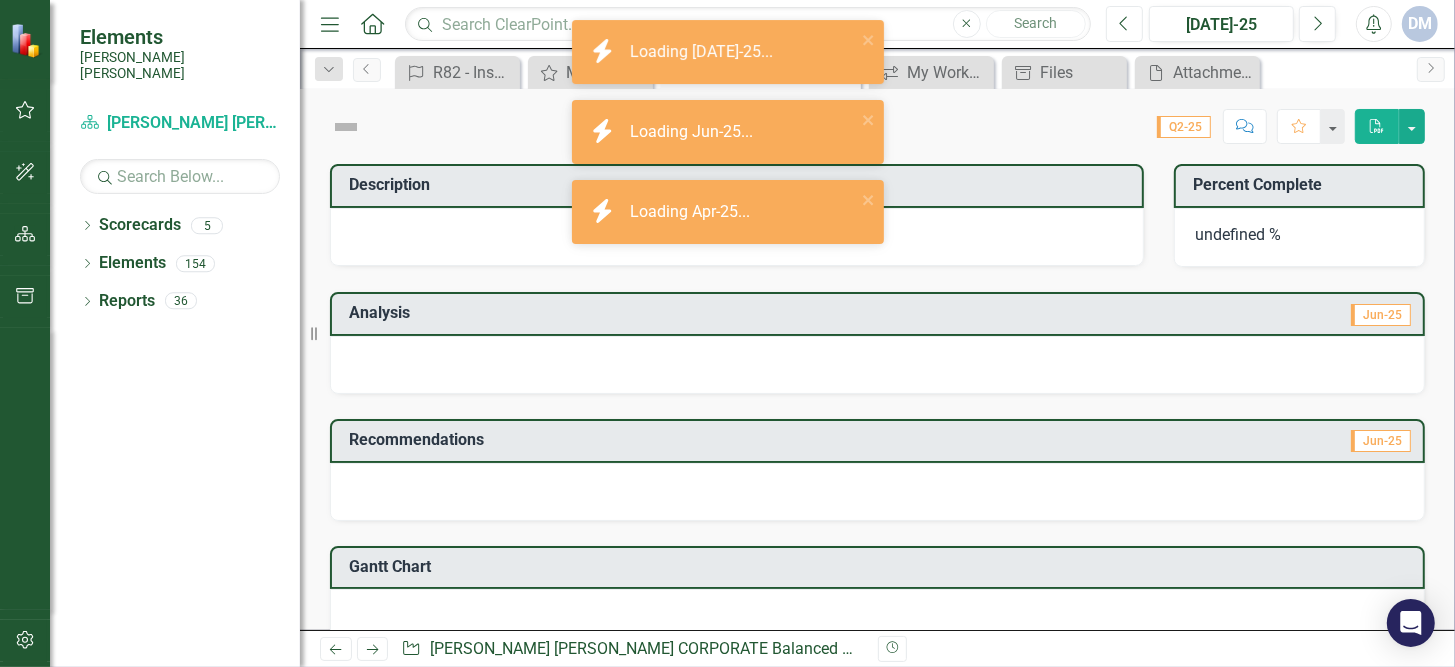 click on "Previous" 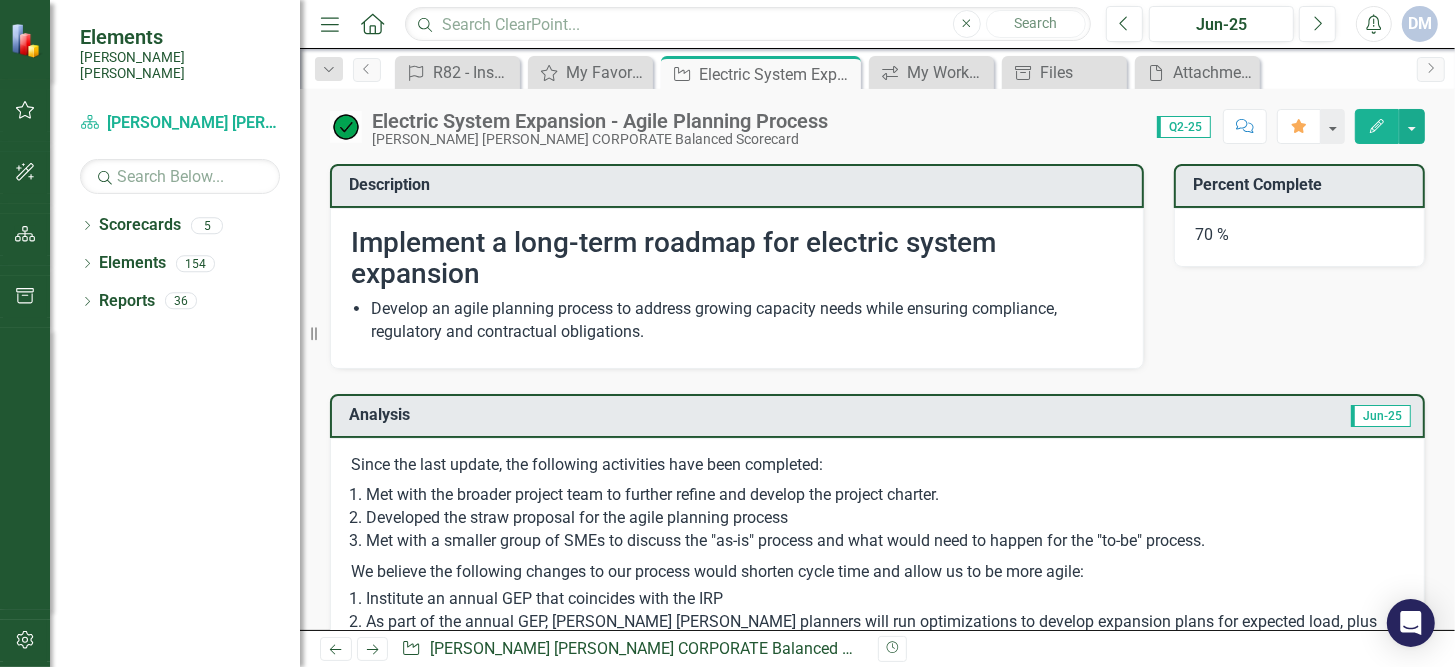 click on "Since the last update, the following activities have been completed:" at bounding box center (877, 467) 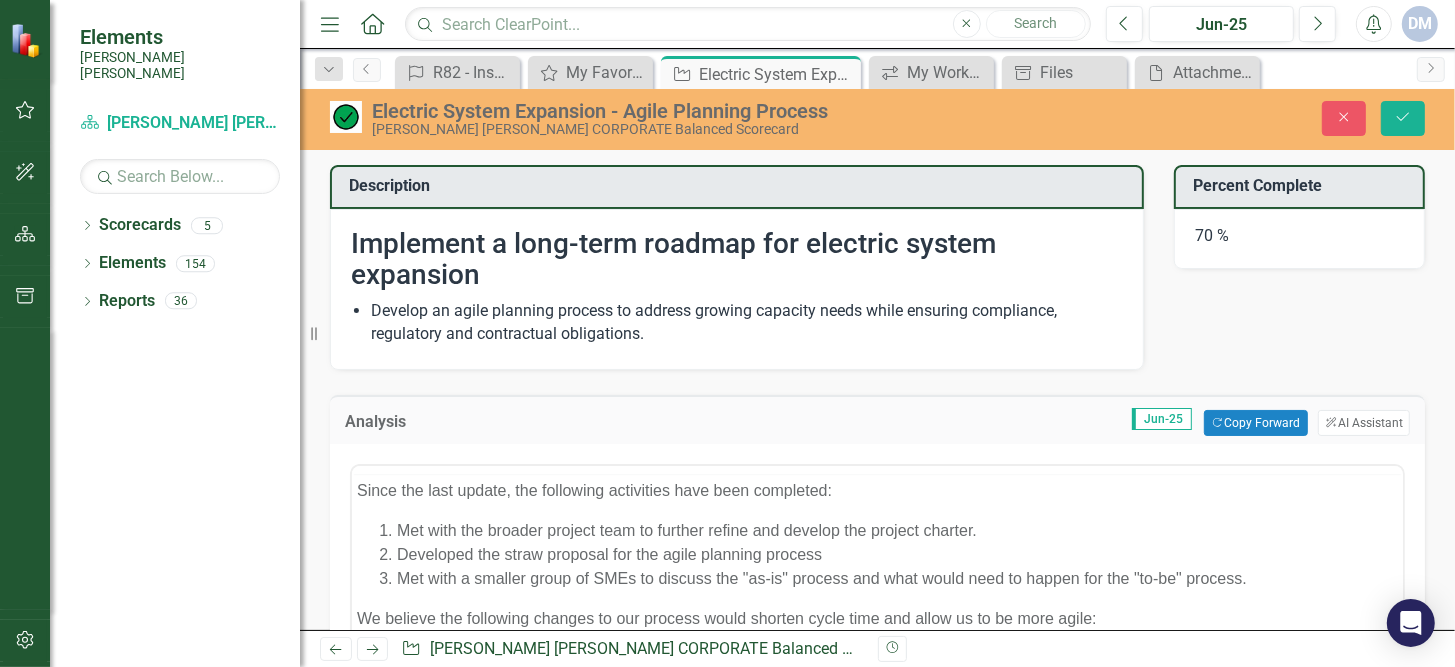 scroll, scrollTop: 0, scrollLeft: 0, axis: both 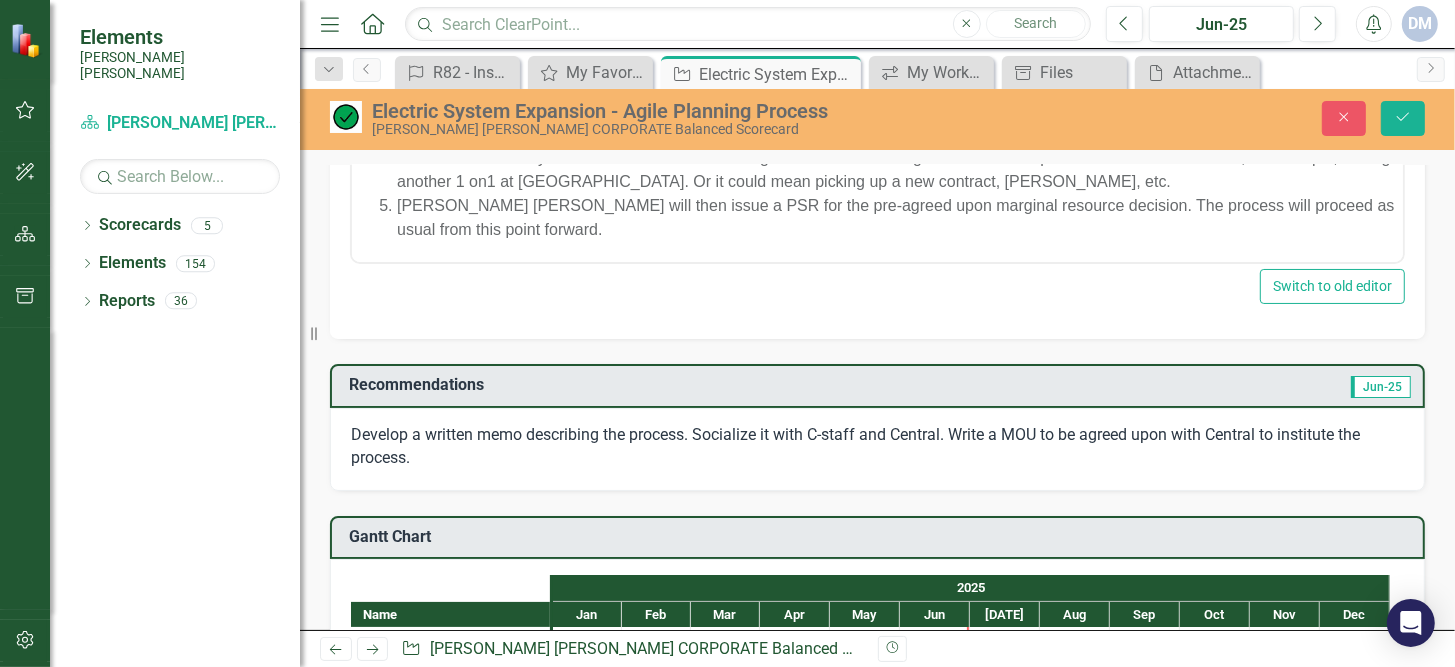 click on "Develop a written memo describing the process. Socialize it with C-staff and Central. Write a MOU to be agreed upon with Central to institute the process." at bounding box center [877, 447] 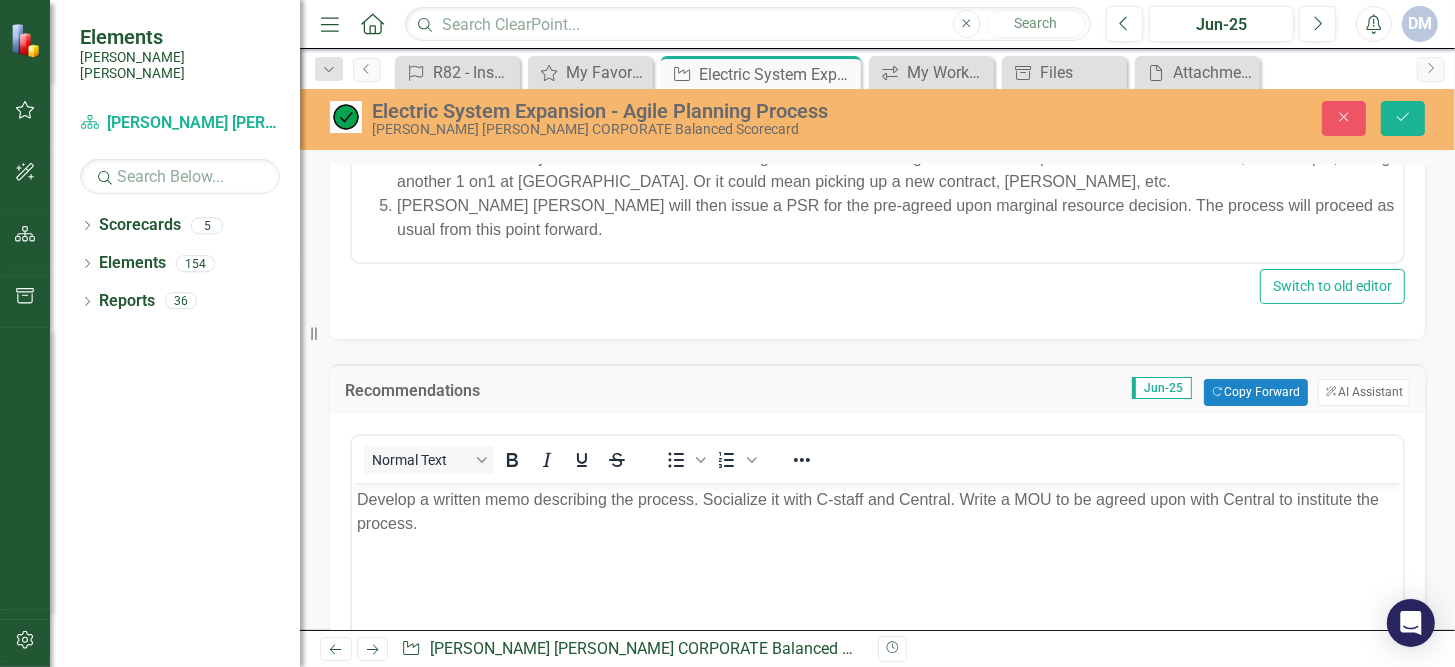 scroll, scrollTop: 0, scrollLeft: 0, axis: both 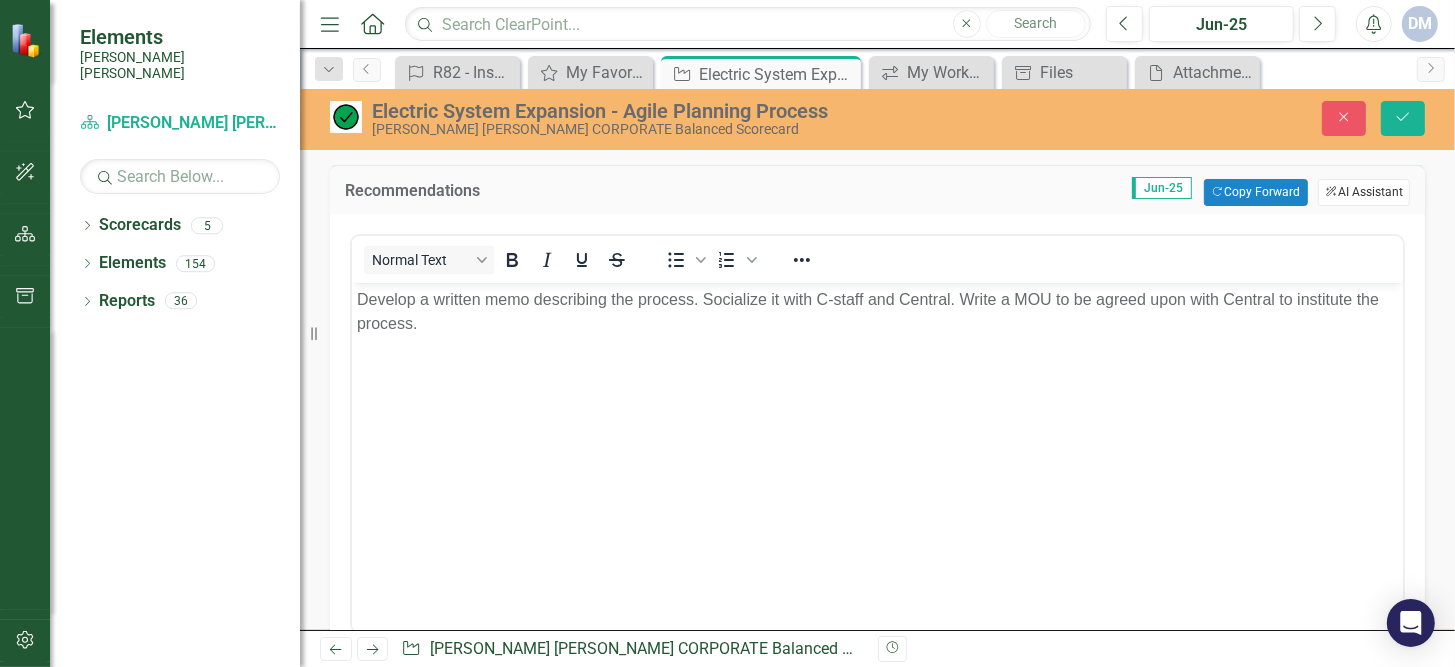 click on "ClearPoint AI  AI Assistant" at bounding box center [1364, 192] 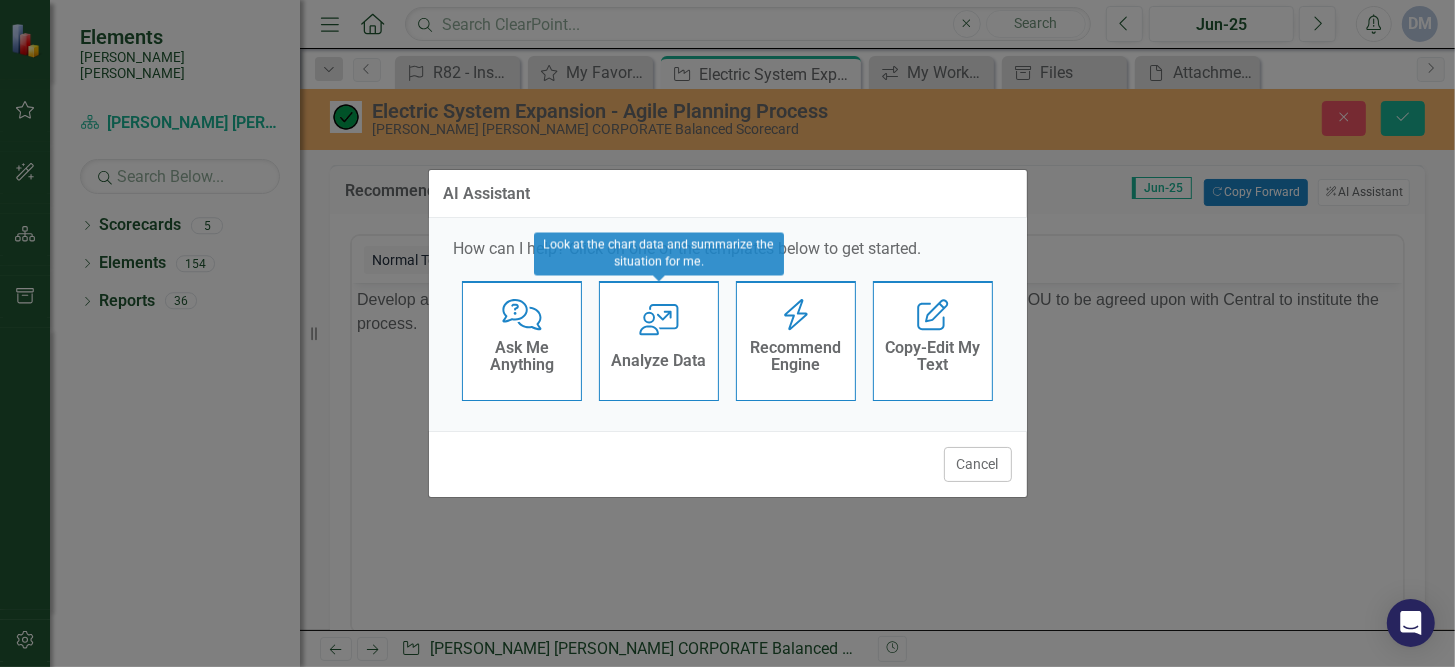 click on "User with Chart" 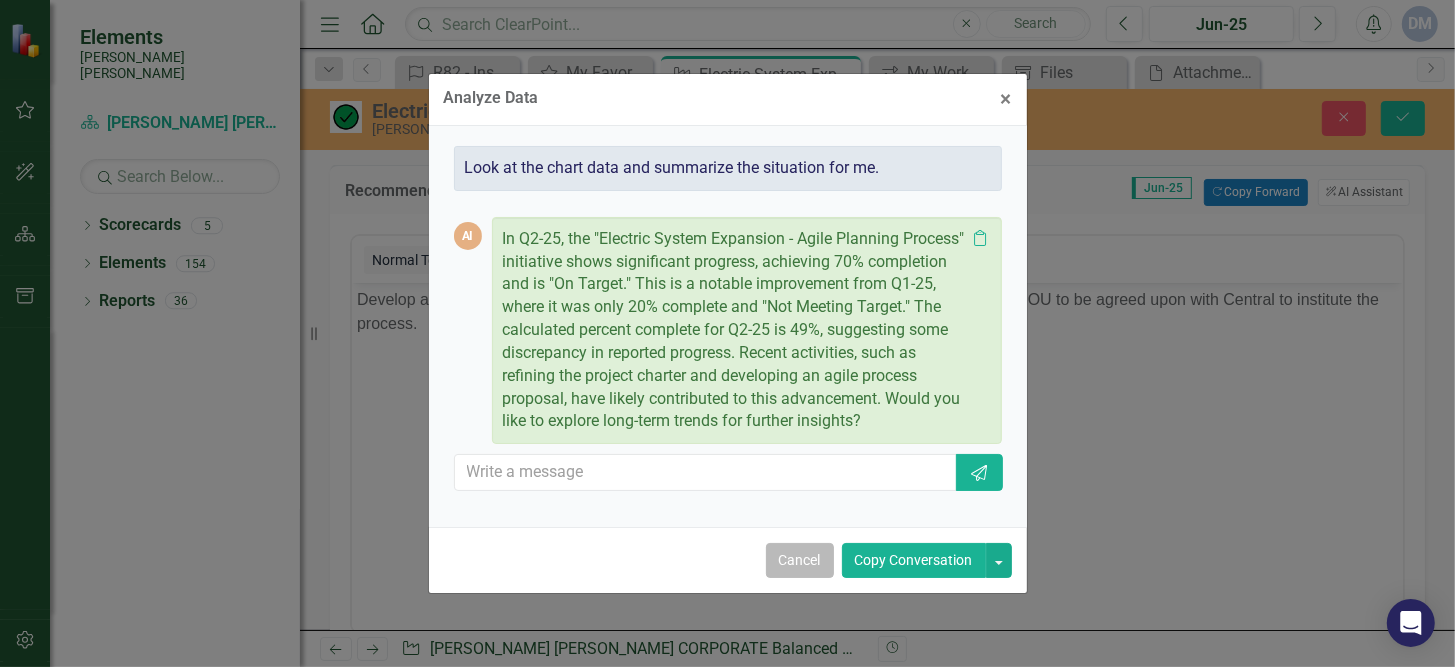 drag, startPoint x: 815, startPoint y: 572, endPoint x: 464, endPoint y: 293, distance: 448.37708 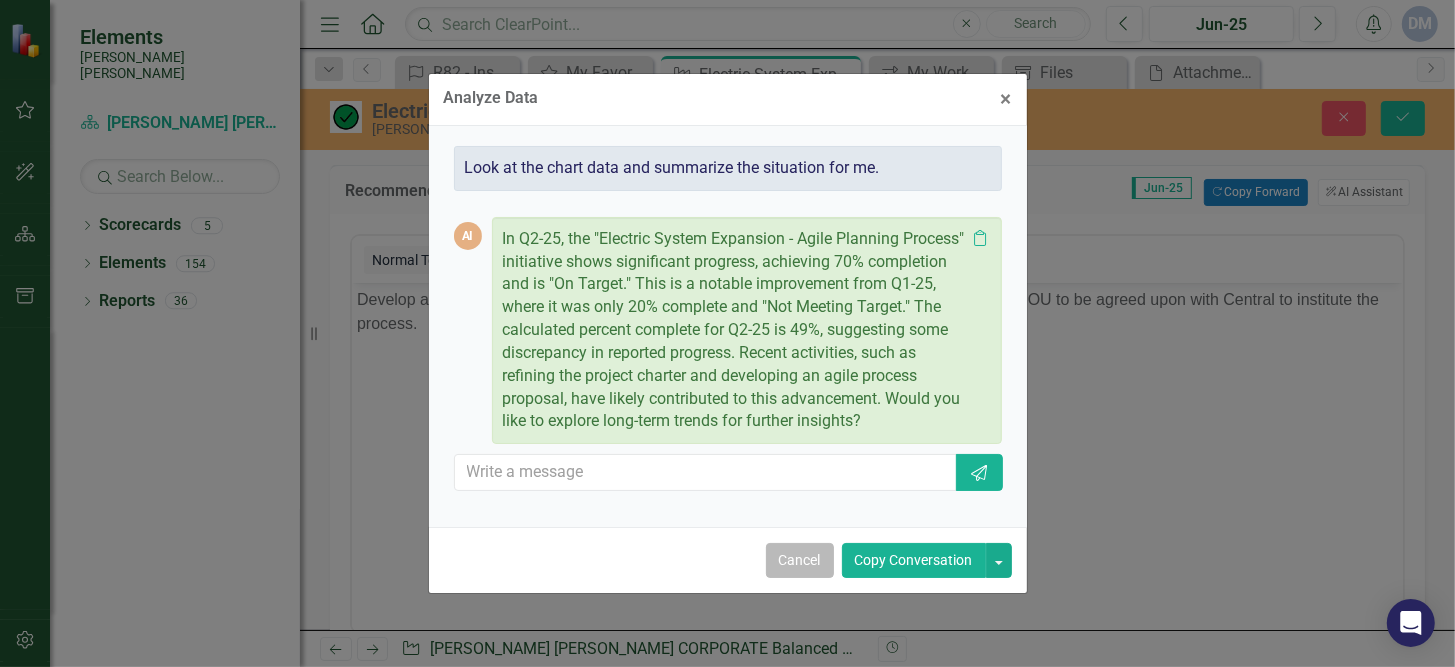 click on "Cancel" at bounding box center [800, 560] 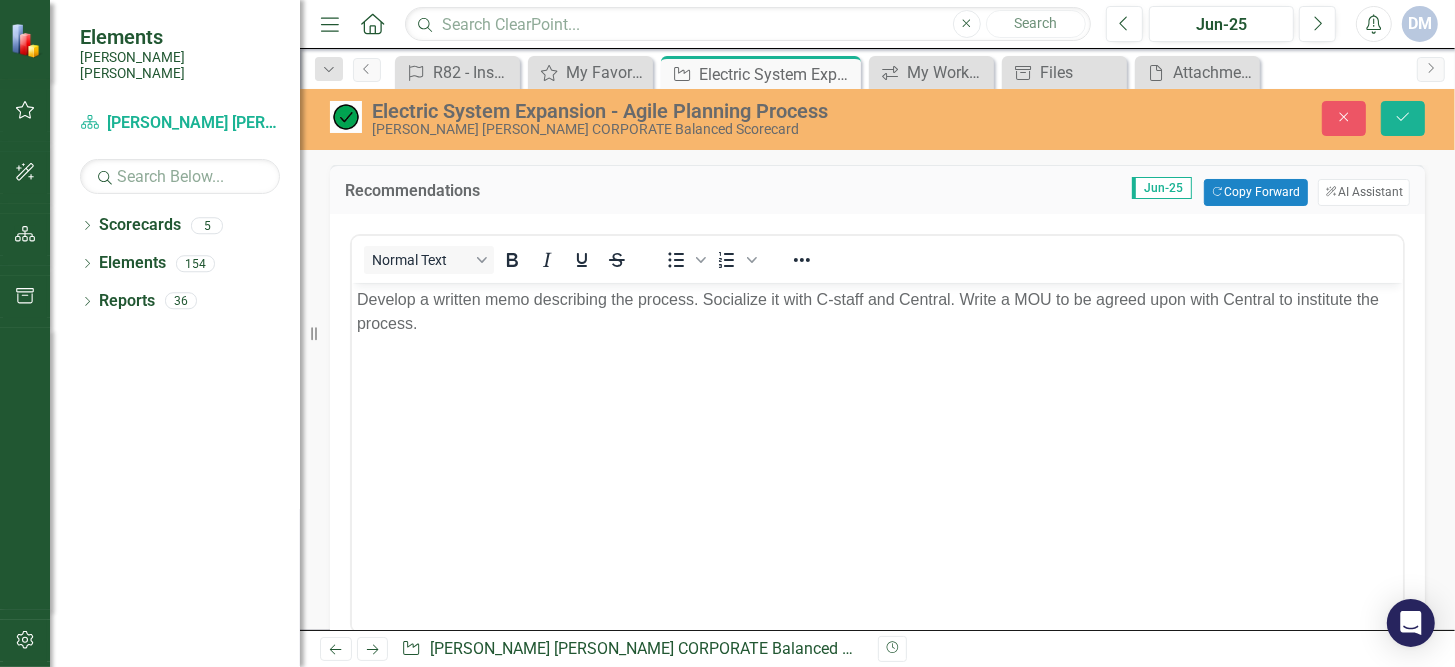 click on "Develop a written memo describing the process. Socialize it with C-staff and Central. Write a MOU to be agreed upon with Central to institute the process." at bounding box center (876, 432) 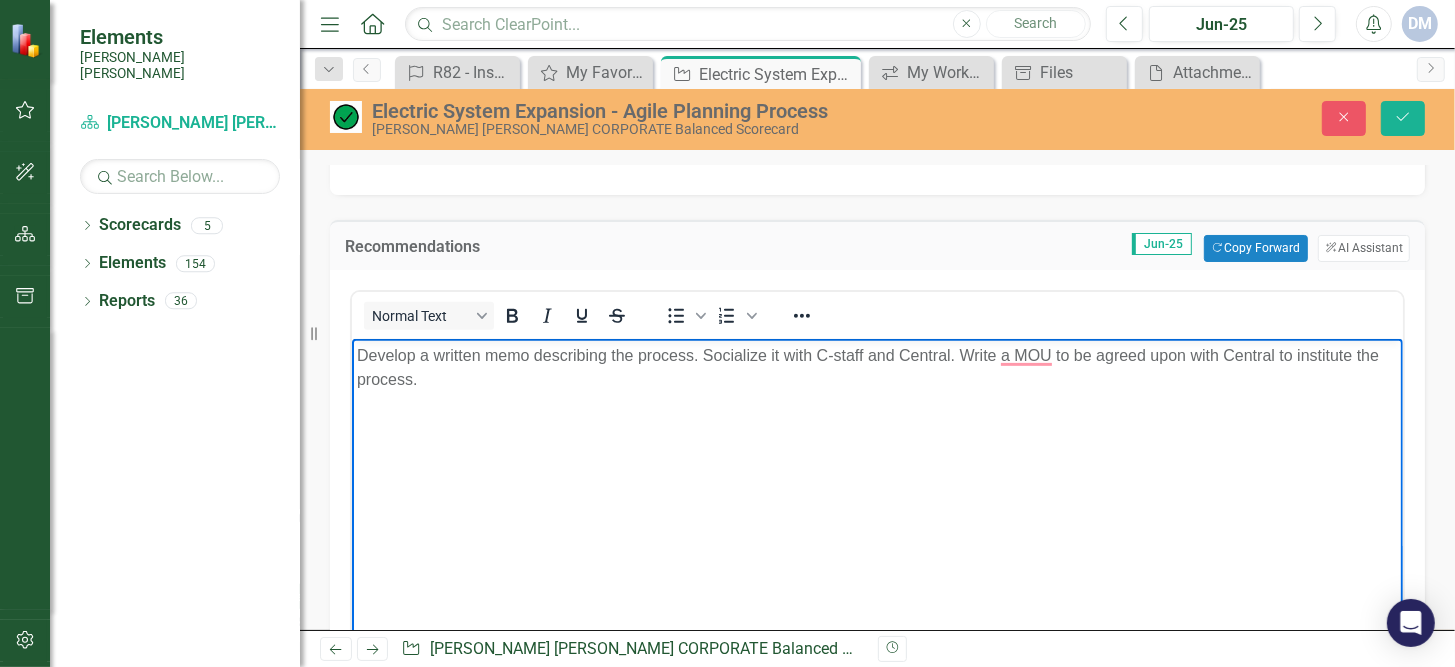 scroll, scrollTop: 700, scrollLeft: 0, axis: vertical 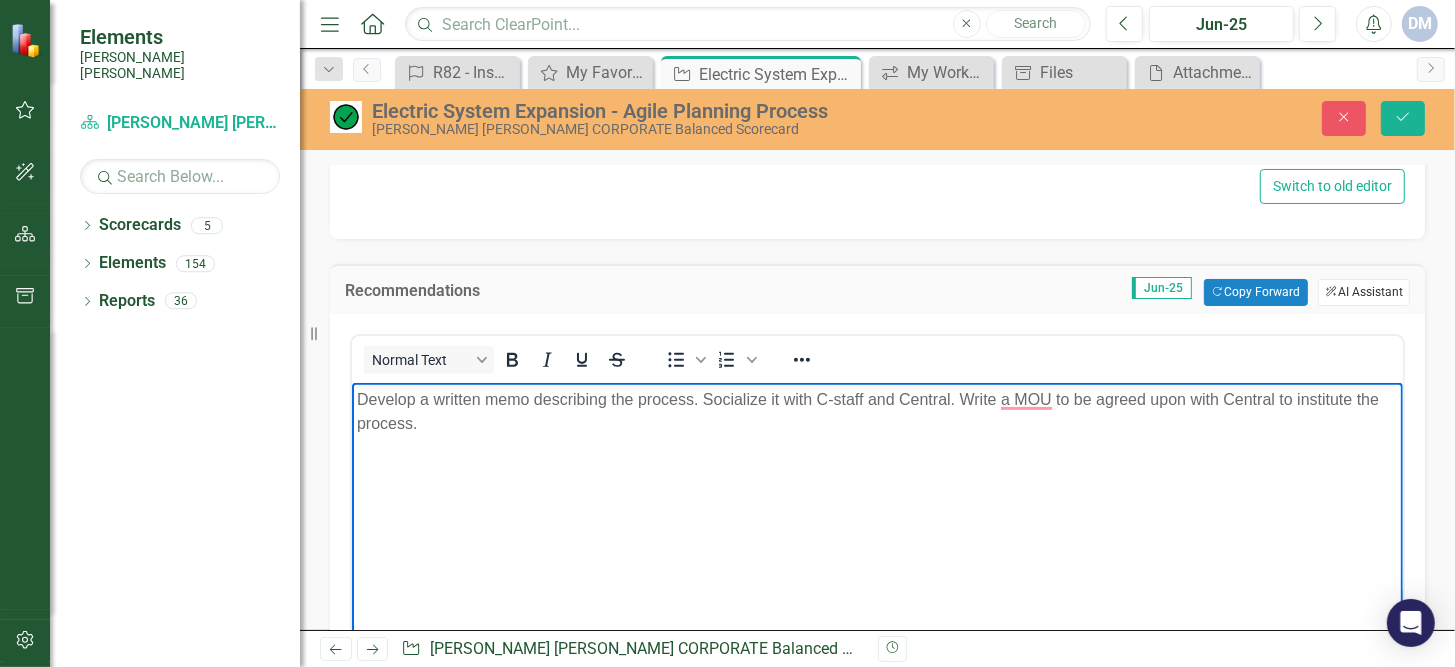 click on "ClearPoint AI  AI Assistant" at bounding box center (1364, 292) 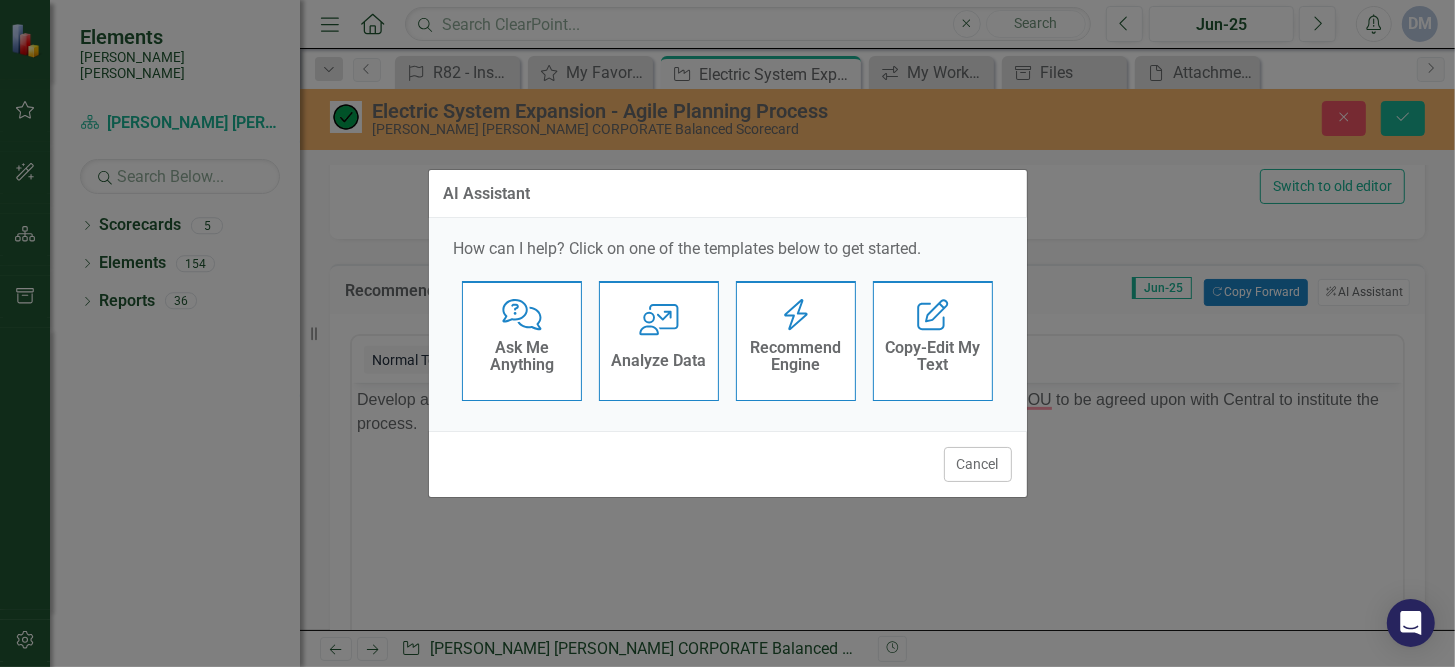 click on "Recommend Engine" at bounding box center (796, 356) 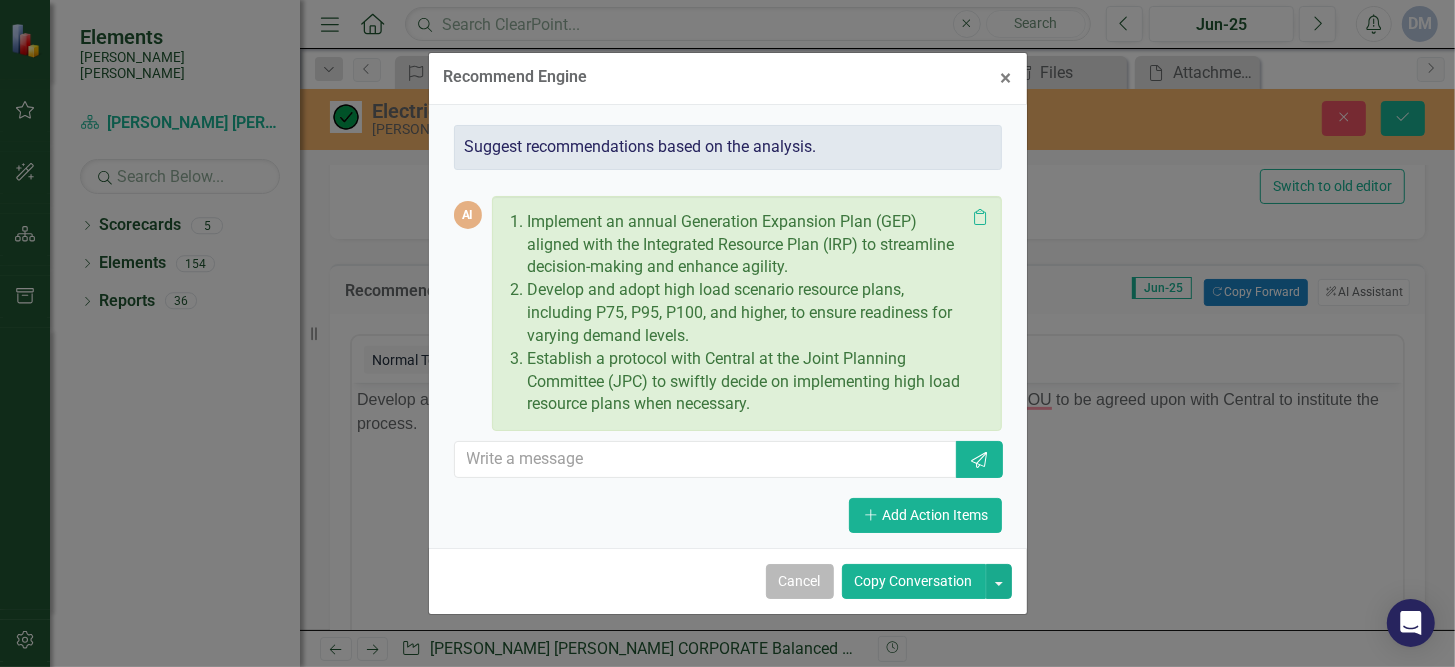 click on "Cancel" at bounding box center [800, 581] 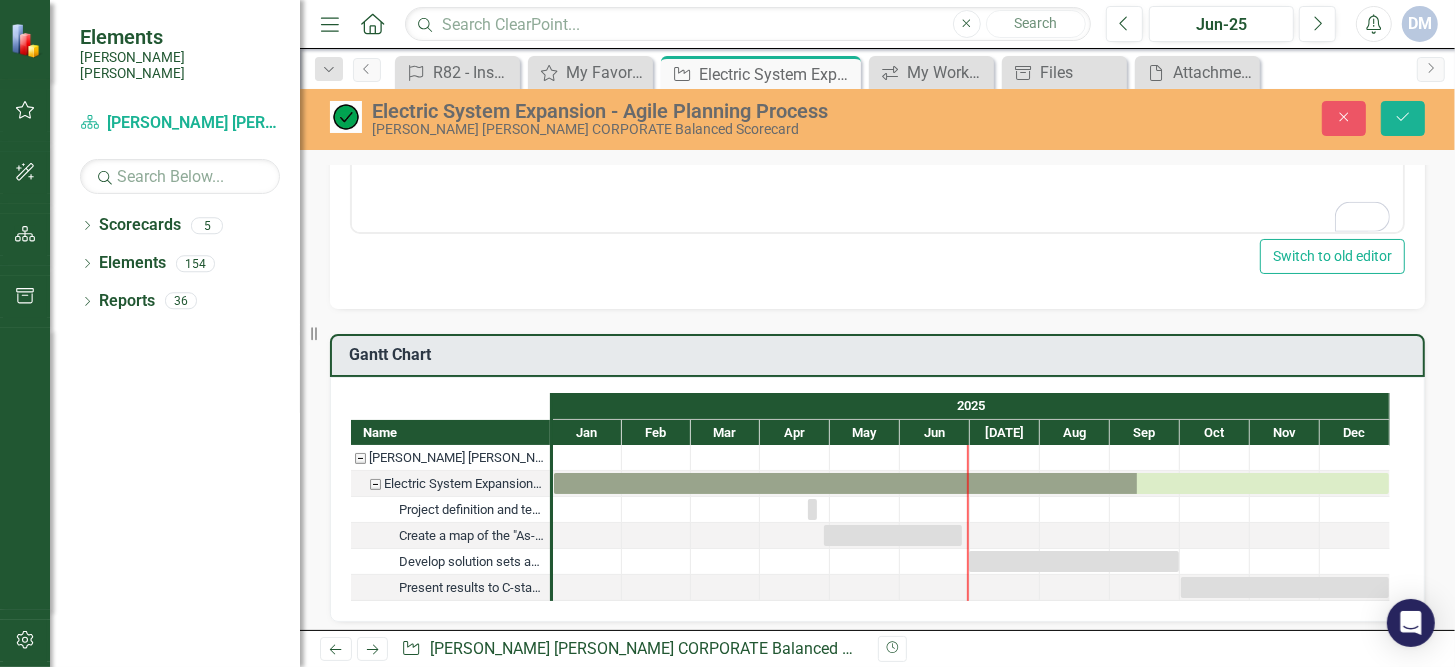 scroll, scrollTop: 1299, scrollLeft: 0, axis: vertical 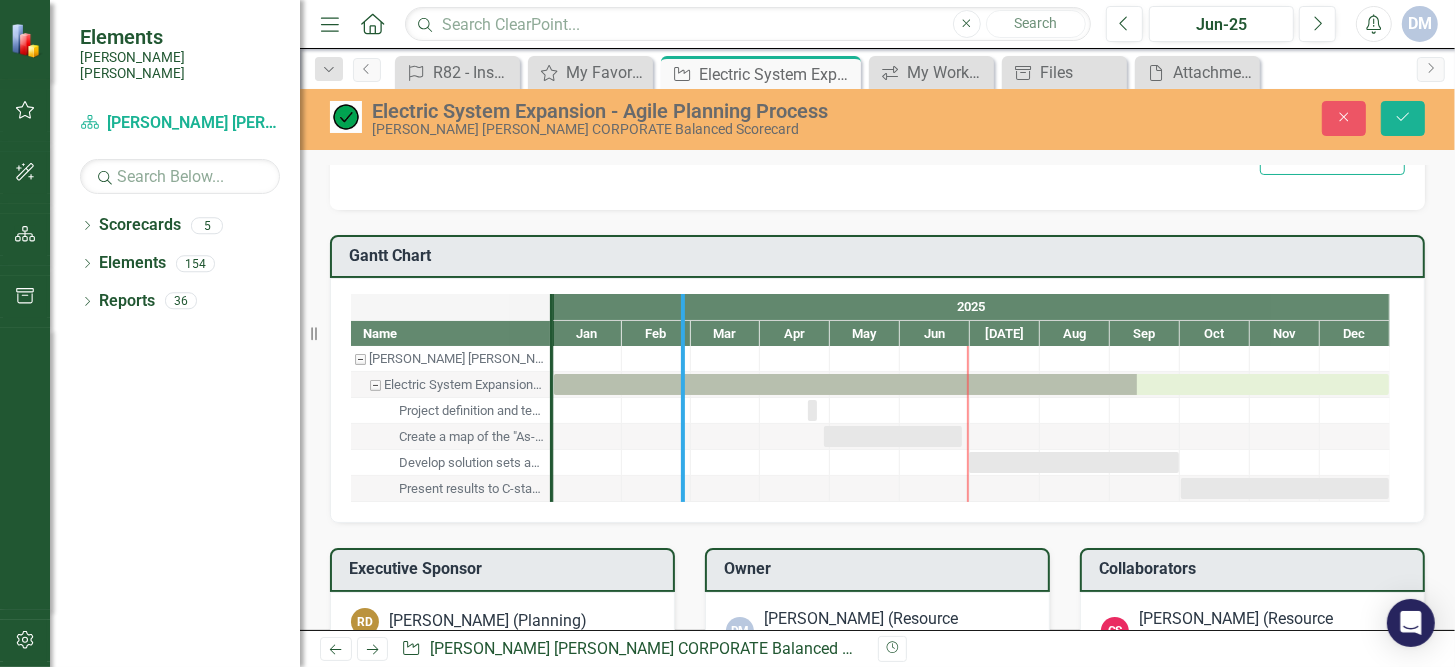 drag, startPoint x: 546, startPoint y: 433, endPoint x: 677, endPoint y: 425, distance: 131.24405 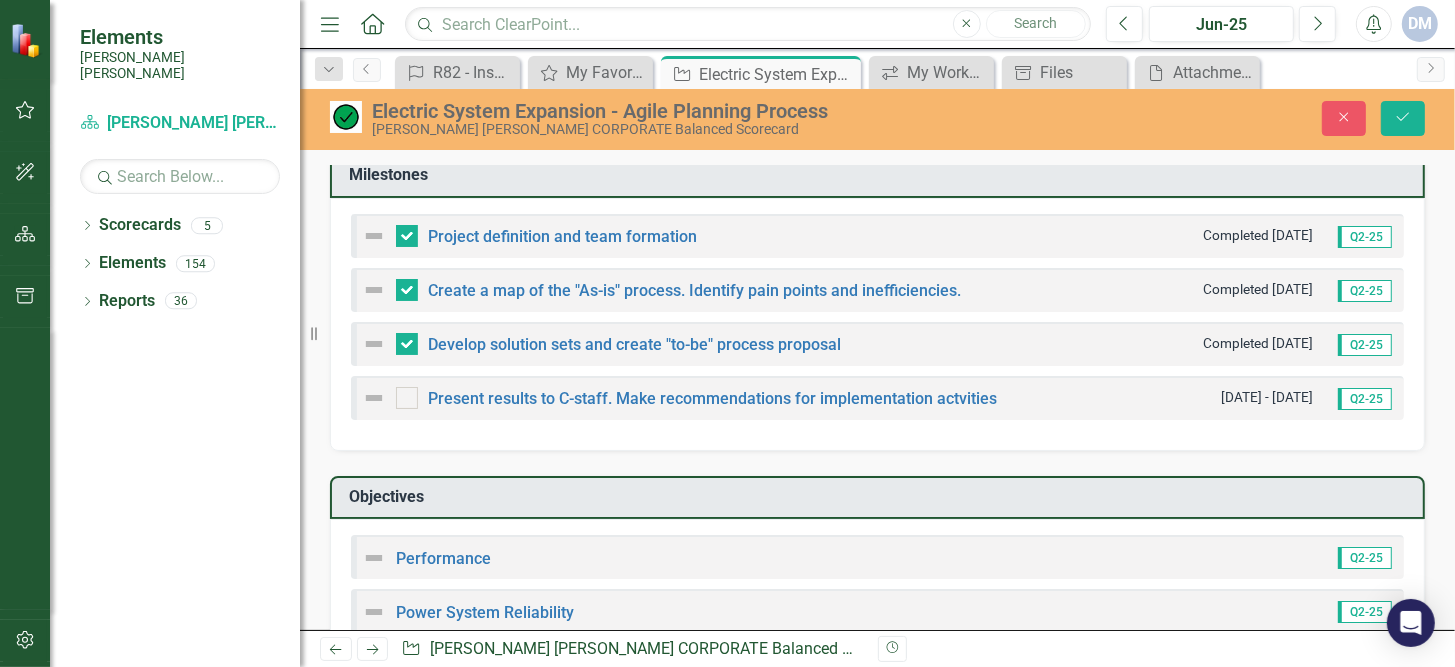 scroll, scrollTop: 1800, scrollLeft: 0, axis: vertical 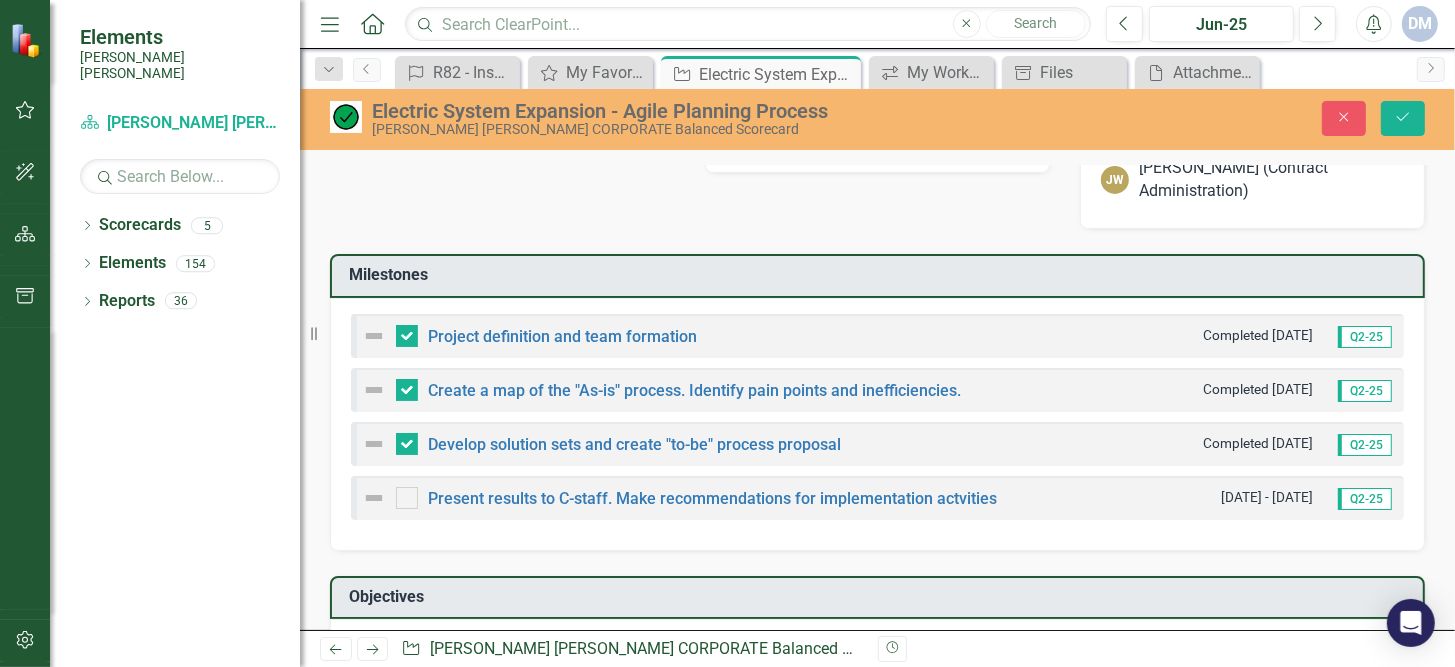 click at bounding box center (374, 444) 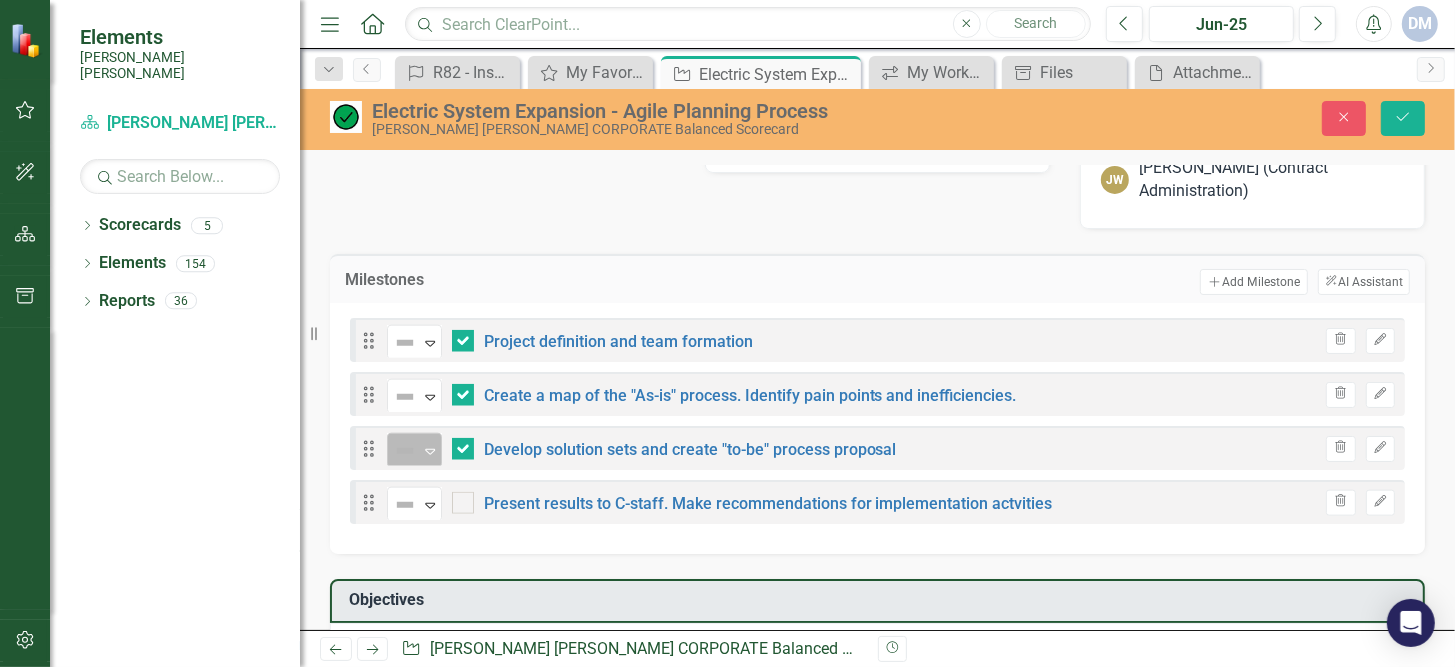 click on "Expand" 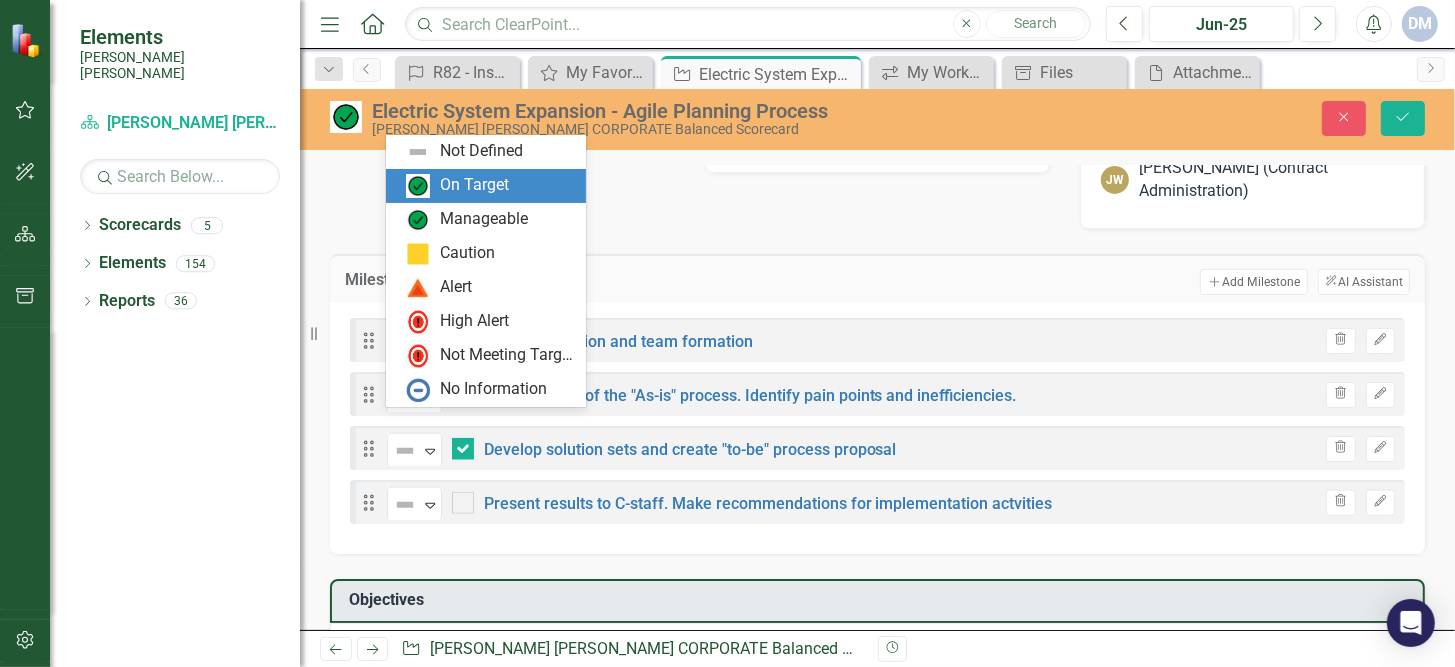click on "On Target" at bounding box center [474, 185] 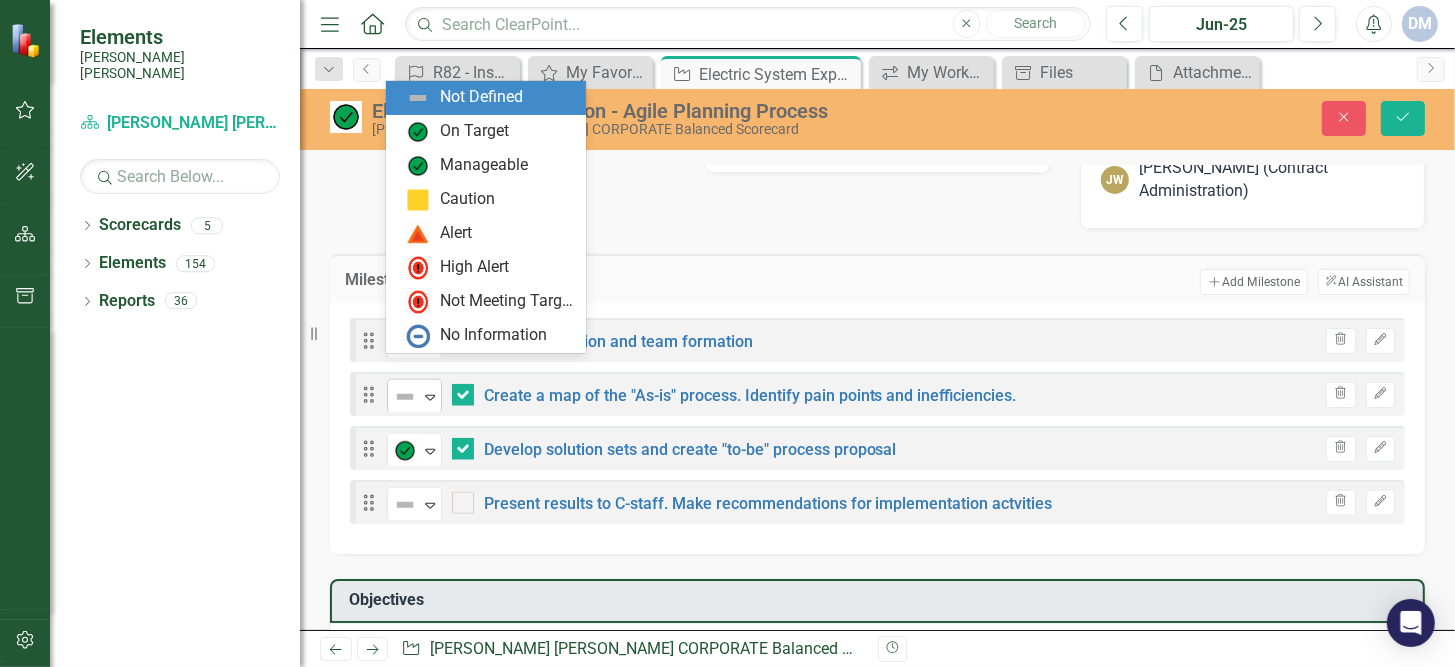 click 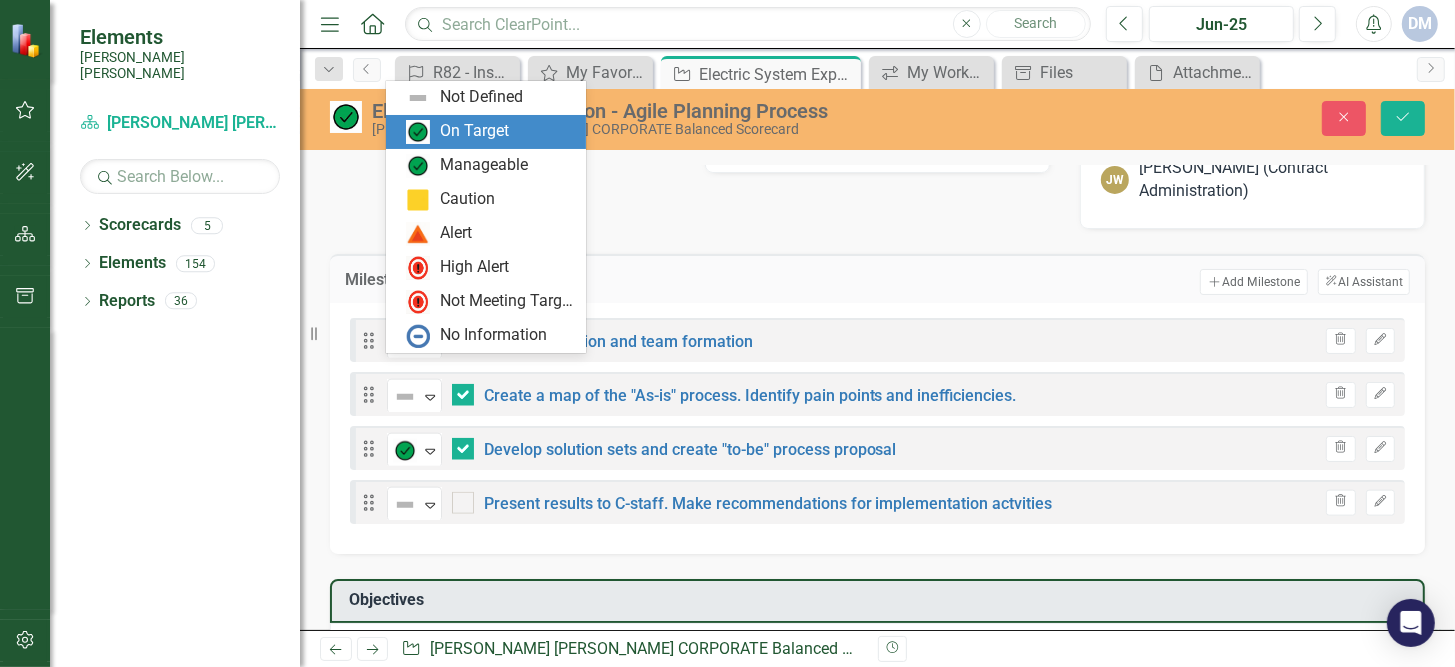 click on "On Target" at bounding box center [486, 132] 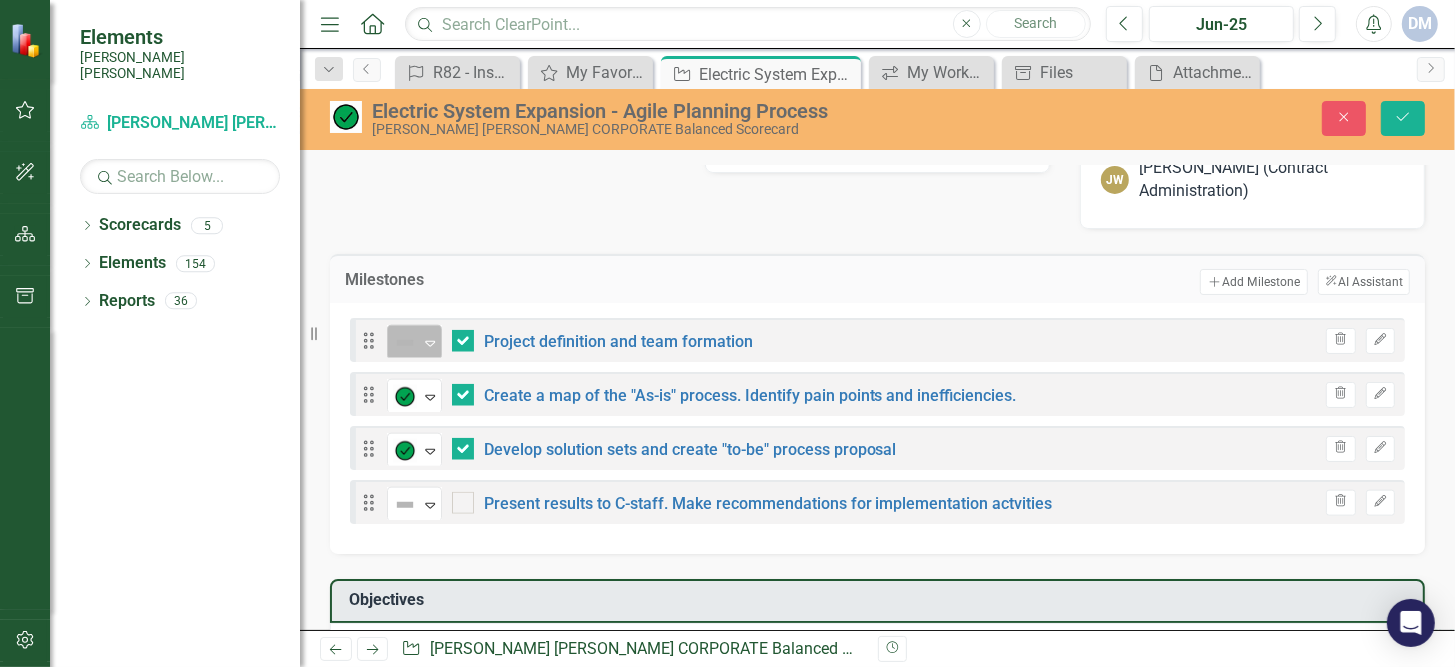 click on "Expand" 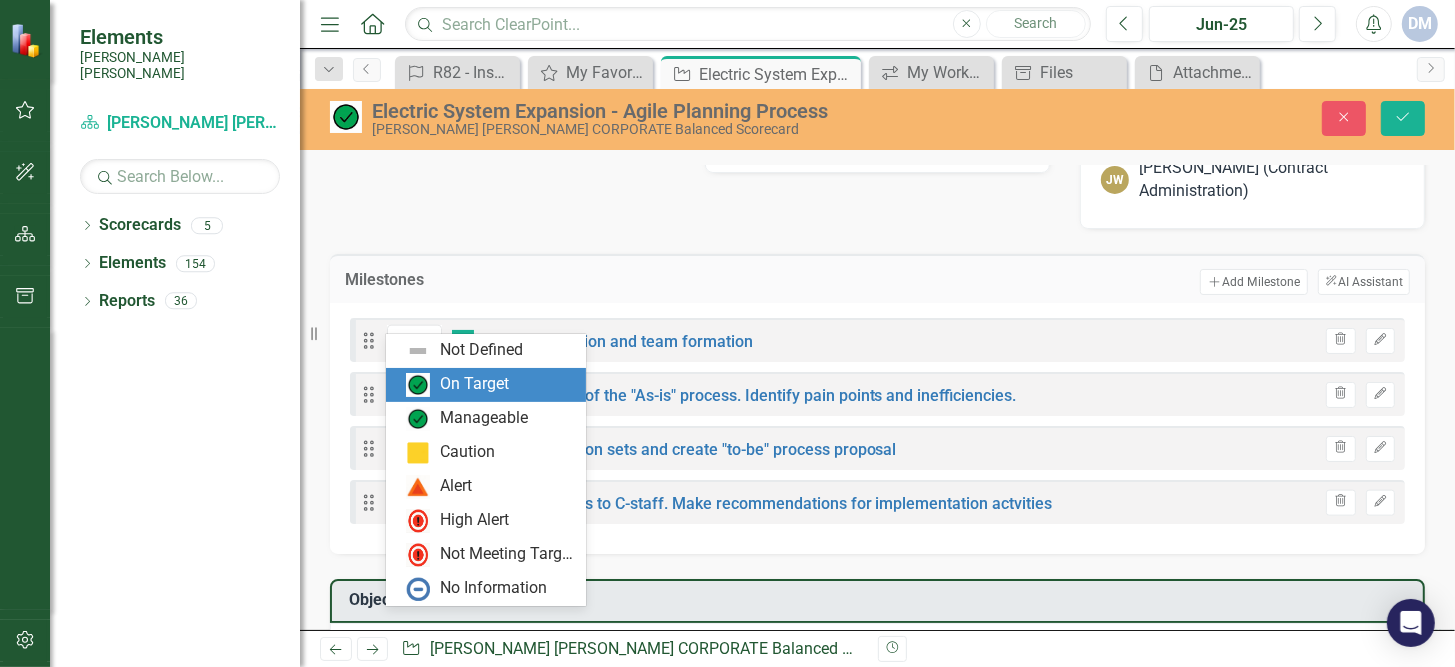 click at bounding box center (418, 385) 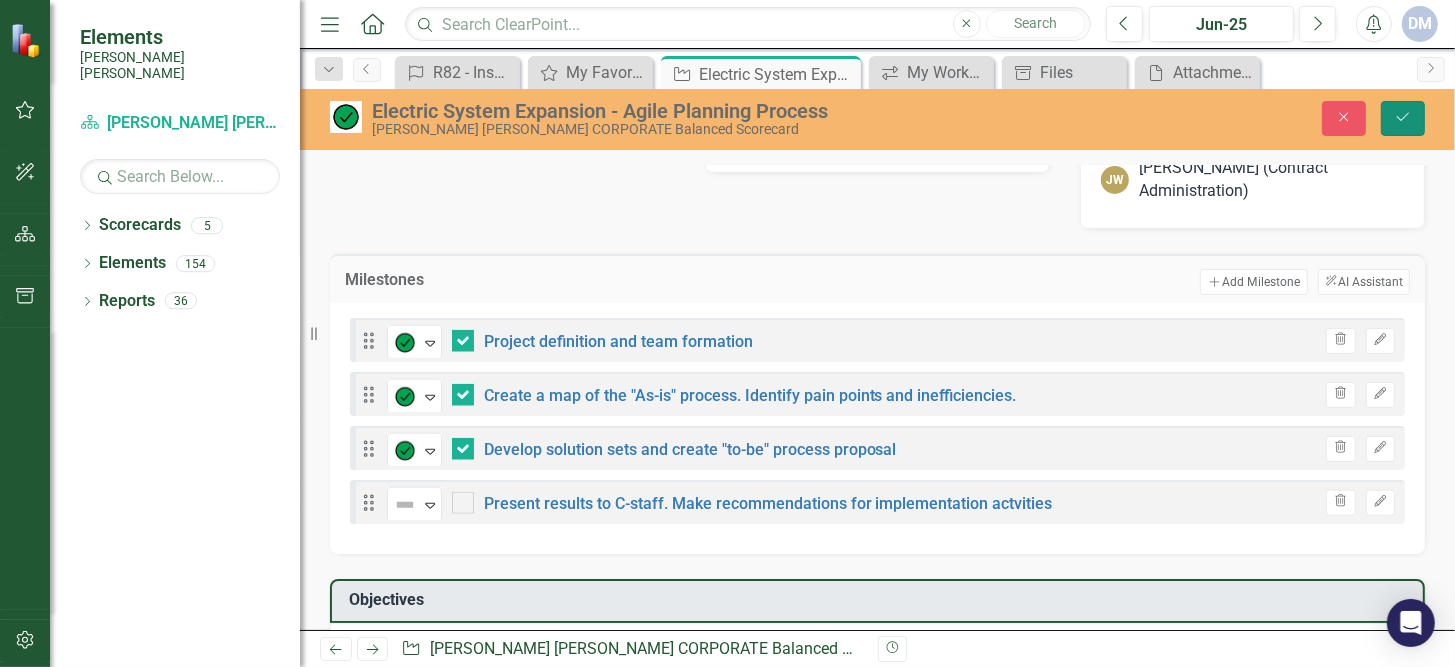 click on "Save" at bounding box center [1403, 118] 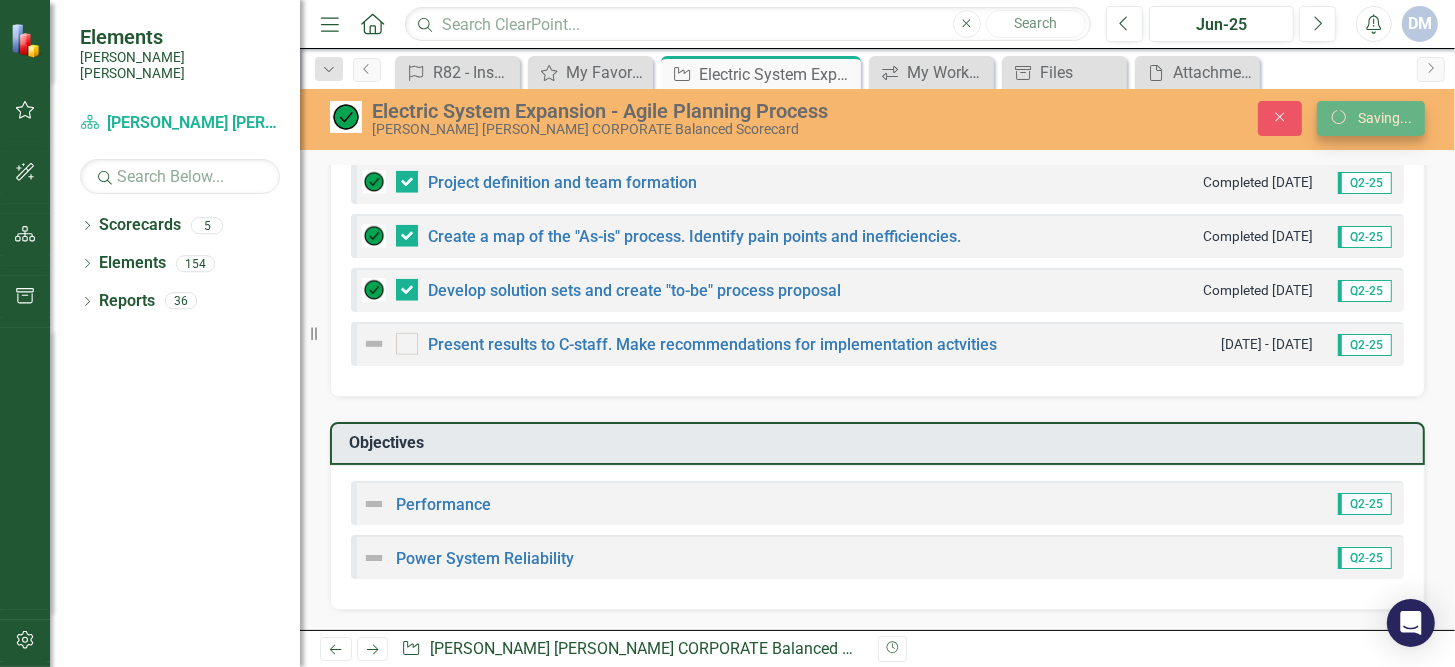 scroll, scrollTop: 1308, scrollLeft: 0, axis: vertical 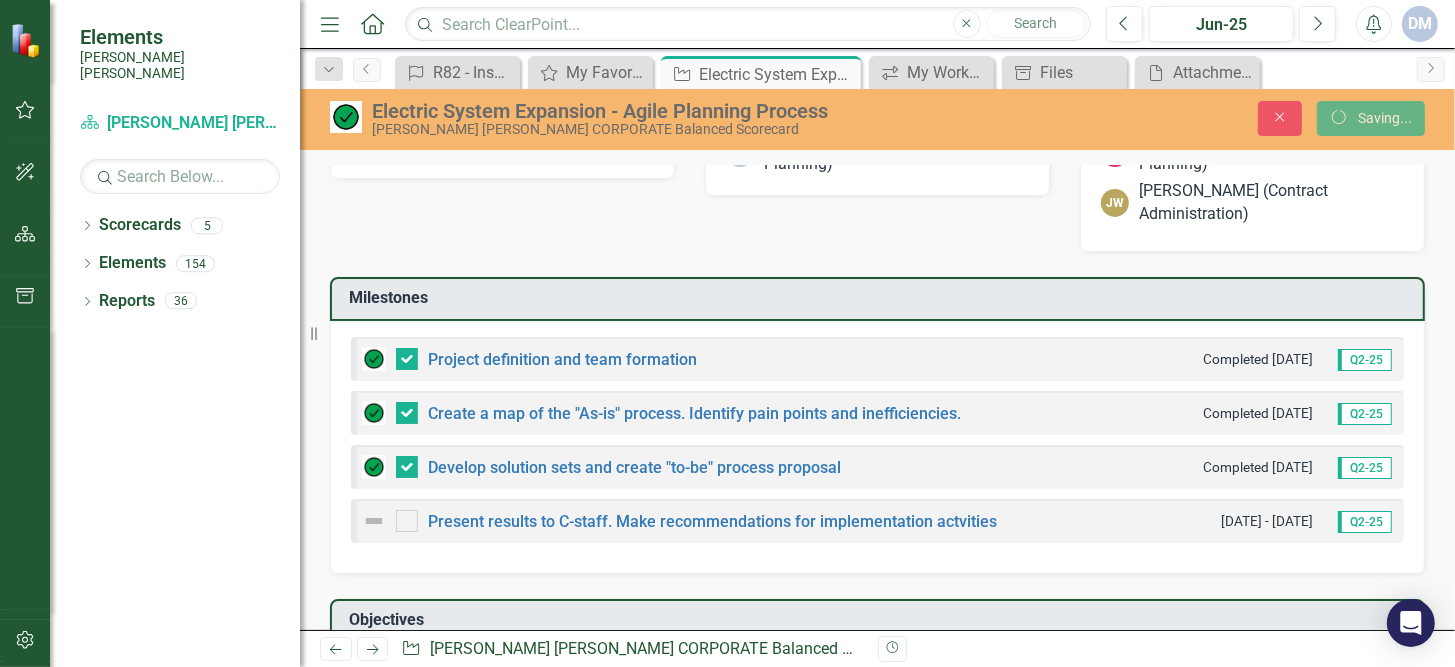 checkbox on "false" 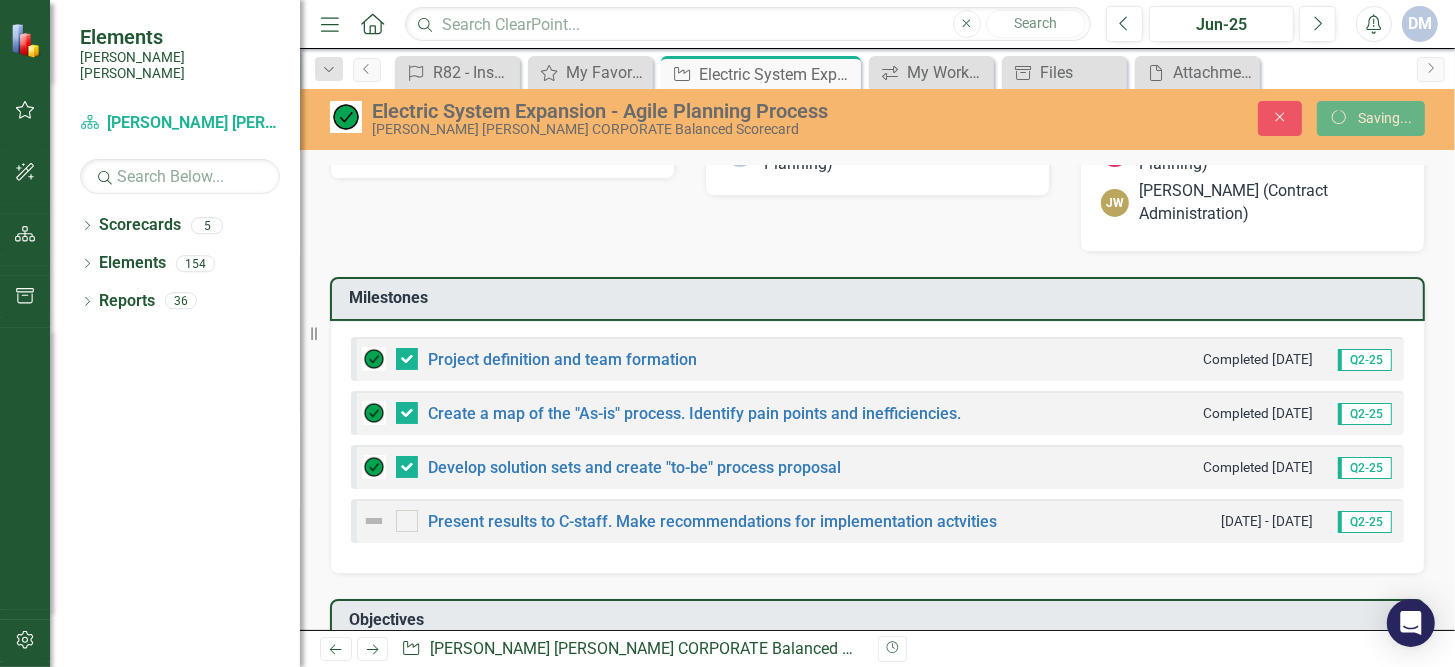 checkbox on "false" 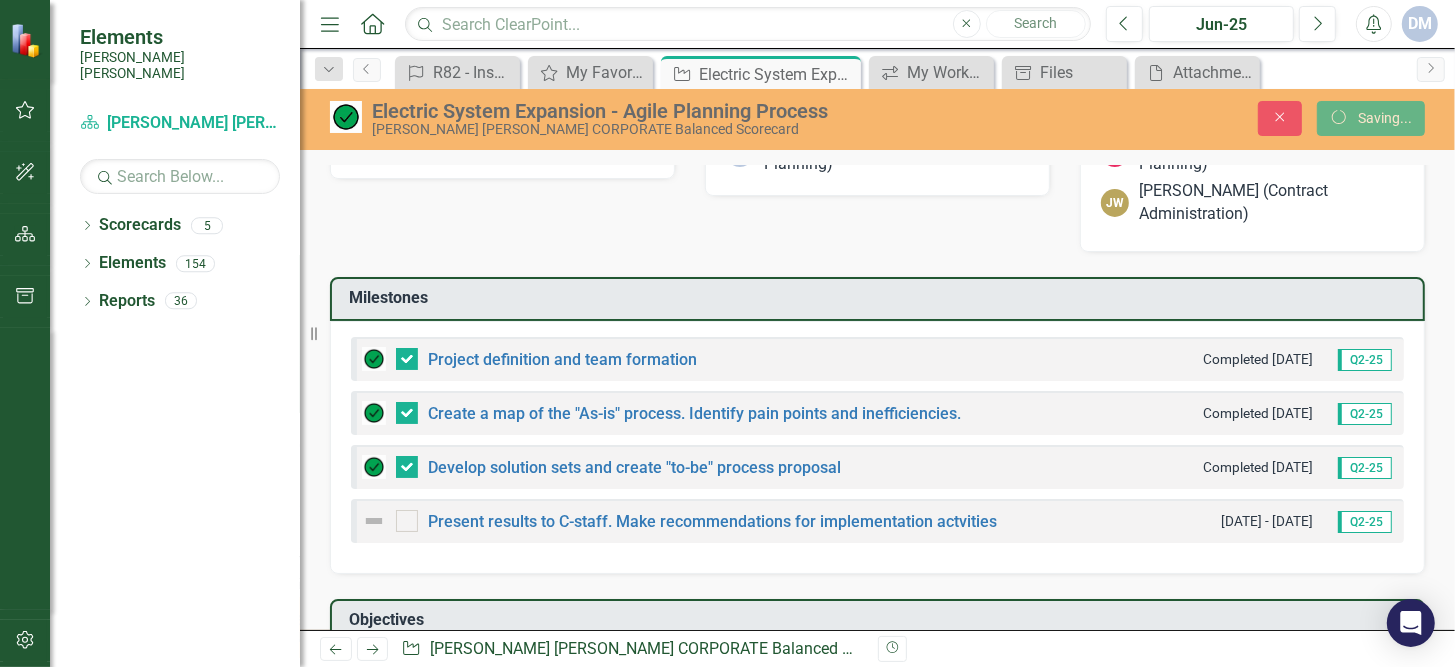 checkbox on "false" 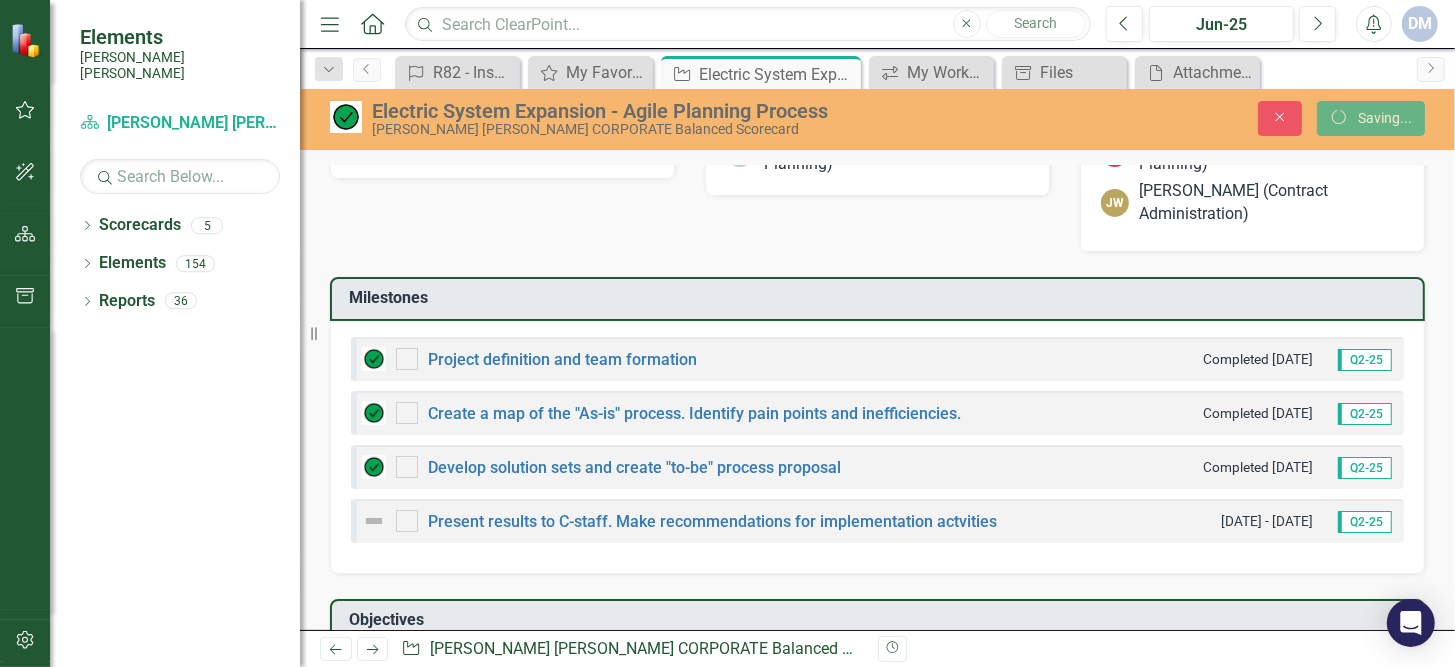 checkbox on "true" 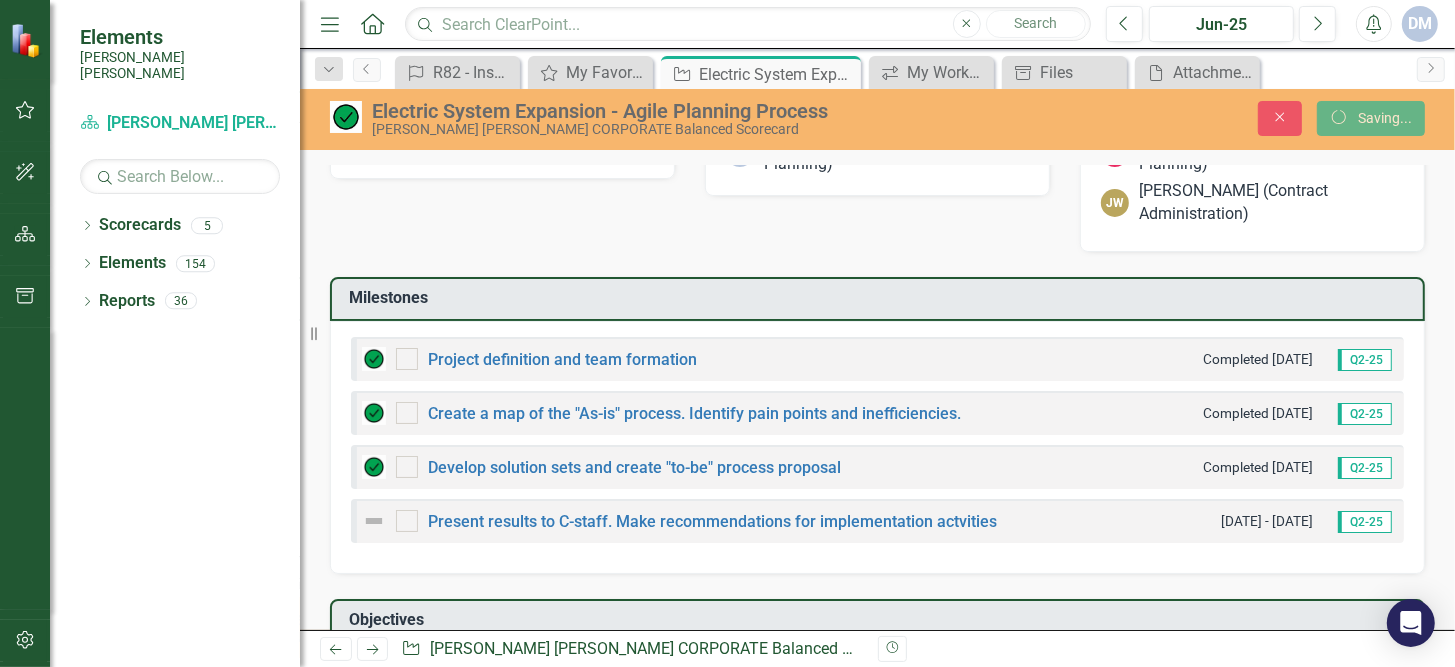 checkbox on "true" 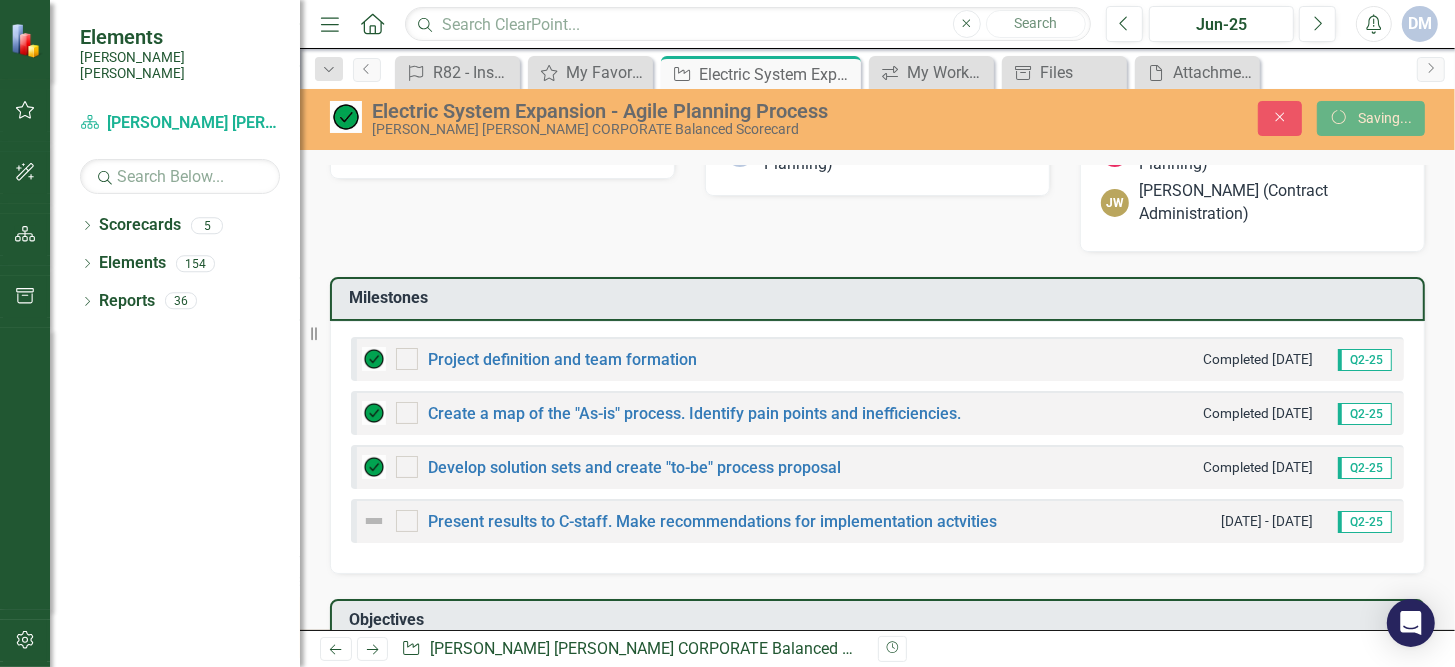 checkbox on "true" 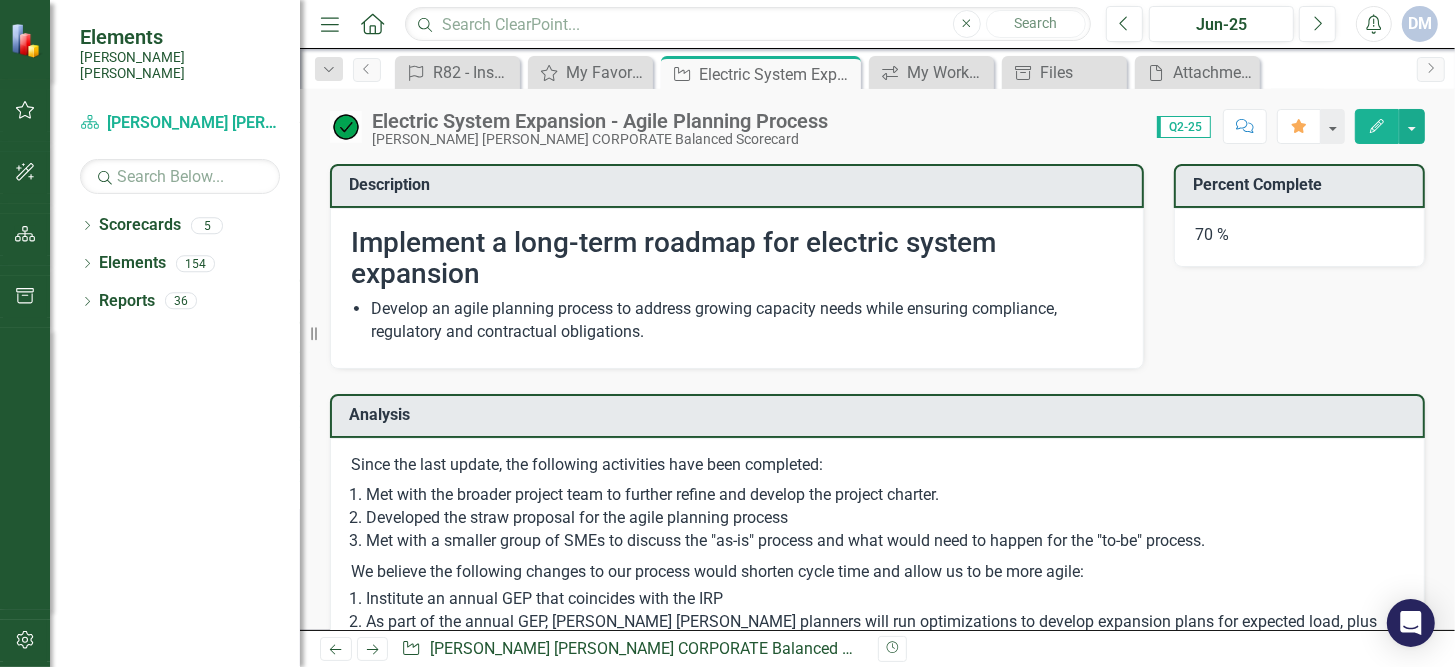 checkbox on "false" 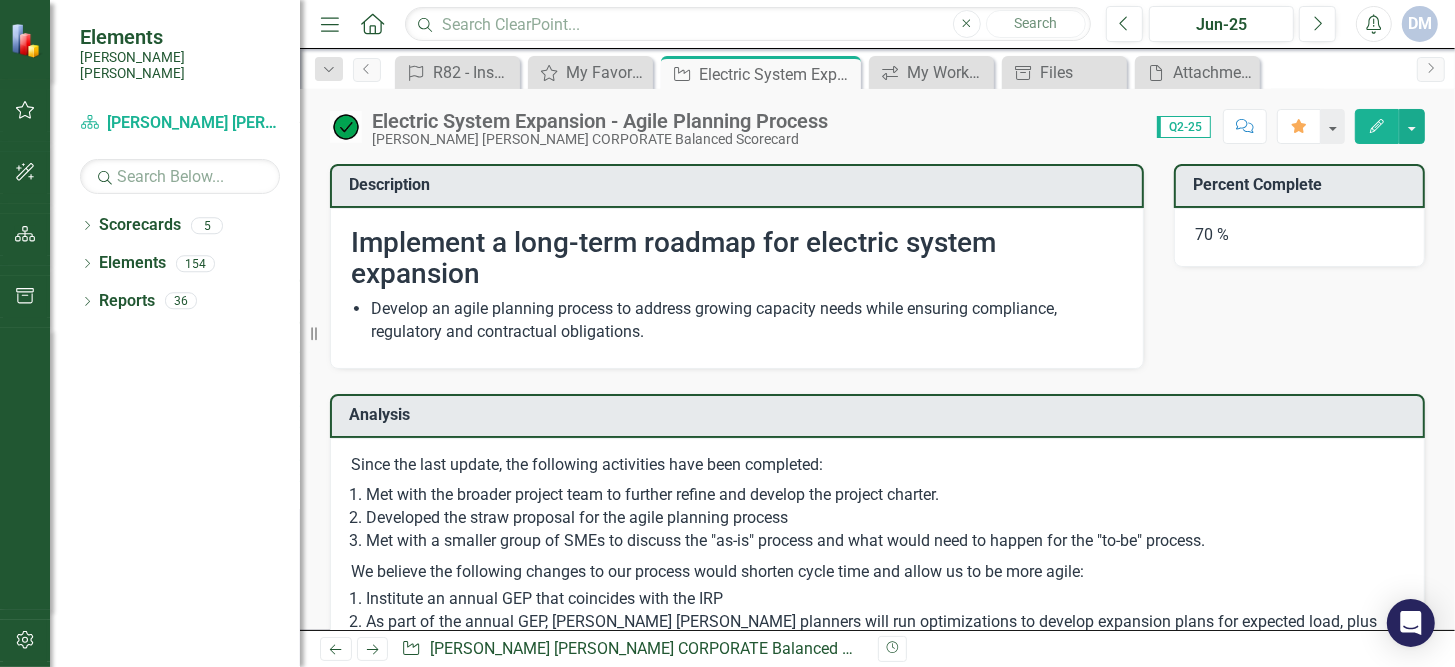 checkbox on "false" 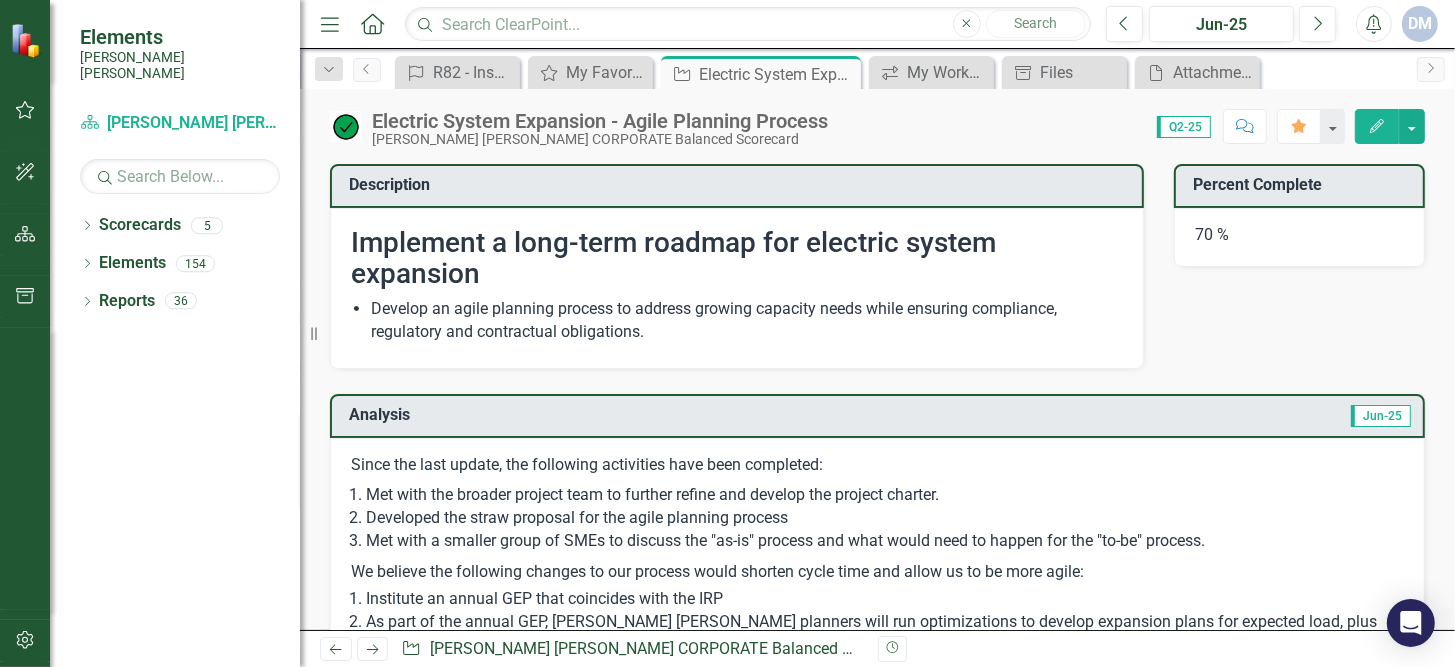 checkbox on "true" 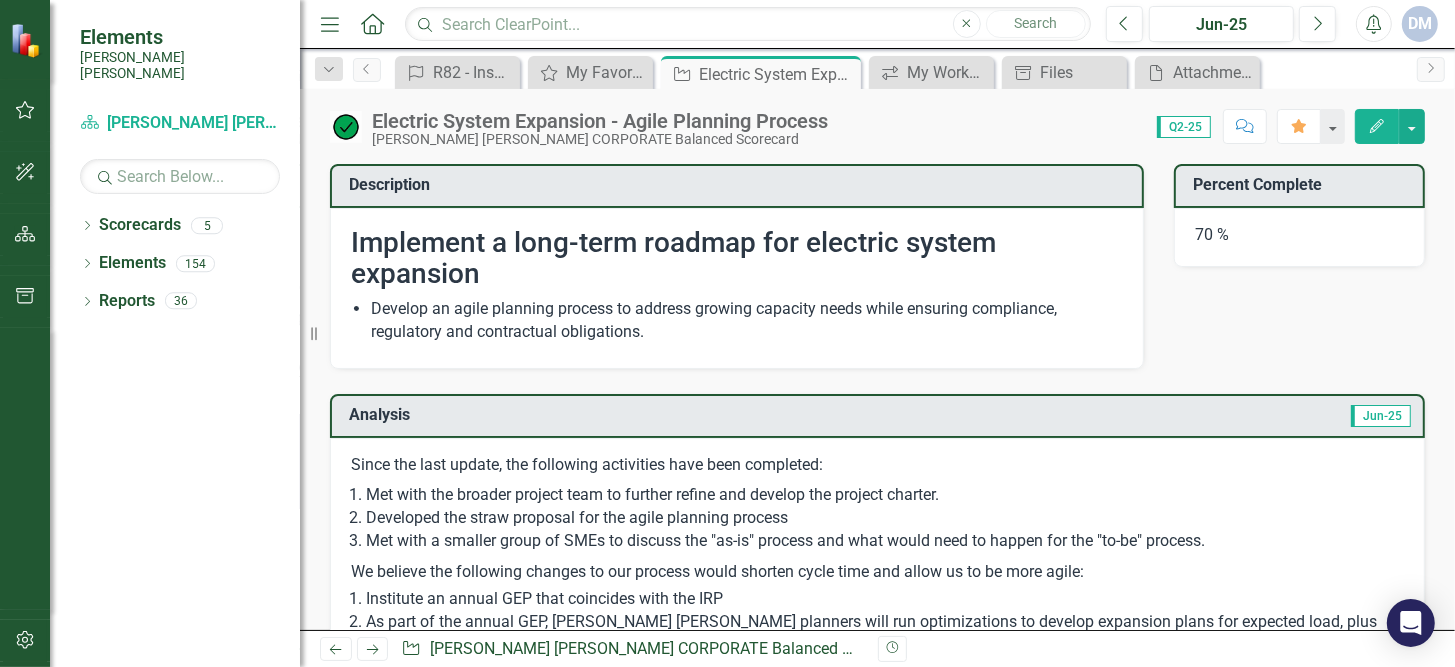 checkbox on "true" 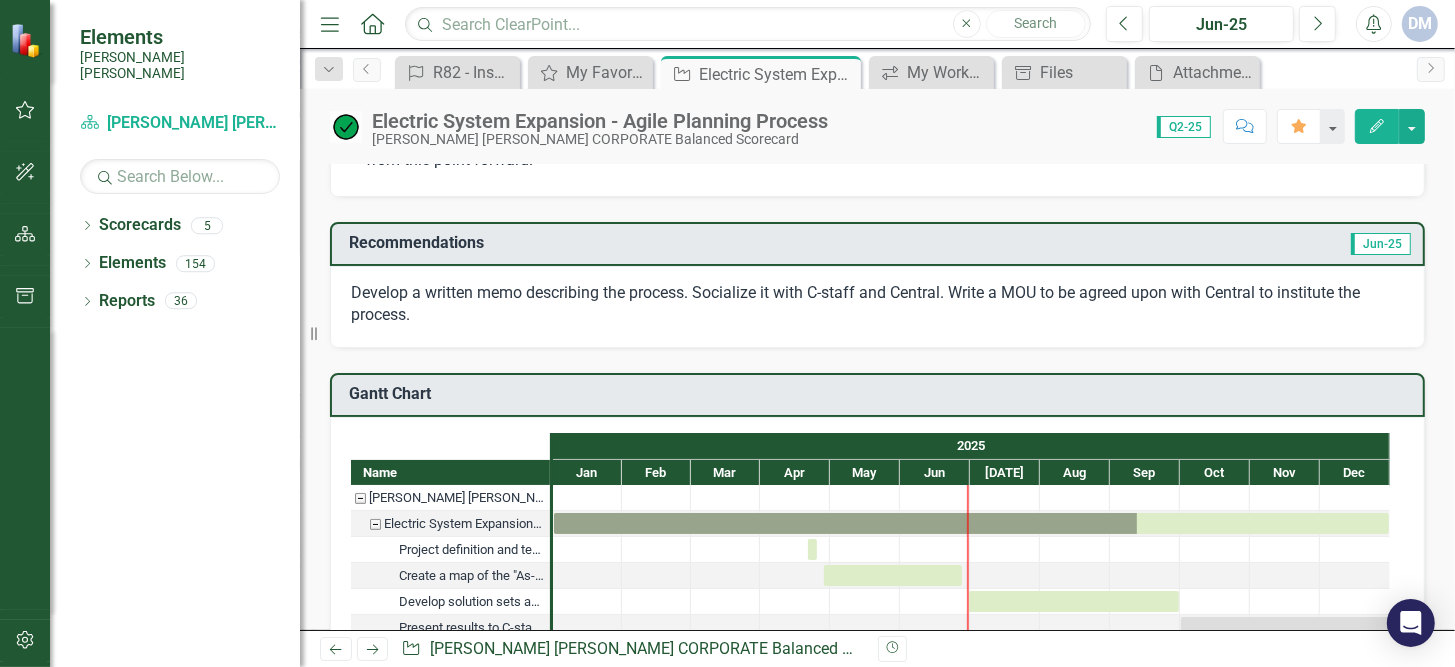 scroll, scrollTop: 600, scrollLeft: 0, axis: vertical 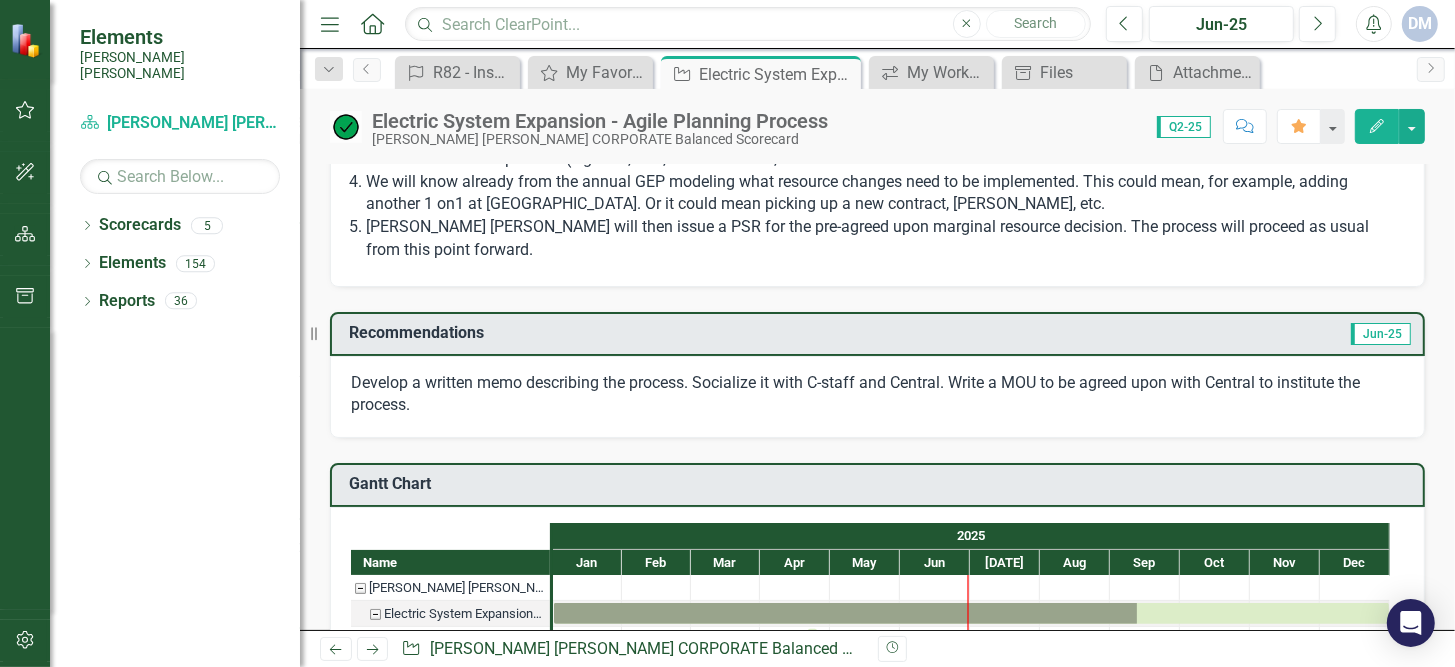 click on "Edit" at bounding box center (1377, 126) 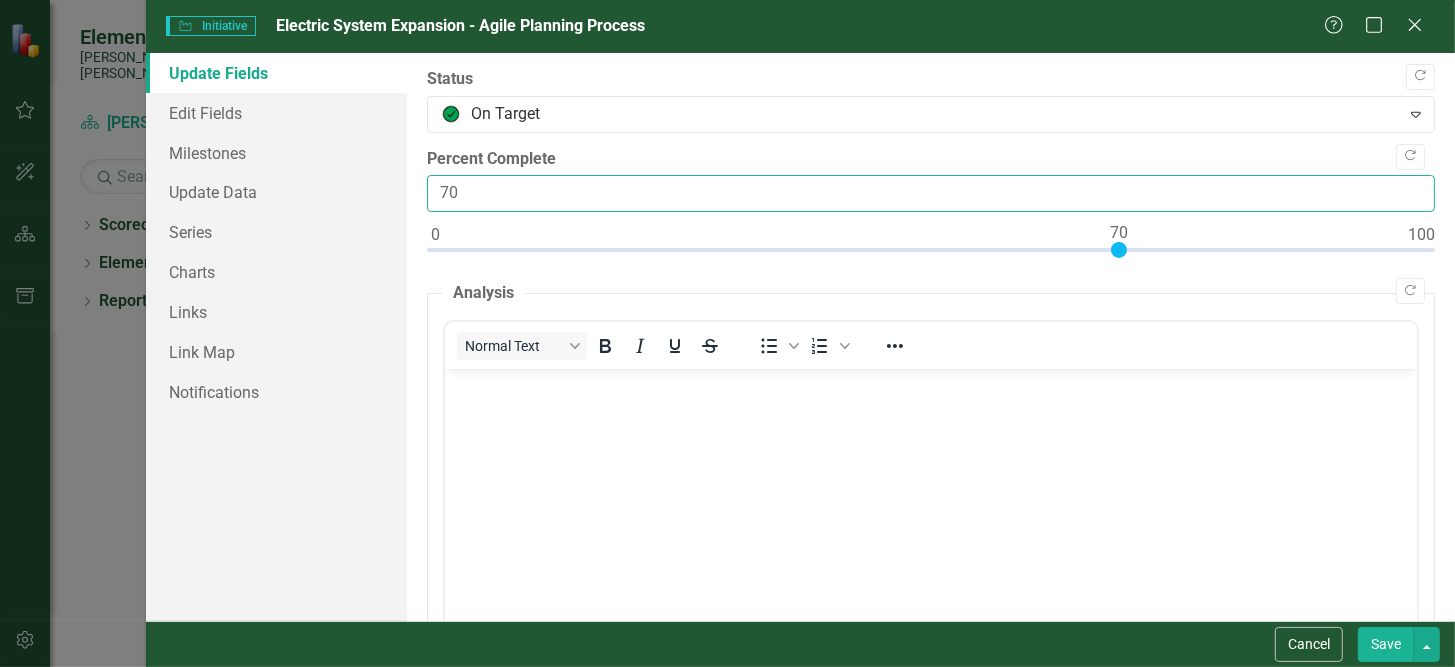 click on "70" at bounding box center [931, 193] 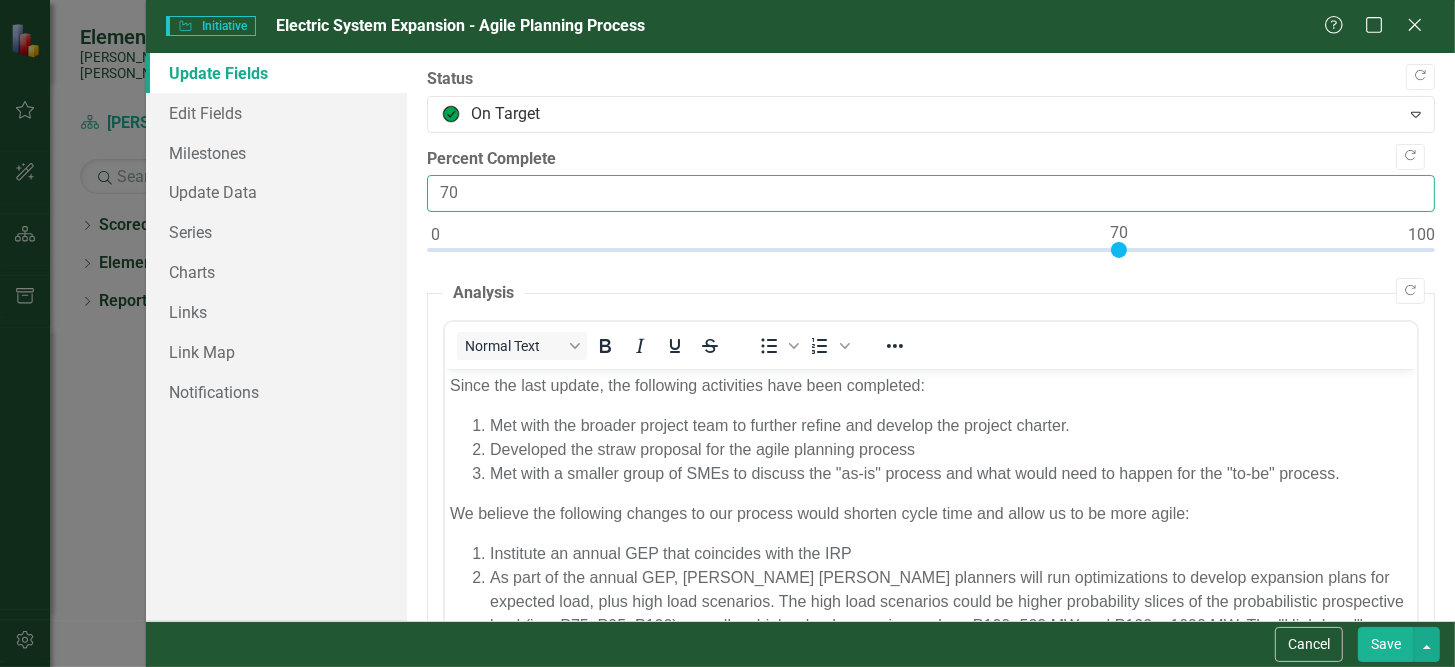 scroll, scrollTop: 0, scrollLeft: 0, axis: both 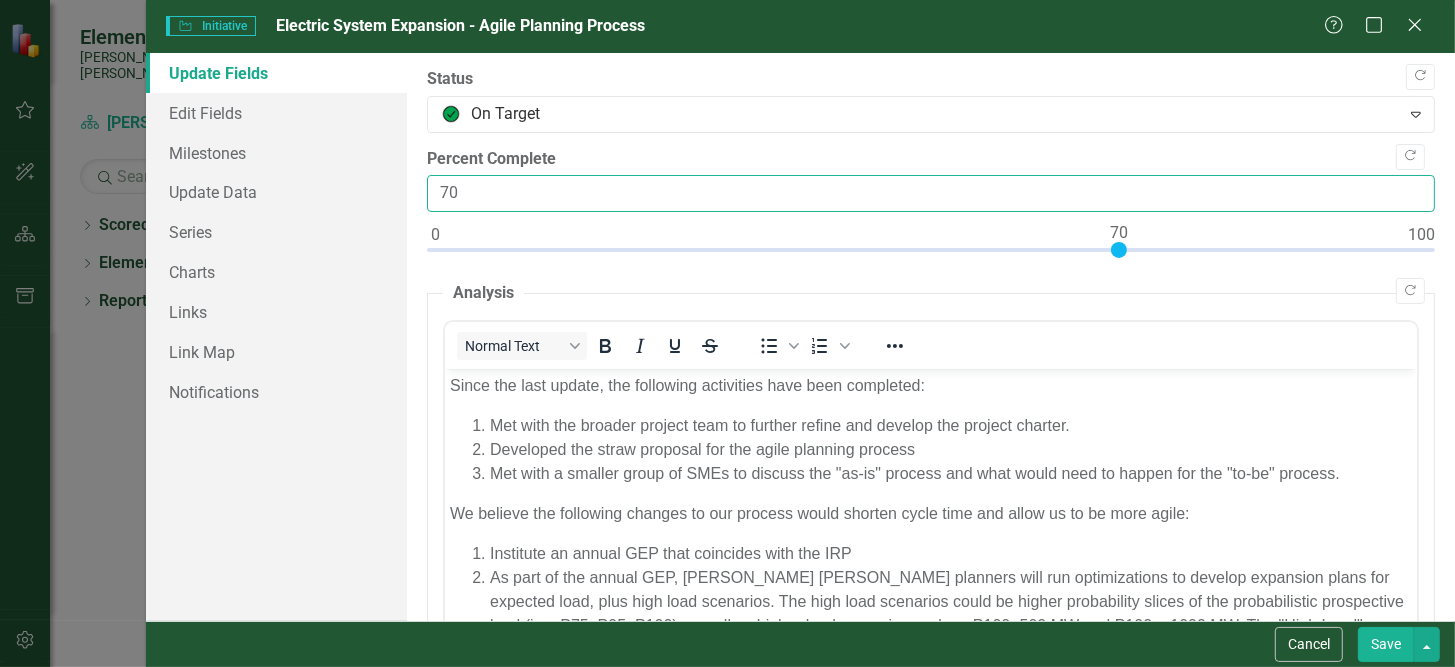 click on "70" at bounding box center (931, 193) 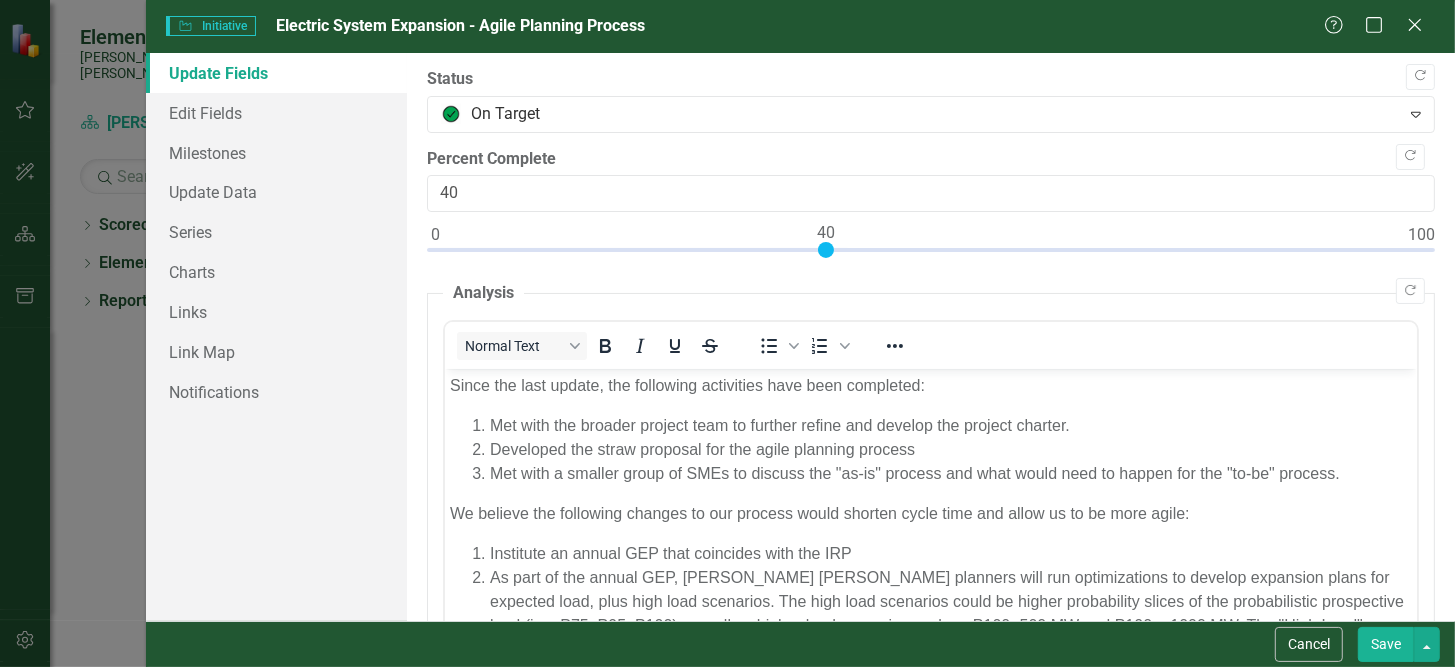 drag, startPoint x: 1116, startPoint y: 245, endPoint x: 824, endPoint y: 250, distance: 292.04282 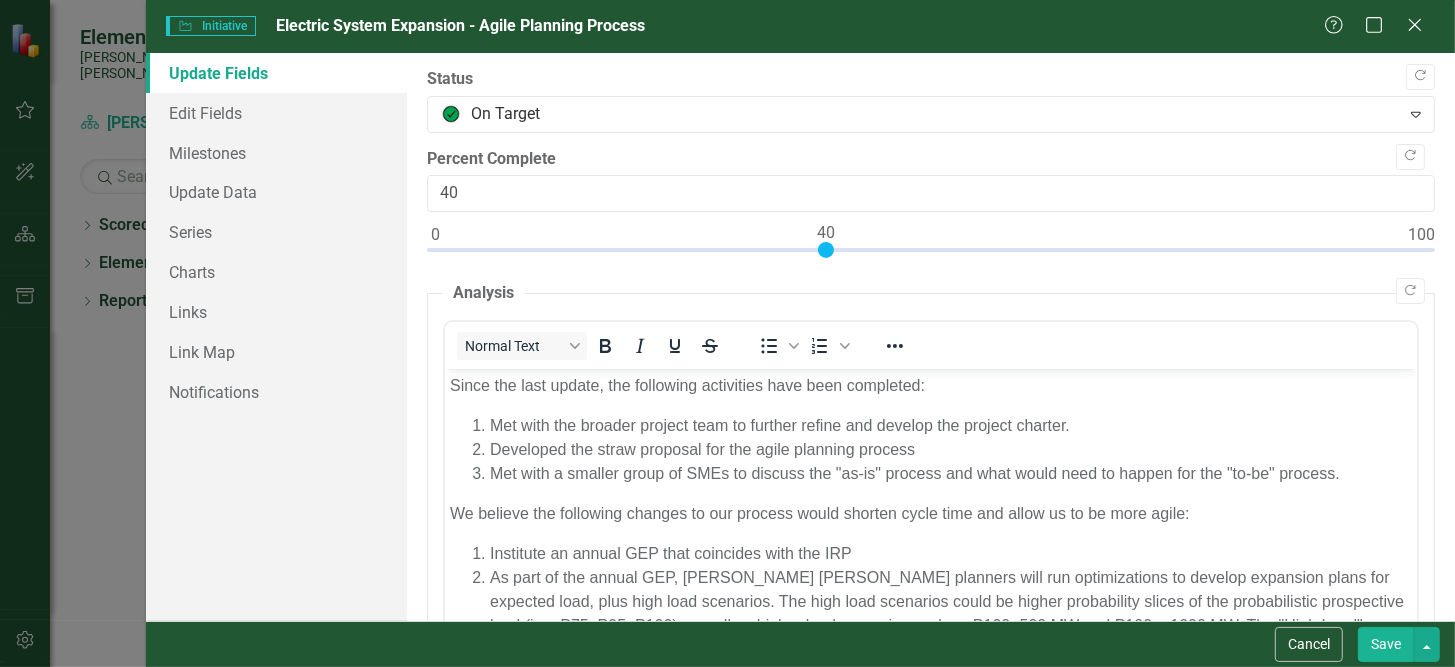 click at bounding box center [826, 250] 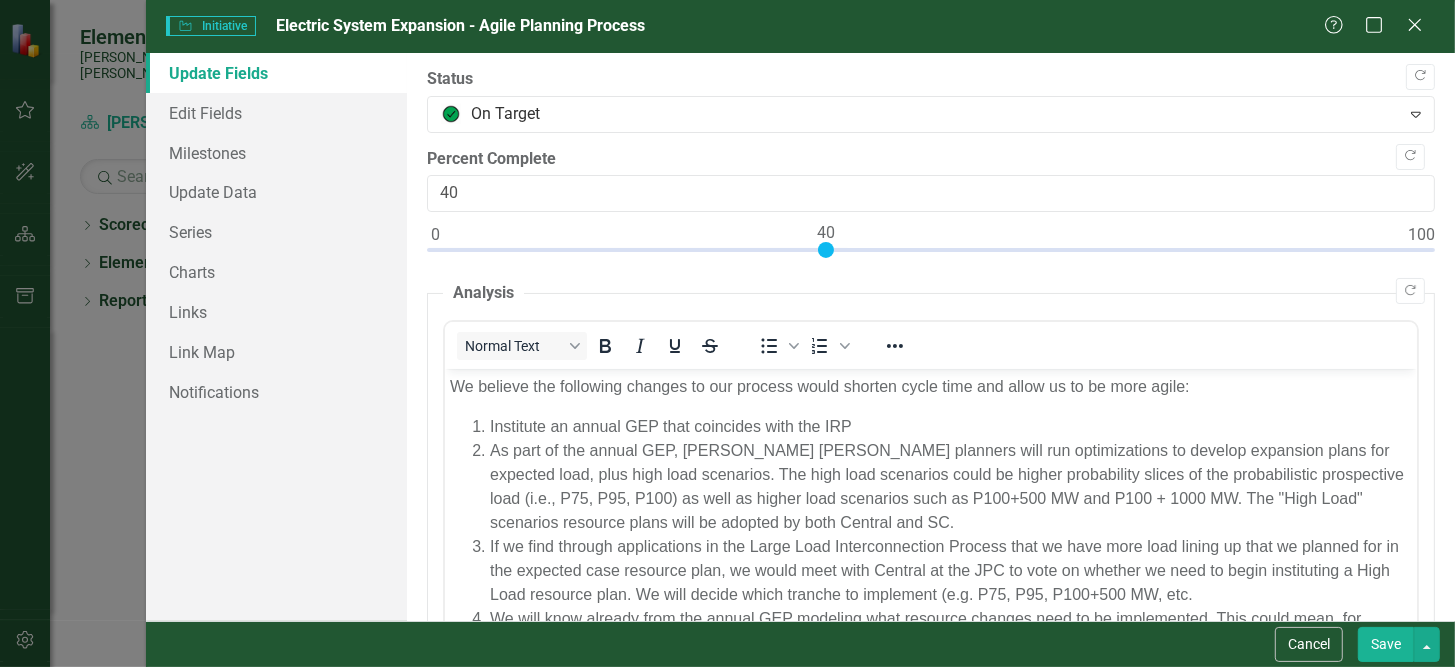 scroll, scrollTop: 132, scrollLeft: 0, axis: vertical 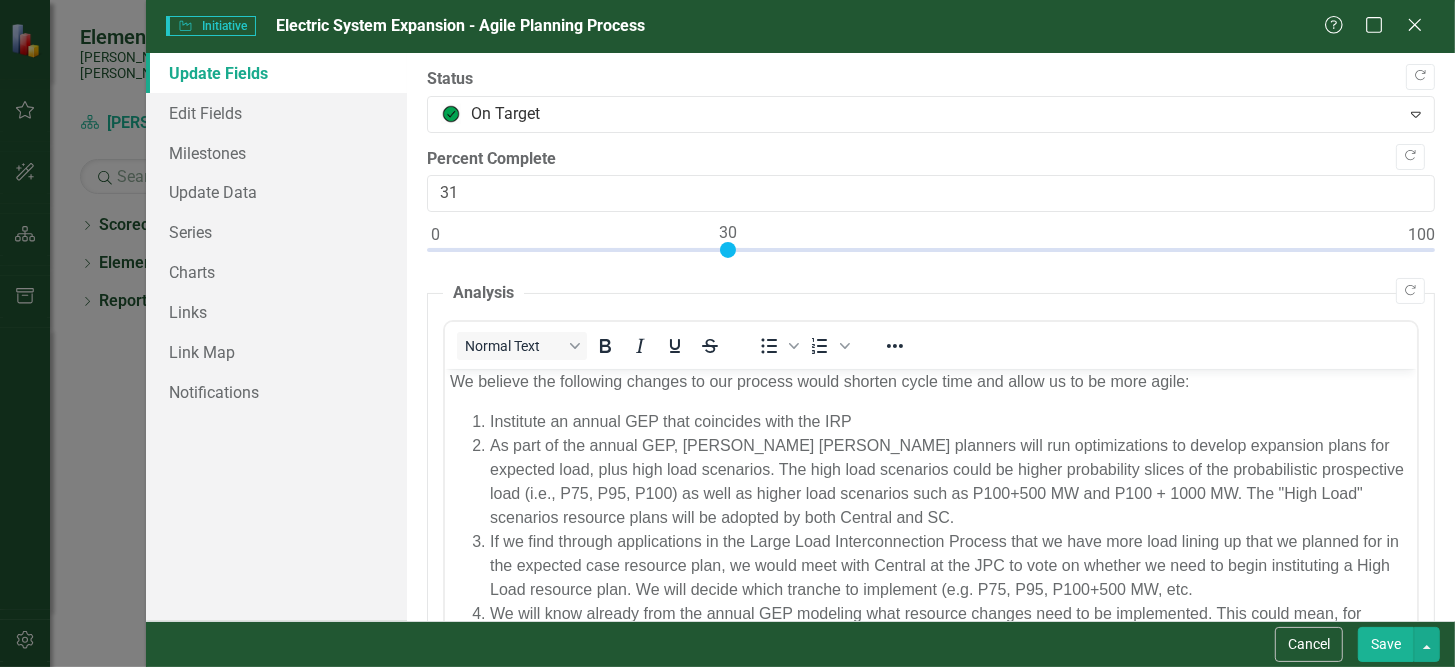 type on "30" 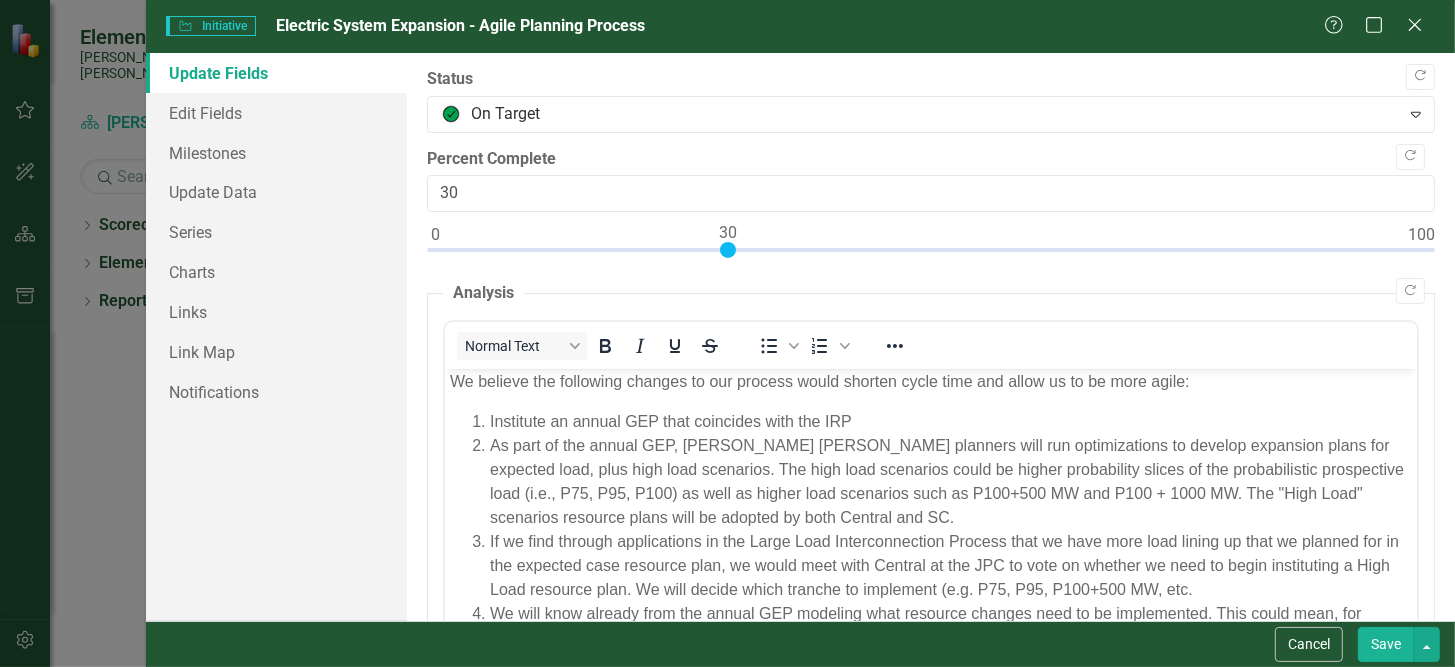 drag, startPoint x: 824, startPoint y: 256, endPoint x: 731, endPoint y: 246, distance: 93.53609 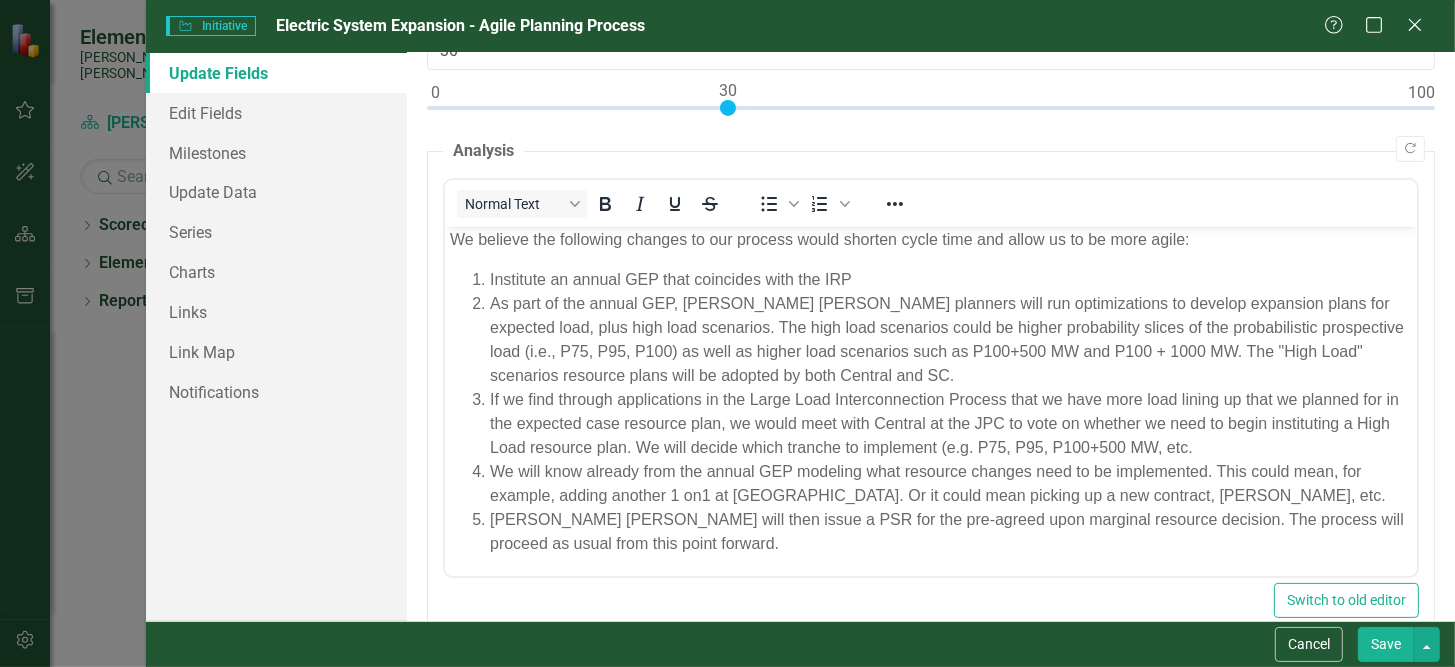 scroll, scrollTop: 300, scrollLeft: 0, axis: vertical 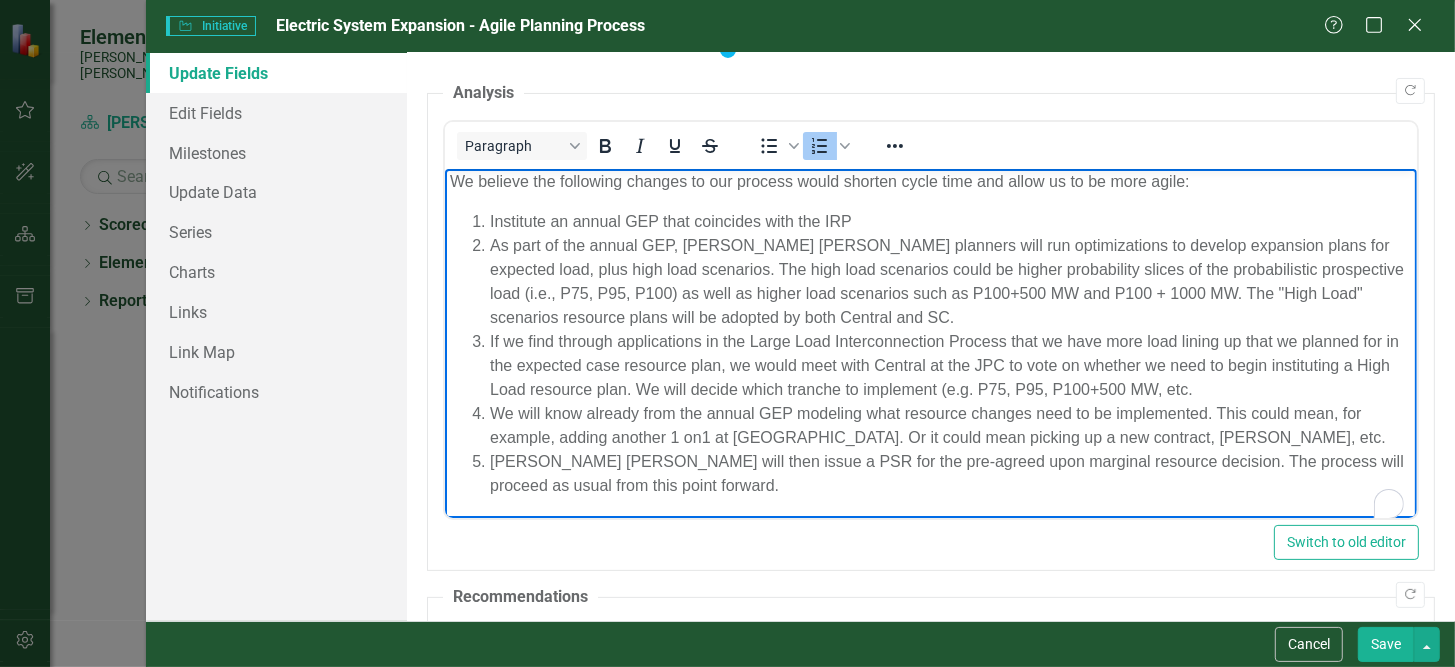 click on "If we find through applications in the Large Load Interconnection Process that we have more load lining up that we planned for in the expected case resource plan, we would meet with Central at the JPC to vote on whether we need to begin instituting a High Load resource plan. We will decide which tranche to implement (e.g. P75, P95, P100+500 MW, etc." at bounding box center [951, 366] 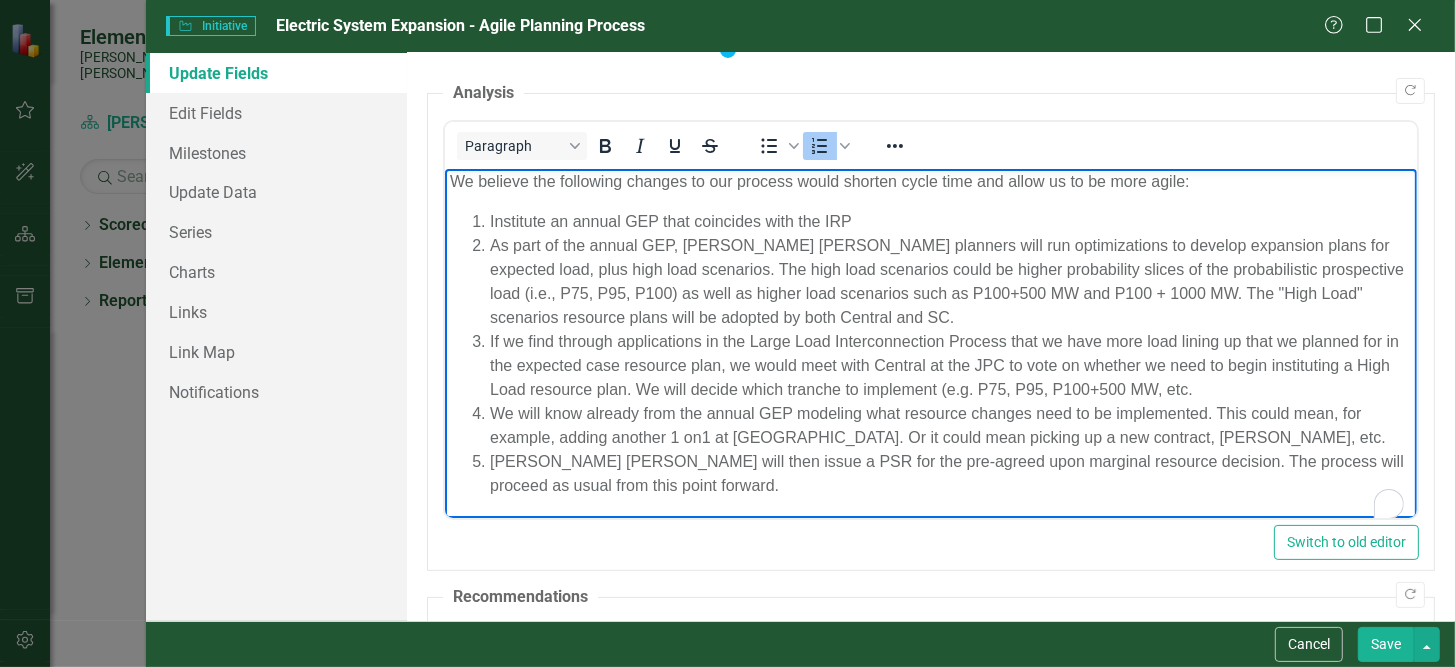 click on "Save" at bounding box center [1386, 644] 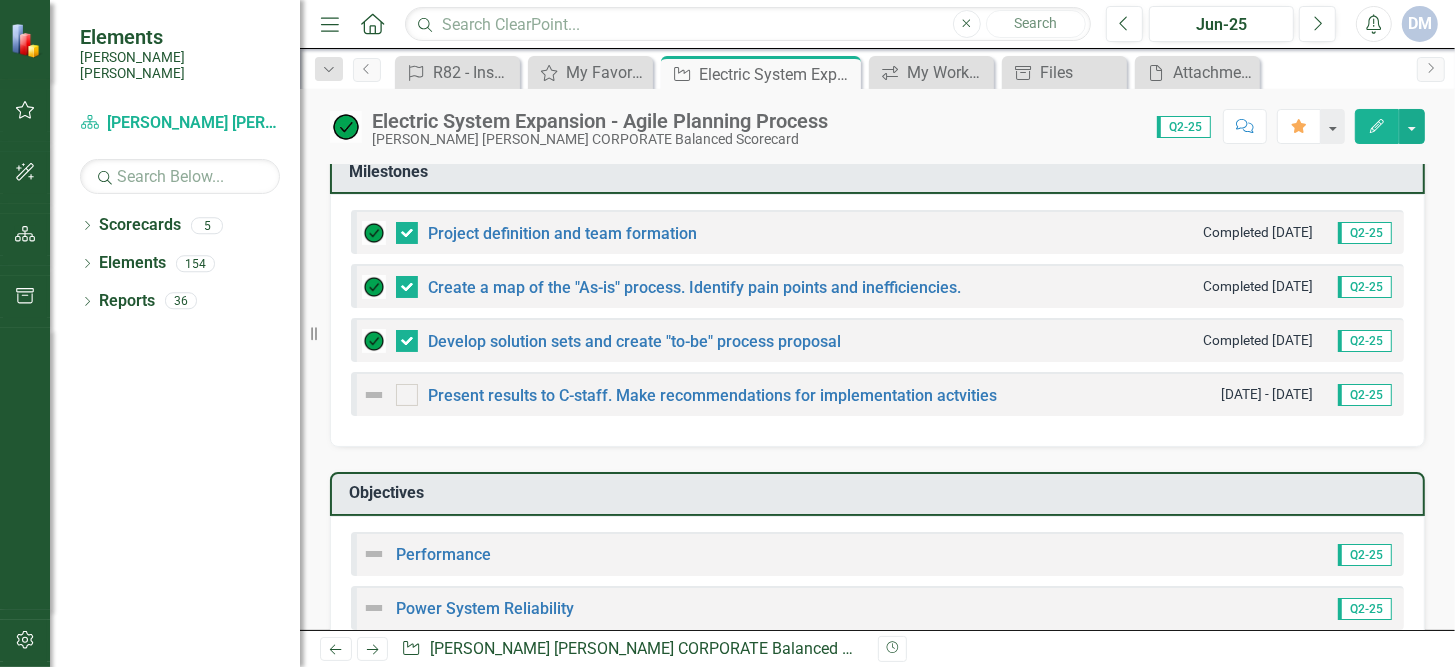 scroll, scrollTop: 1132, scrollLeft: 0, axis: vertical 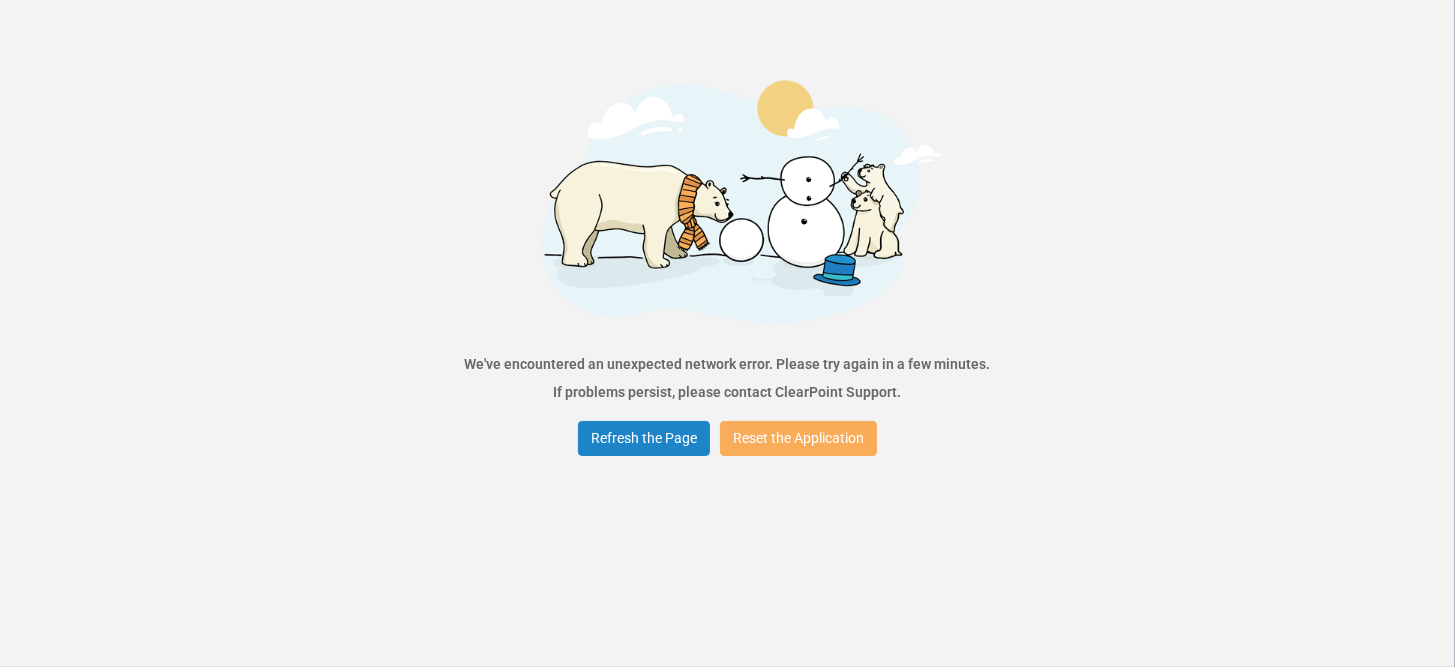 click on "Error We've encountered an unexpected network error. Please try again in a few minutes. If problems persist, please contact ClearPoint Support. Refresh the Page Reset the Application" at bounding box center [727, 333] 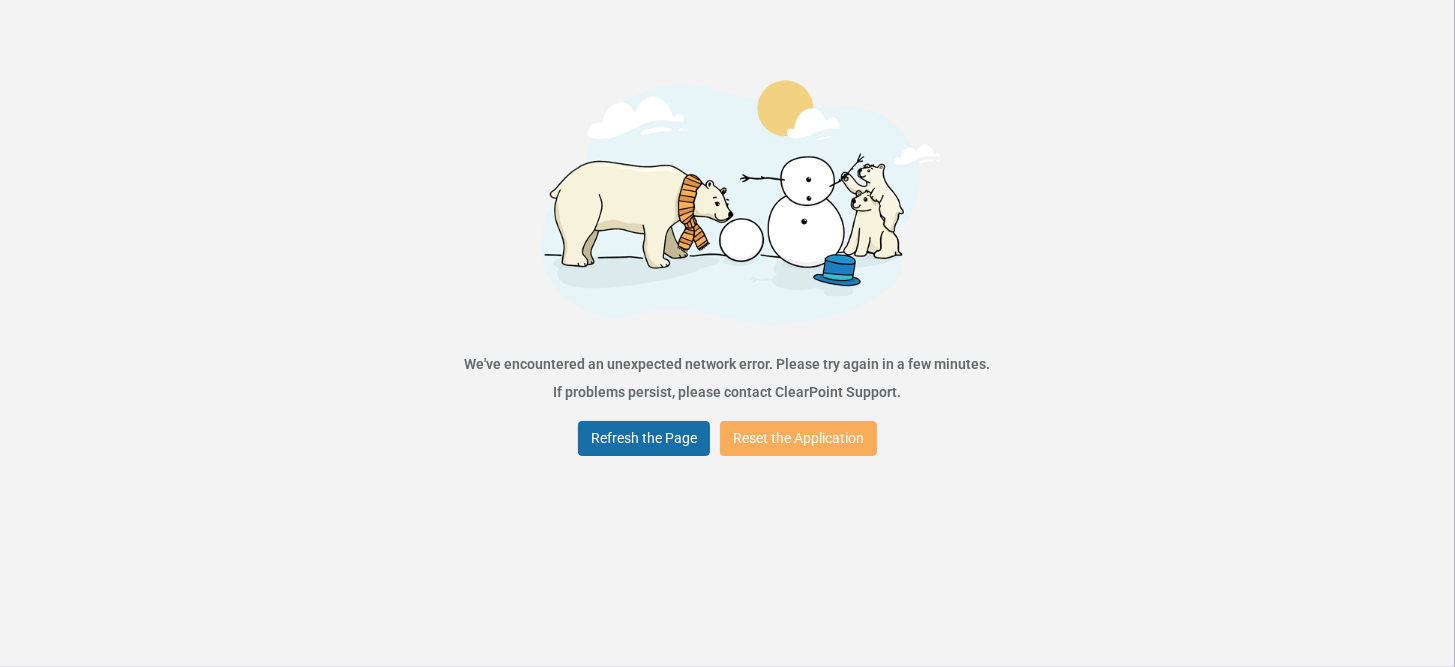 click on "Refresh the Page" at bounding box center (644, 438) 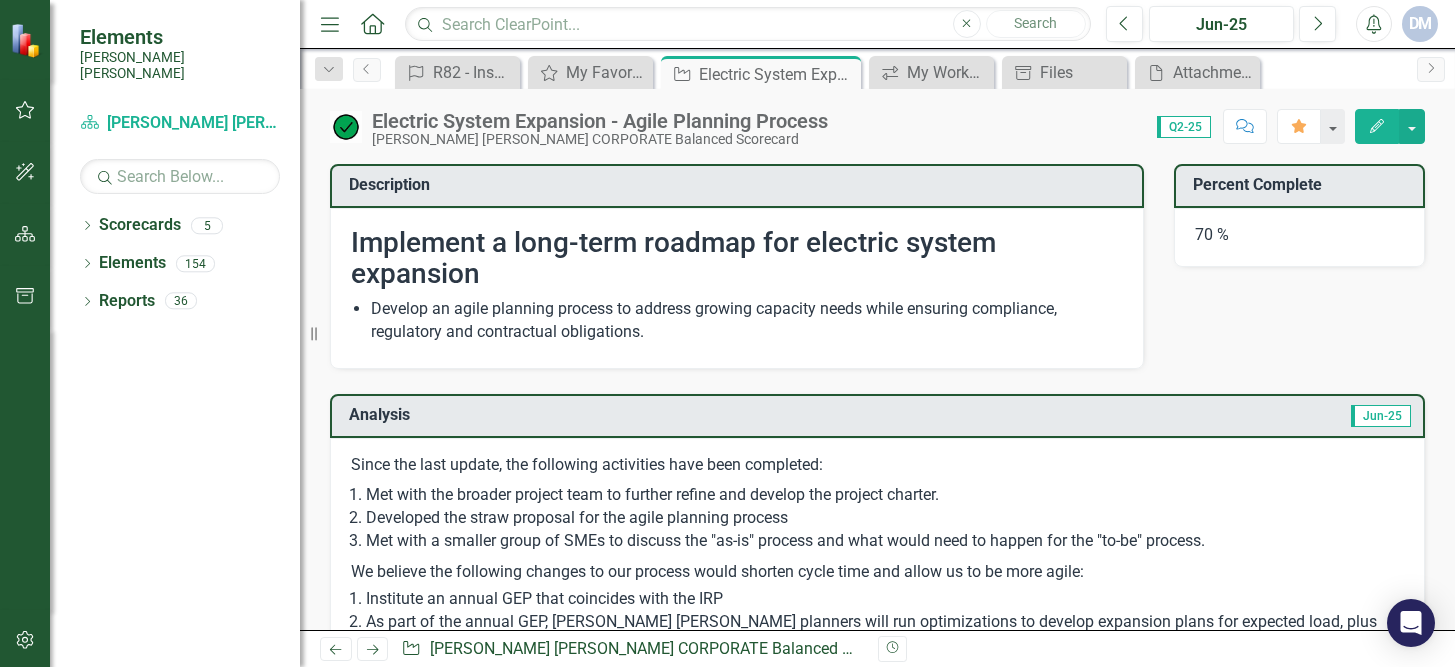 scroll, scrollTop: 0, scrollLeft: 0, axis: both 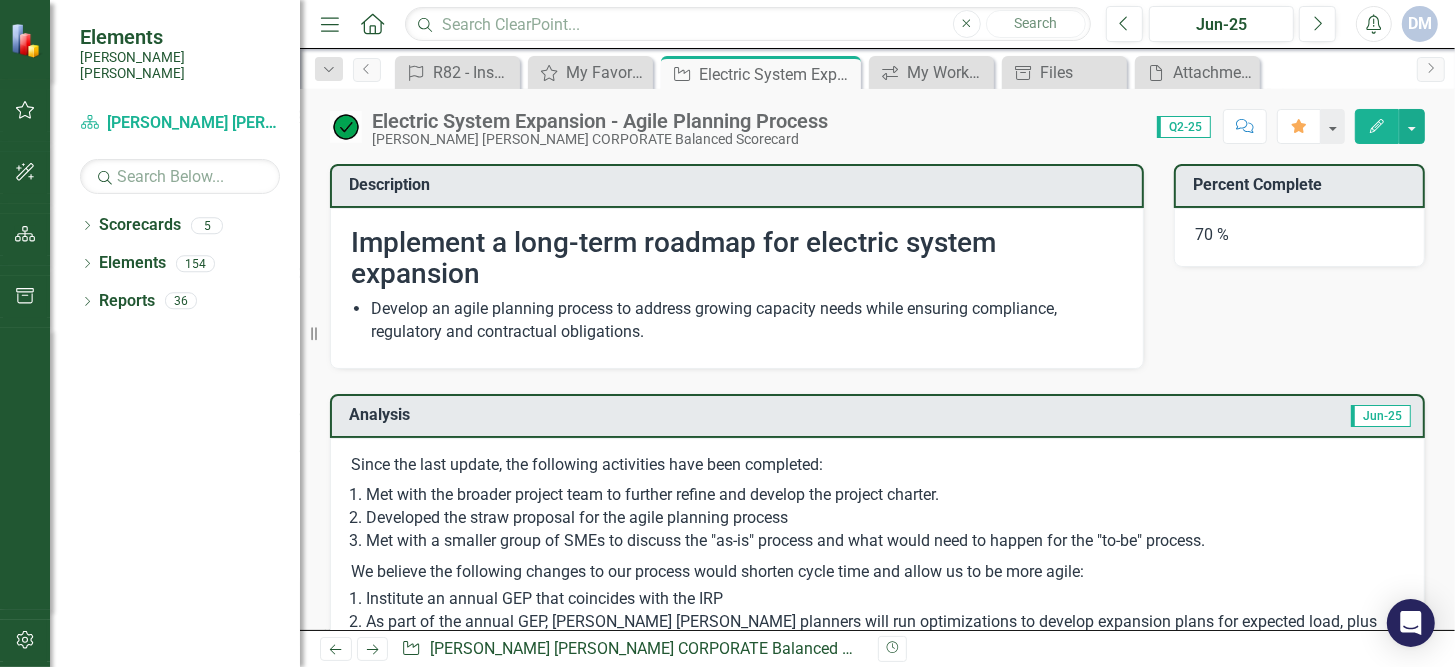 click on "Edit" at bounding box center (1377, 126) 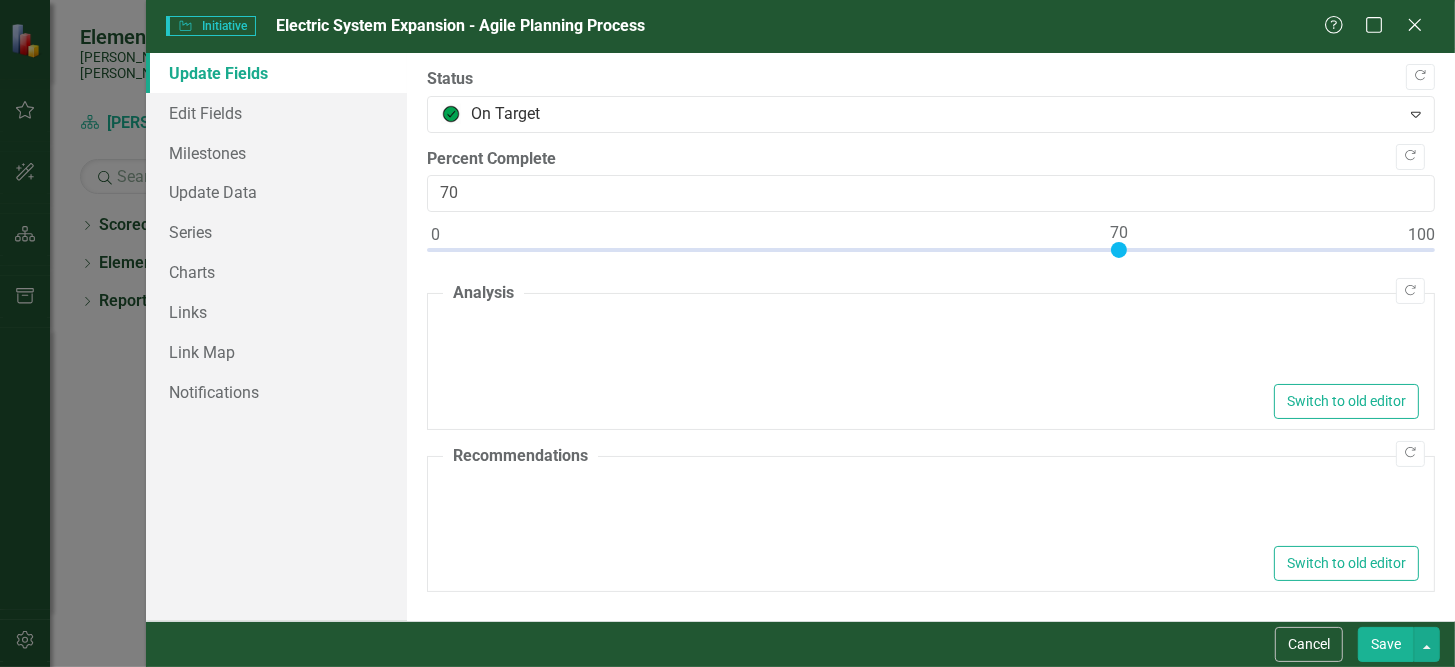 click at bounding box center (931, 254) 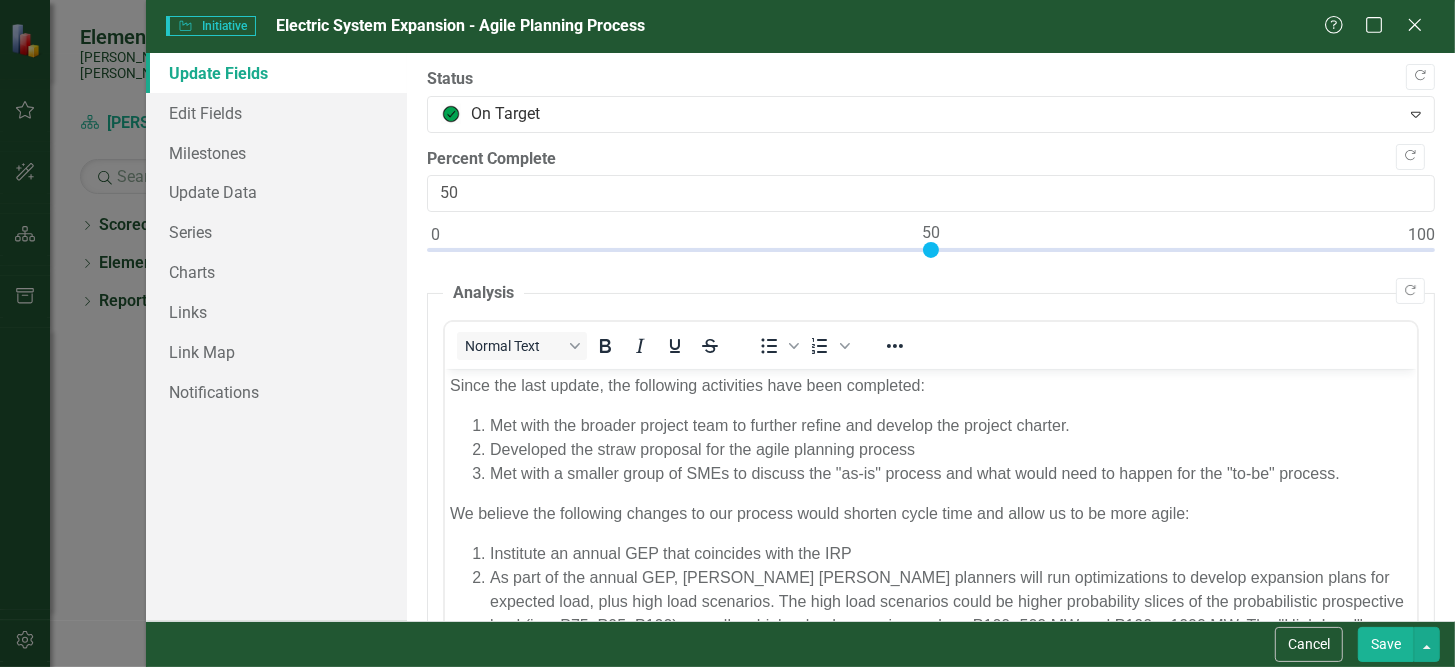 scroll, scrollTop: 0, scrollLeft: 0, axis: both 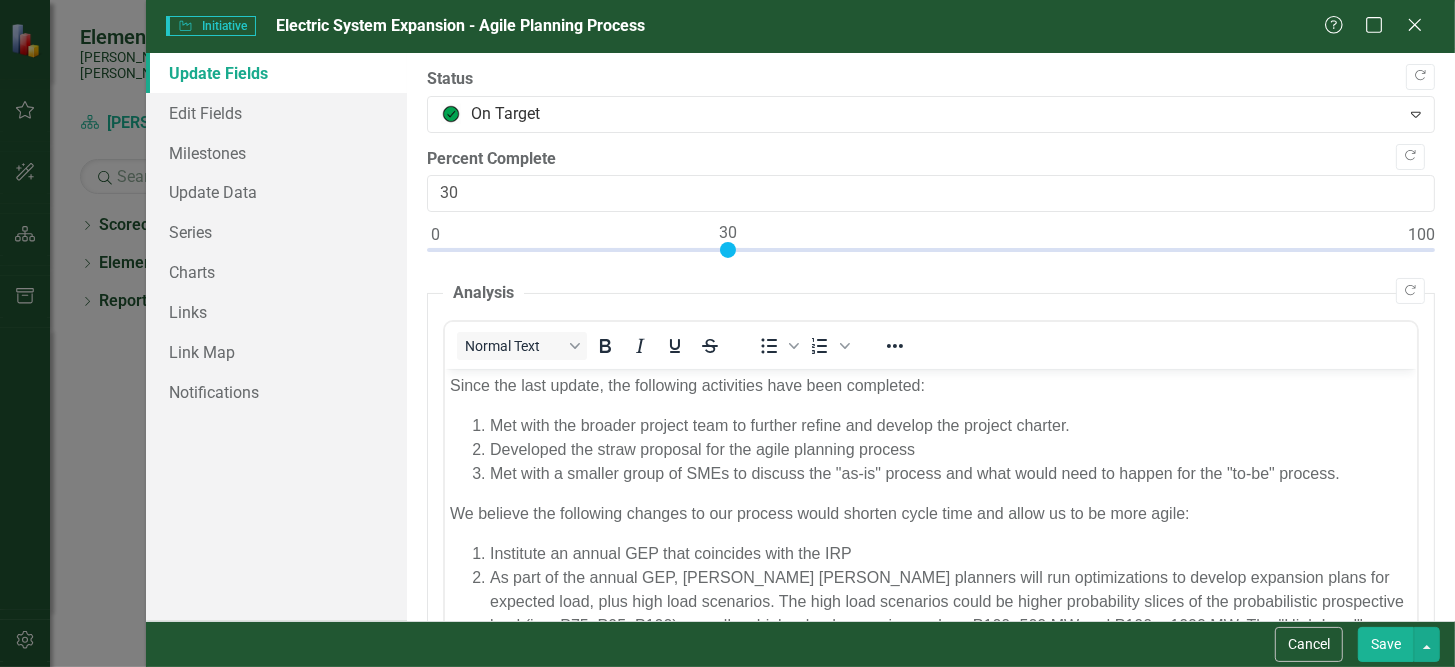 drag, startPoint x: 936, startPoint y: 251, endPoint x: 741, endPoint y: 268, distance: 195.73962 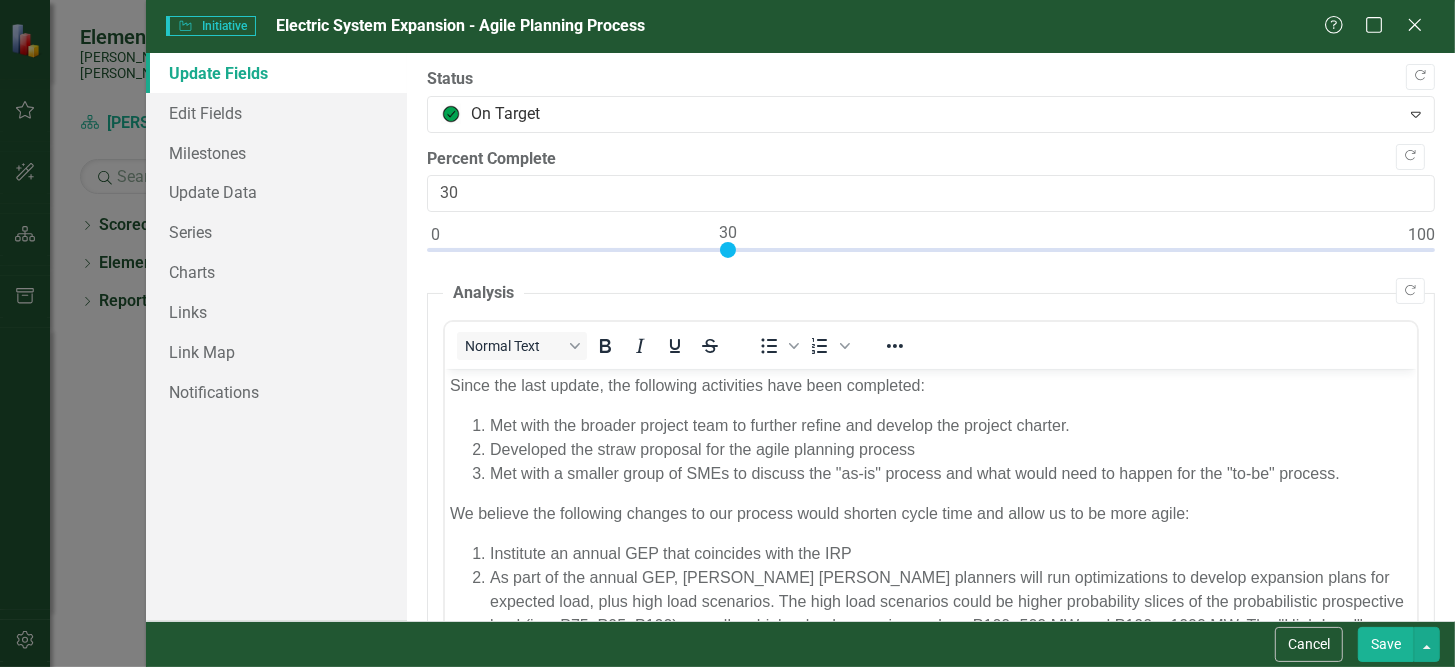 click on "Copy Forward Status On Target Expand Copy Forward Percent Complete 30 Copy Forward Analysis Normal Text To open the popup, press Shift+Enter To open the popup, press Shift+Enter Switch to old editor Copy Forward Recommendations <p>Develop a written memo describing the process. Socialize it with C-staff and Central. Write a MOU to be agreed upon with Central to institute the process.&nbsp;</p> Normal Text To open the popup, press Shift+Enter To open the popup, press Shift+Enter Switch to old editor" at bounding box center (931, 671) 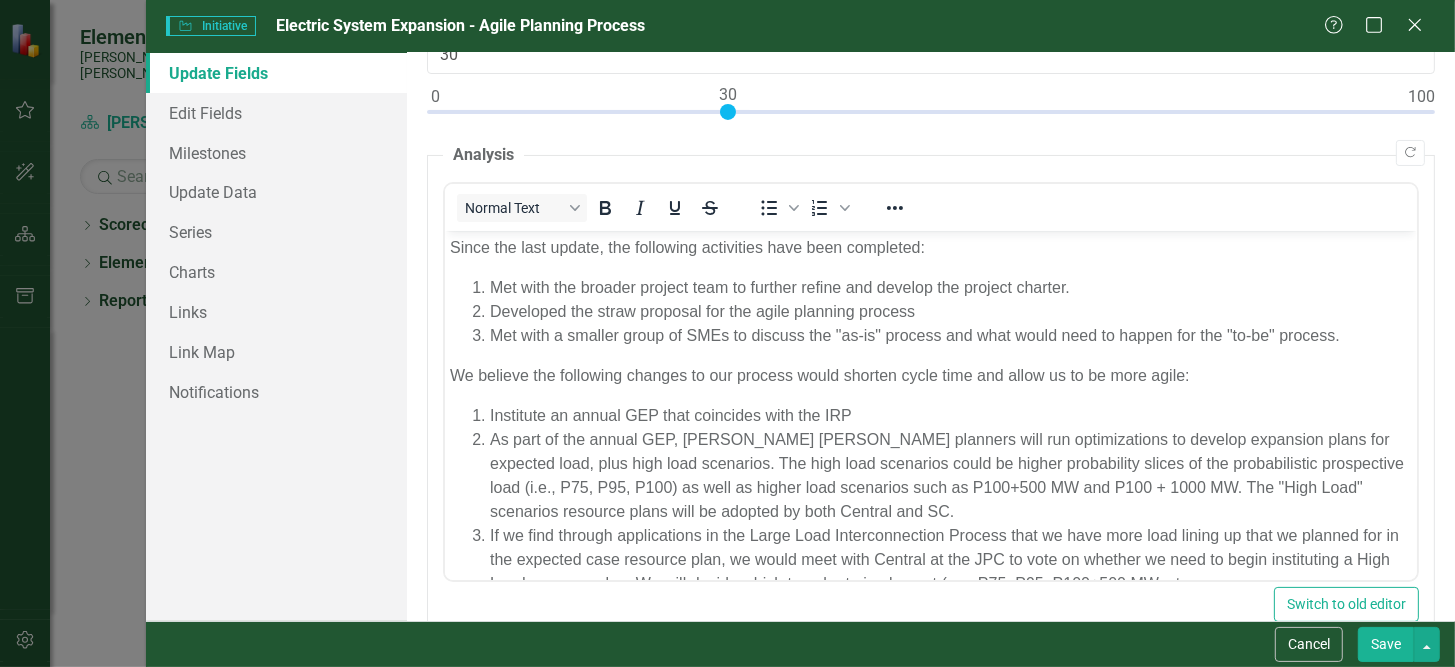scroll, scrollTop: 0, scrollLeft: 0, axis: both 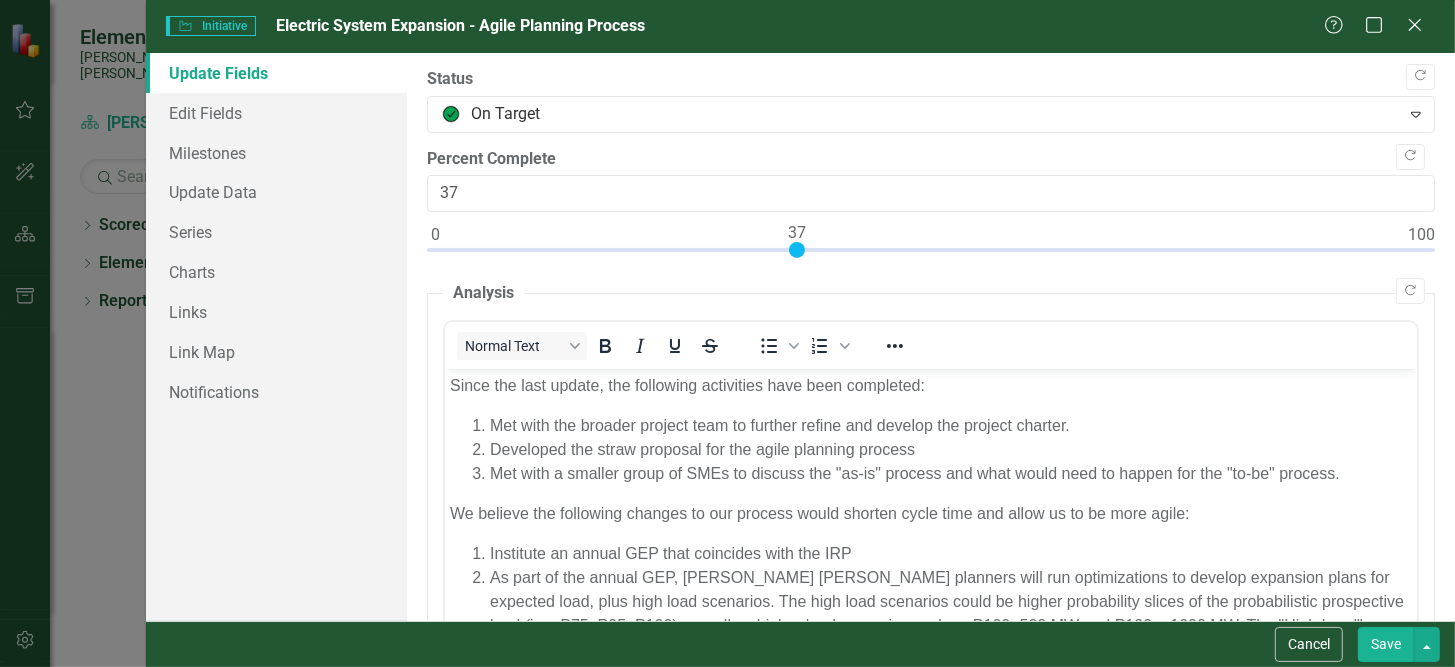type on "35" 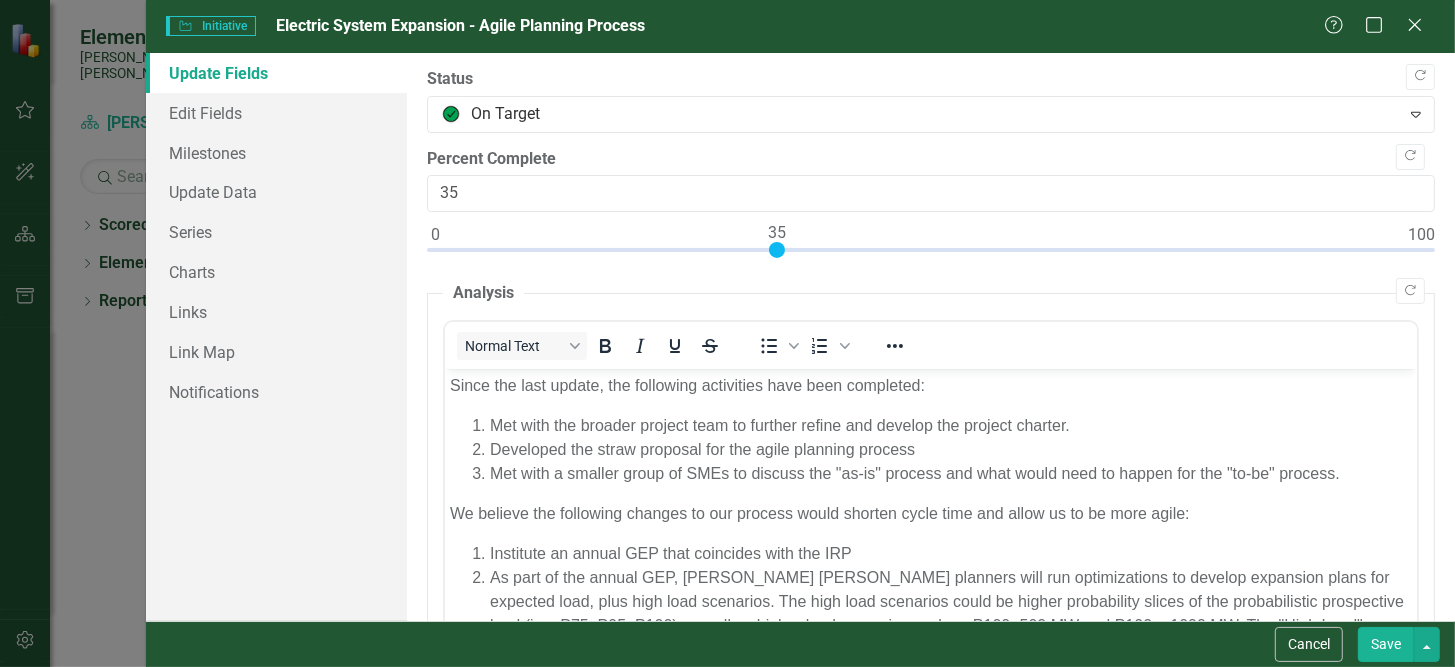 drag, startPoint x: 725, startPoint y: 245, endPoint x: 774, endPoint y: 250, distance: 49.25444 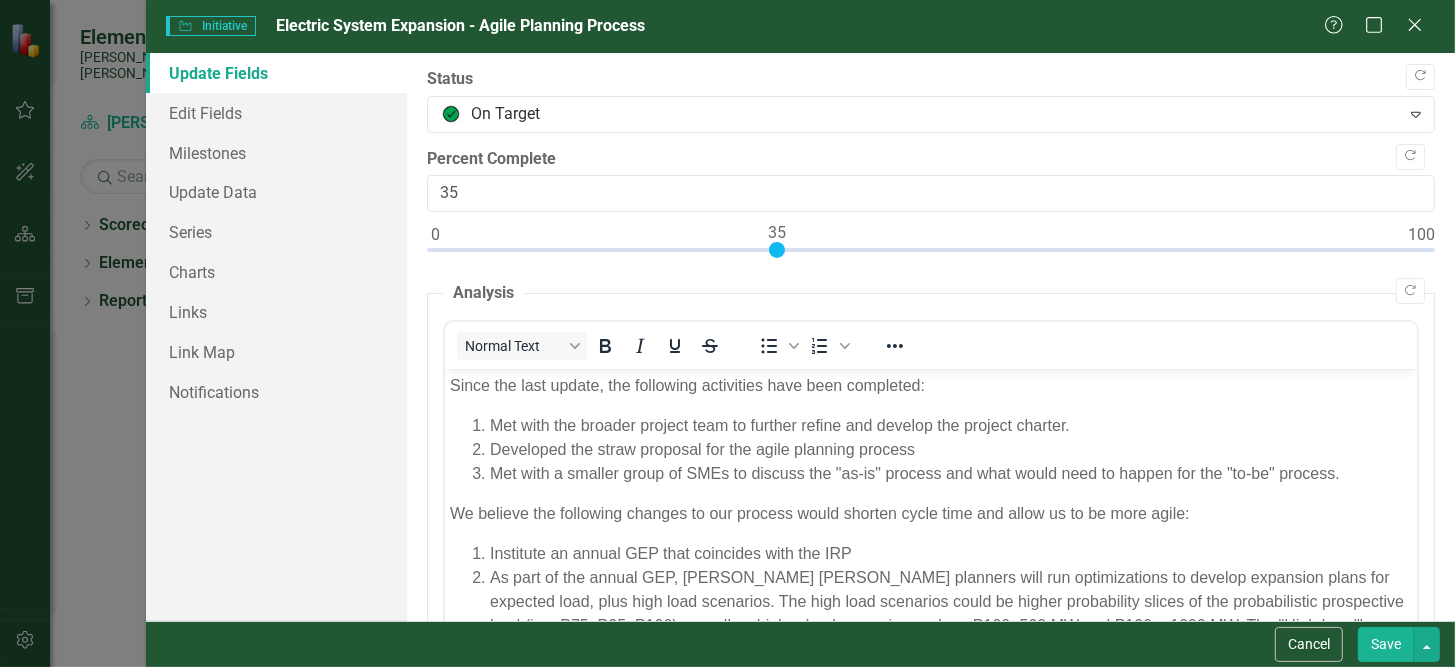 click at bounding box center [777, 250] 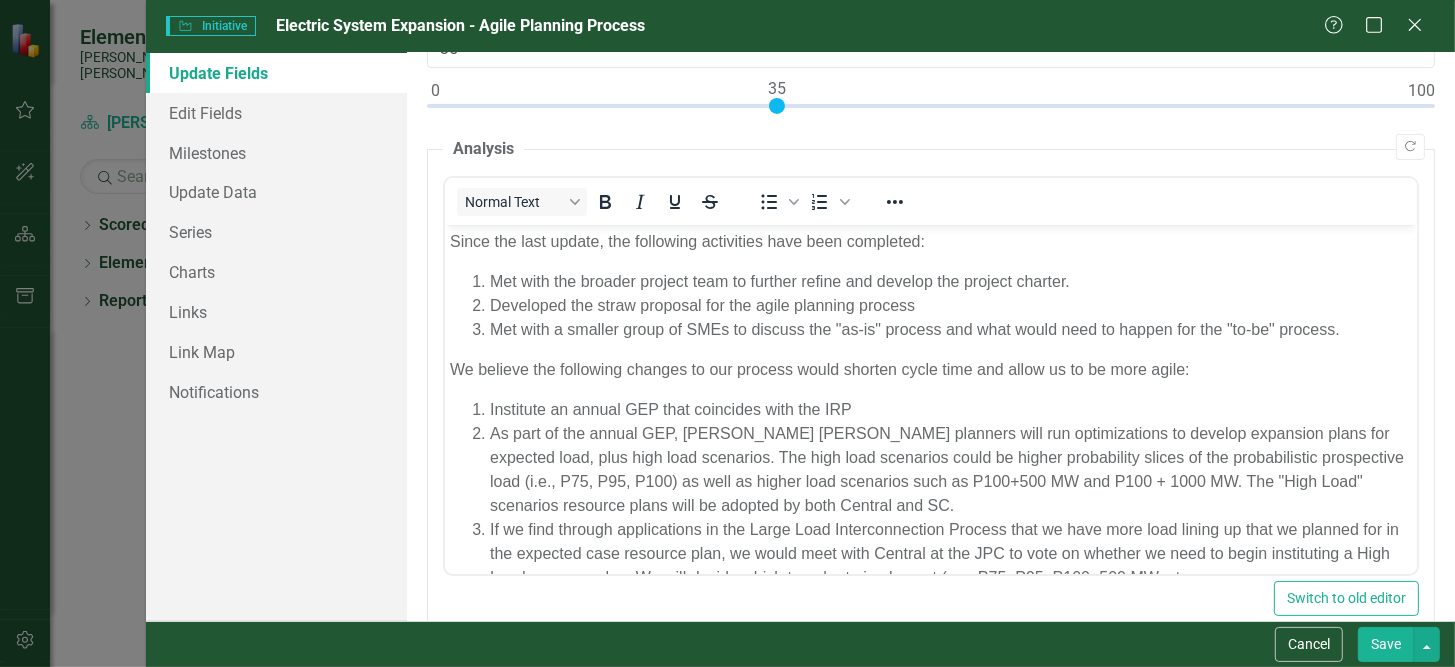 scroll, scrollTop: 300, scrollLeft: 0, axis: vertical 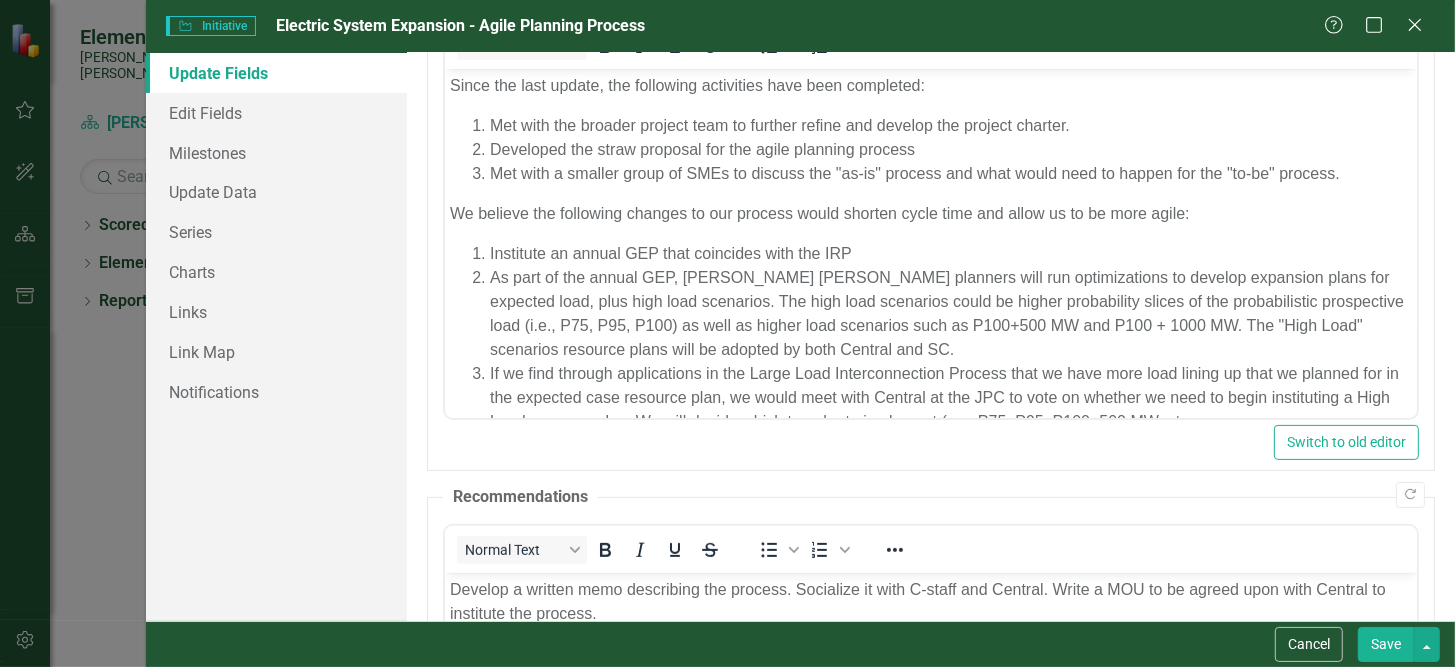 click on "Save" at bounding box center [1386, 644] 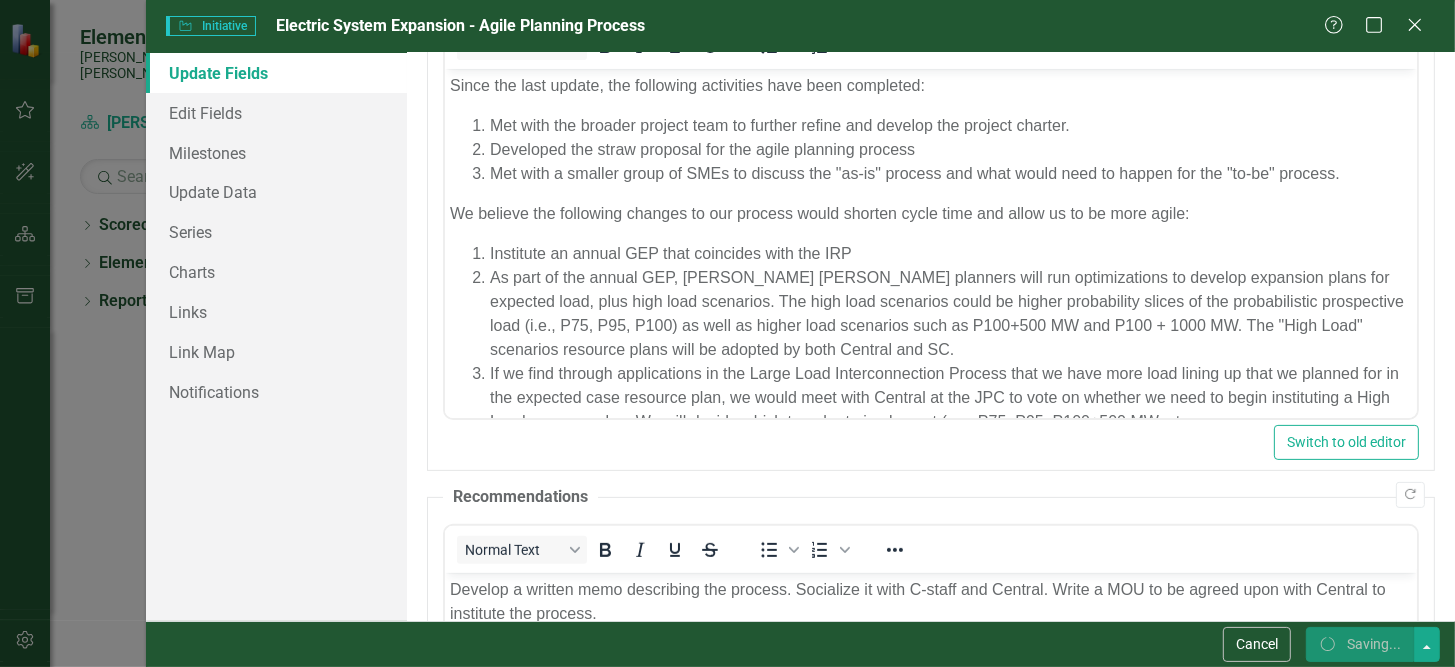 checkbox on "false" 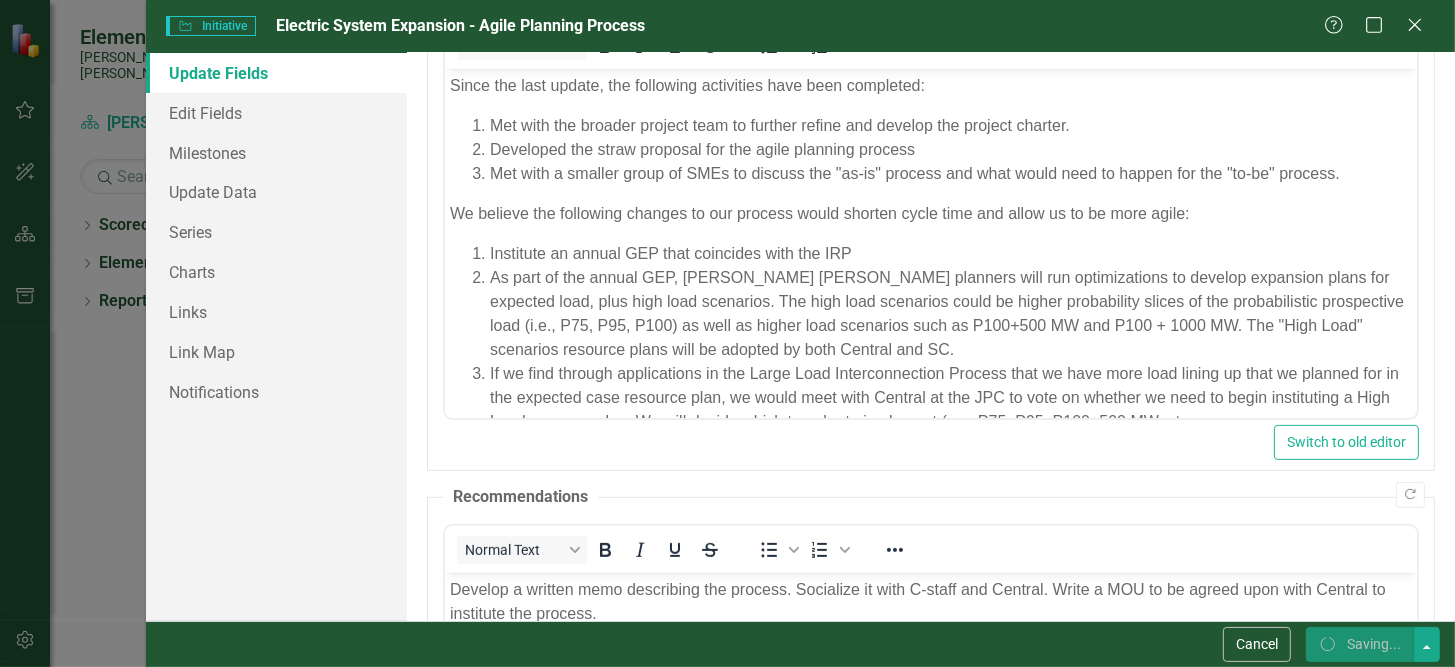 checkbox on "false" 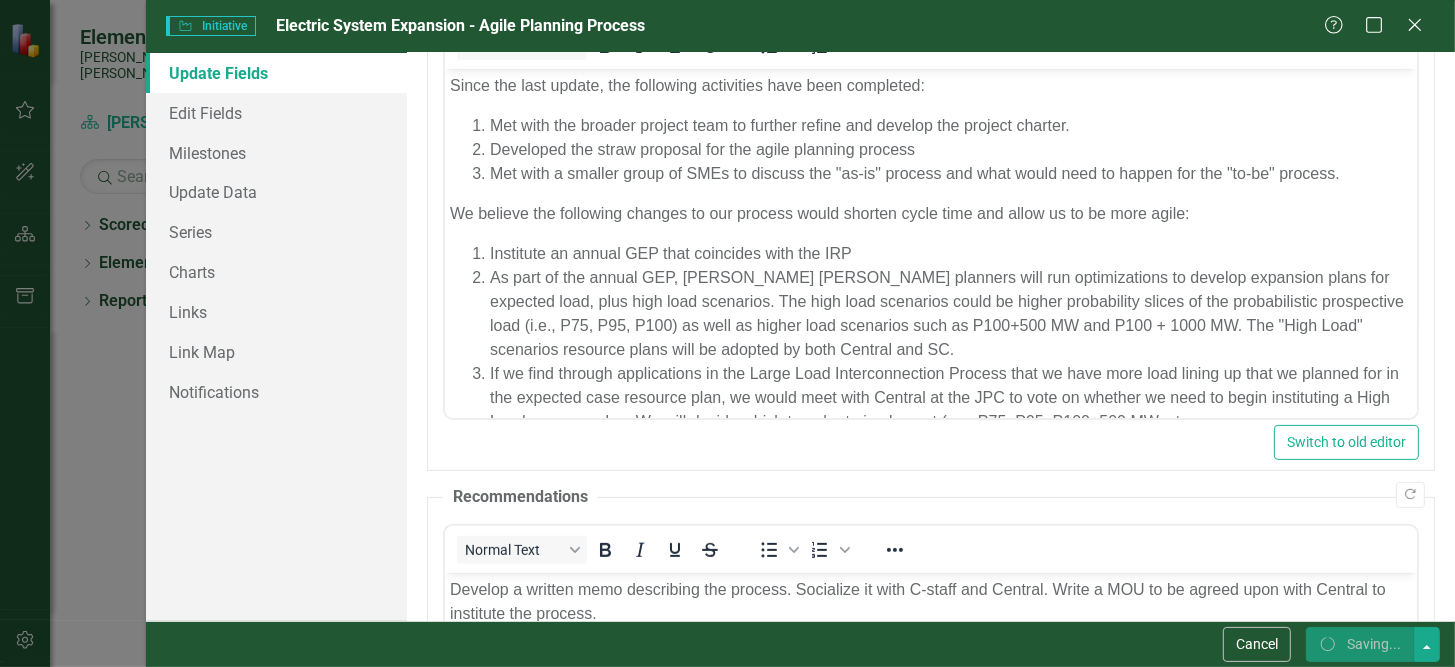 checkbox on "true" 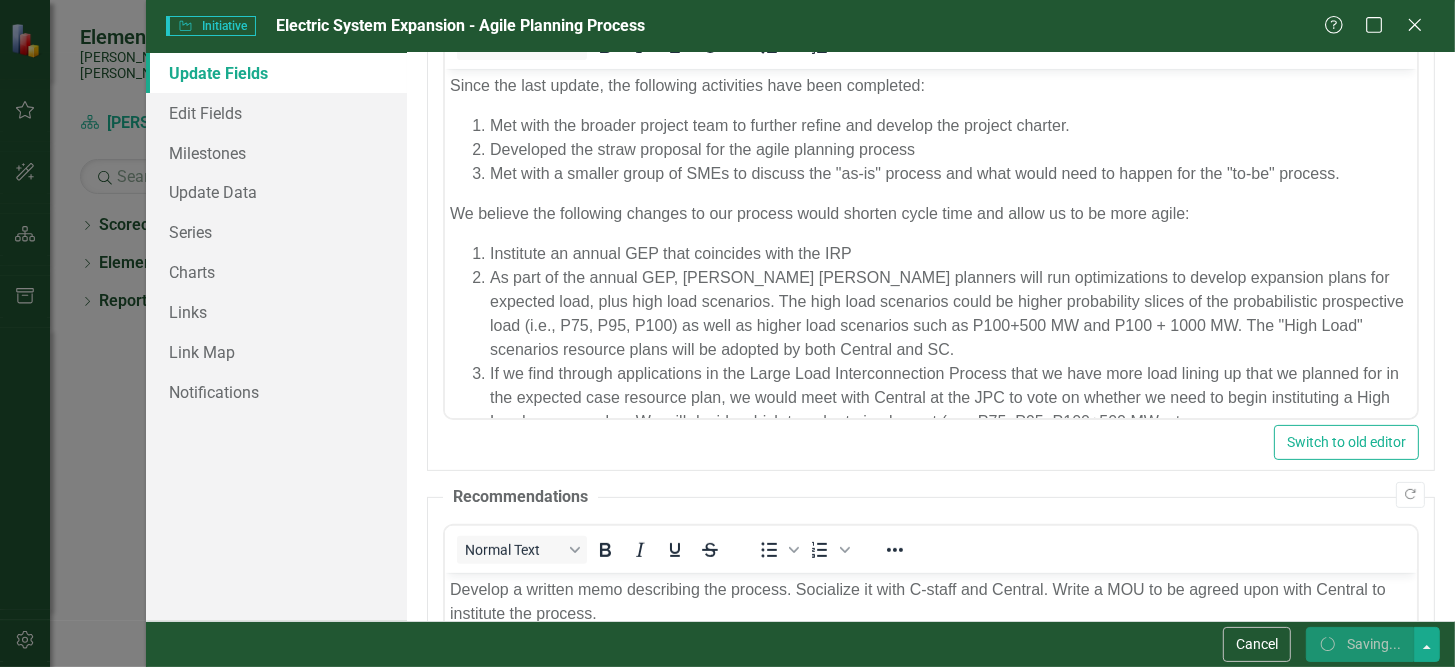 checkbox on "true" 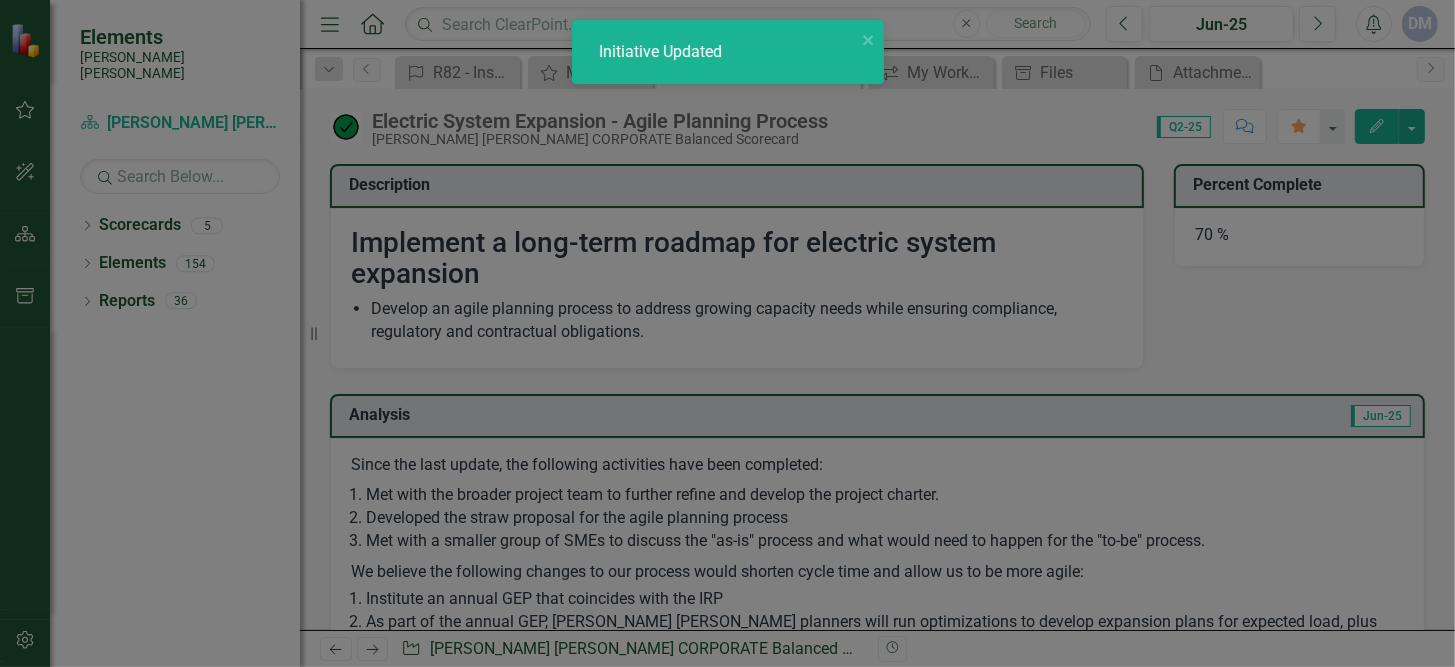 checkbox on "false" 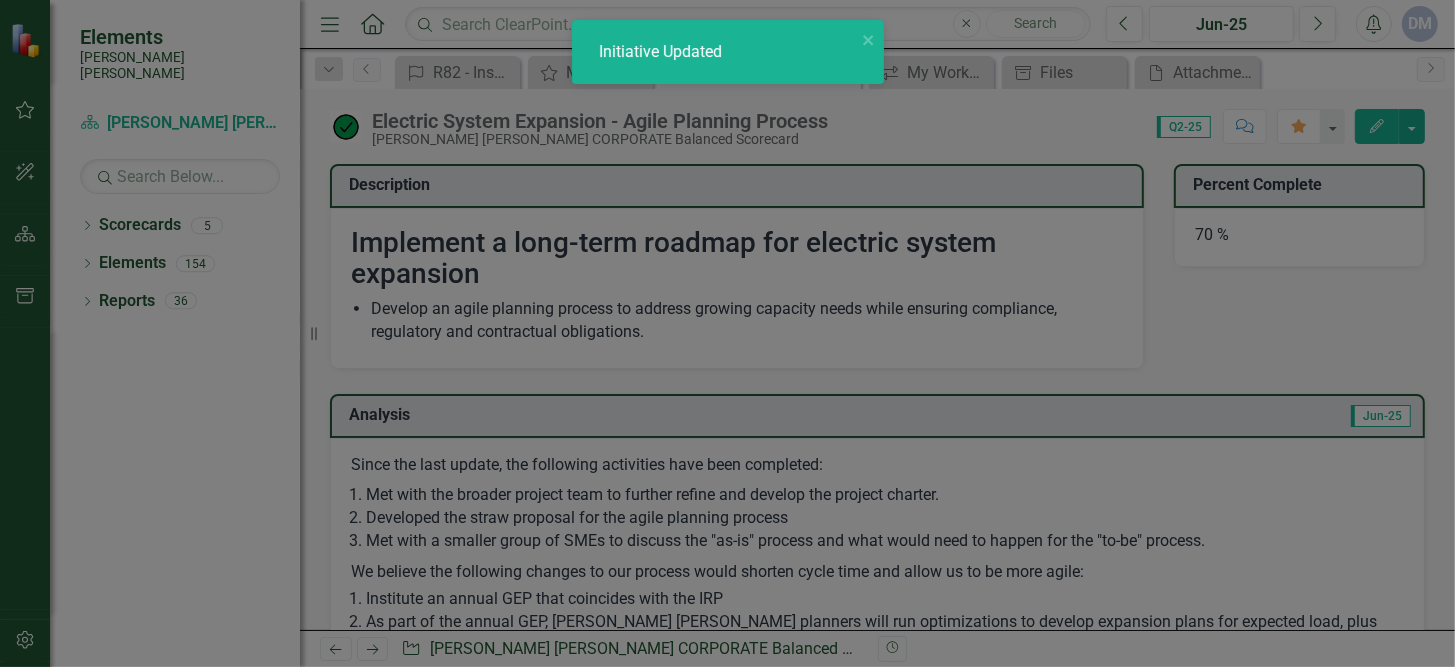 checkbox on "true" 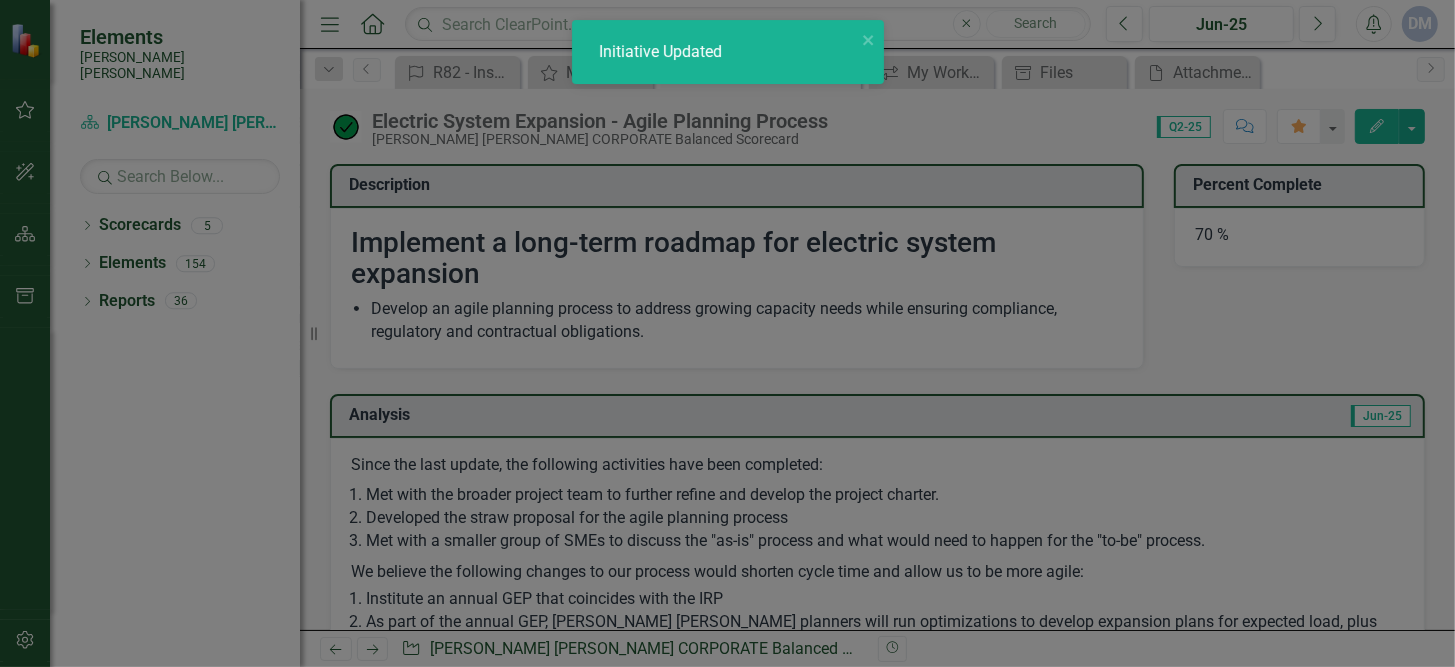 checkbox on "true" 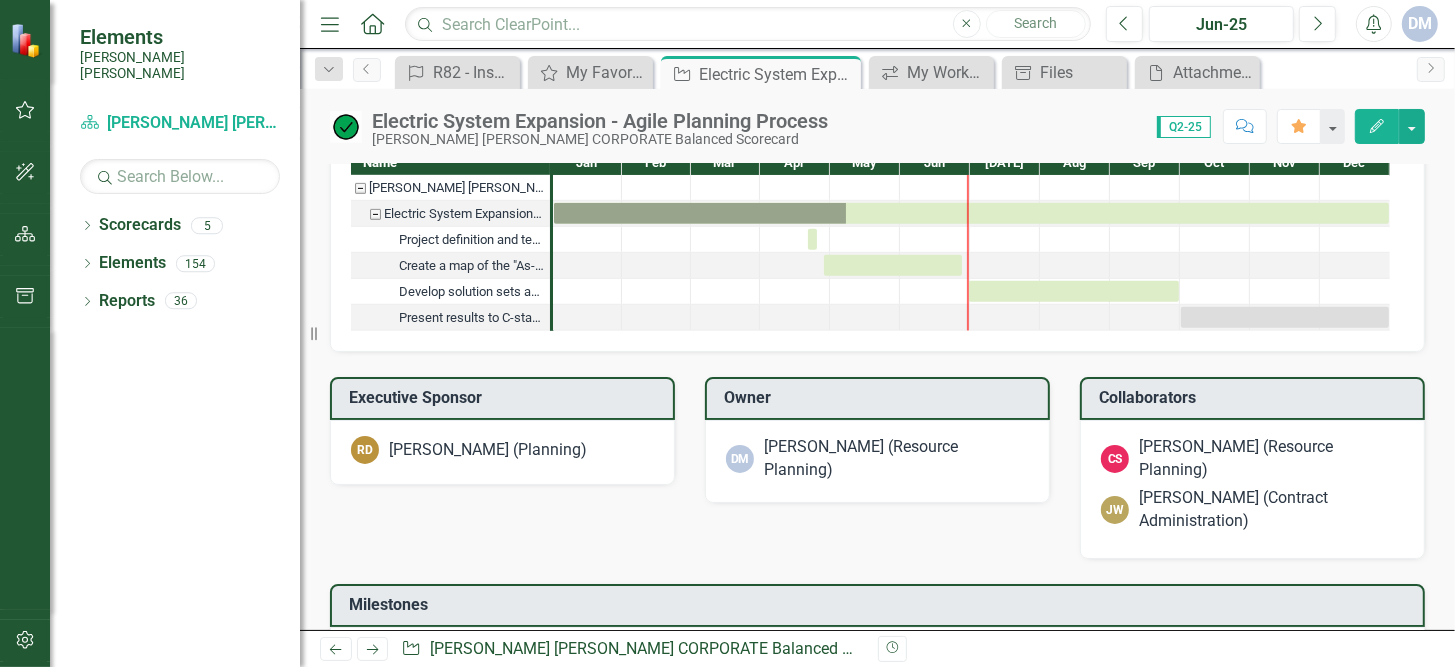scroll, scrollTop: 1299, scrollLeft: 0, axis: vertical 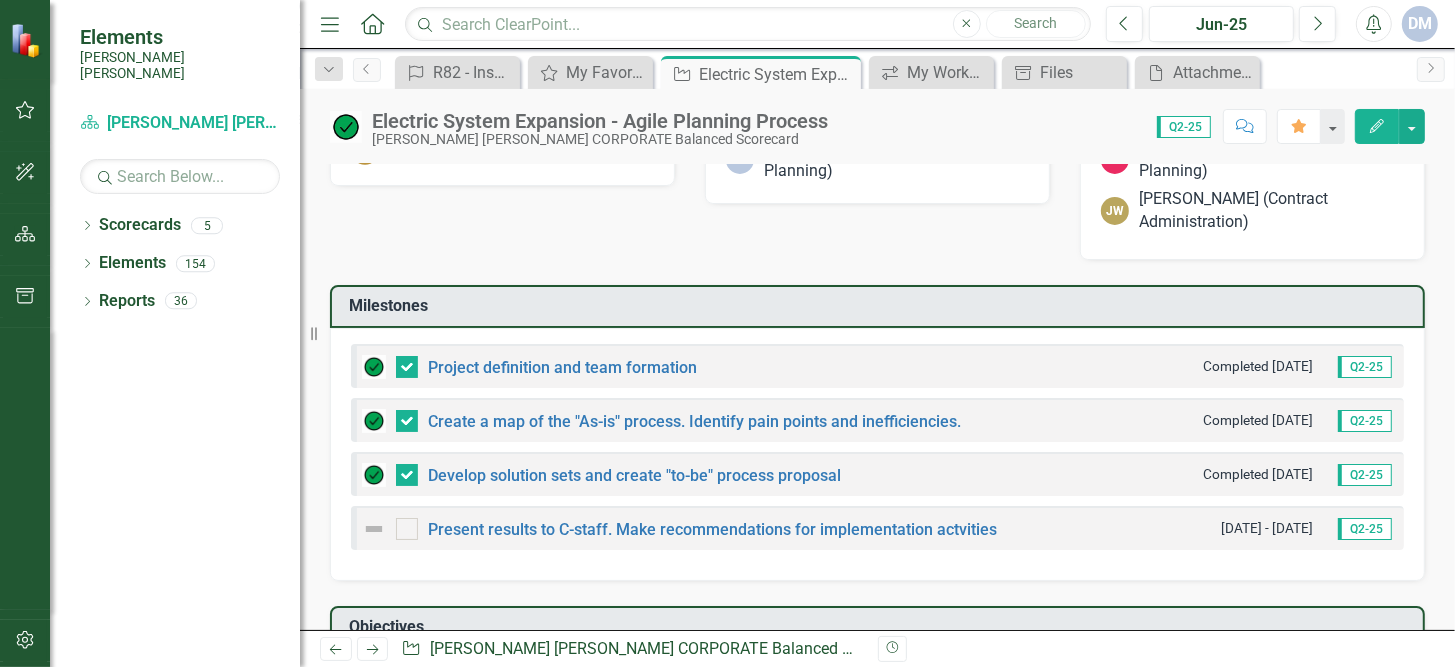 click at bounding box center (374, 475) 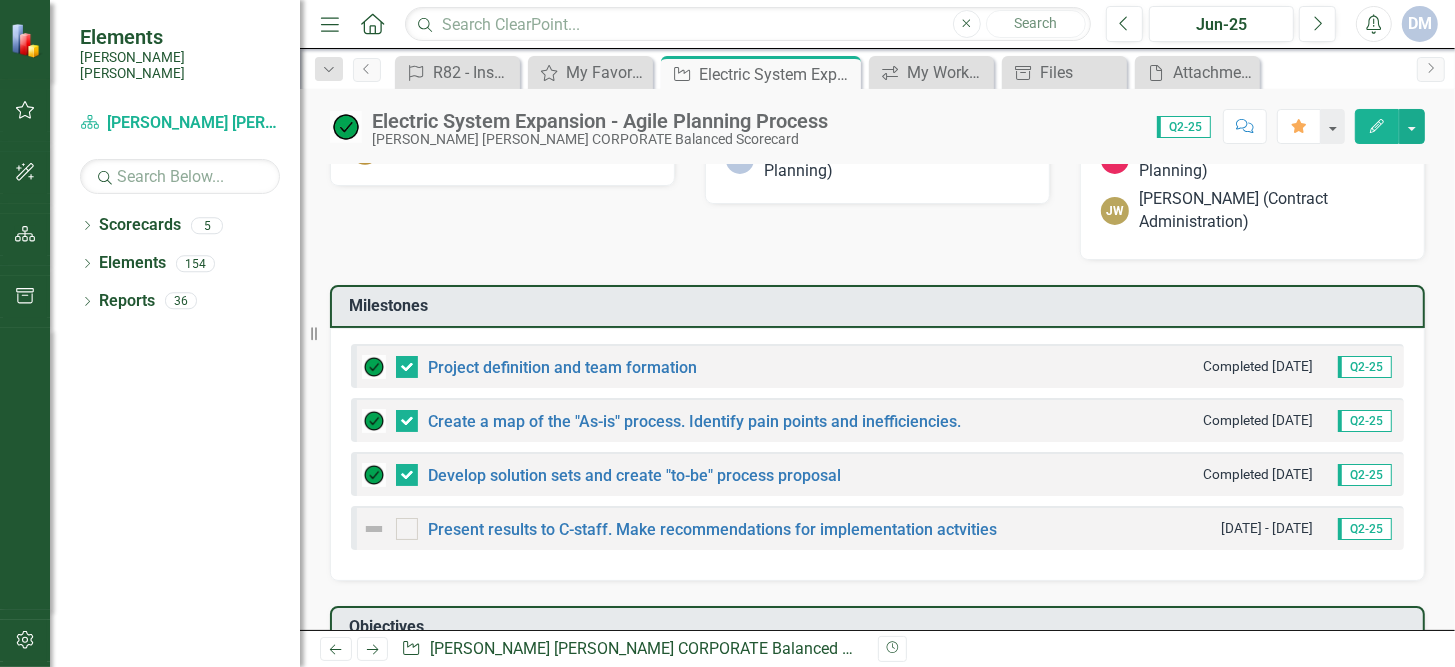 click at bounding box center [374, 475] 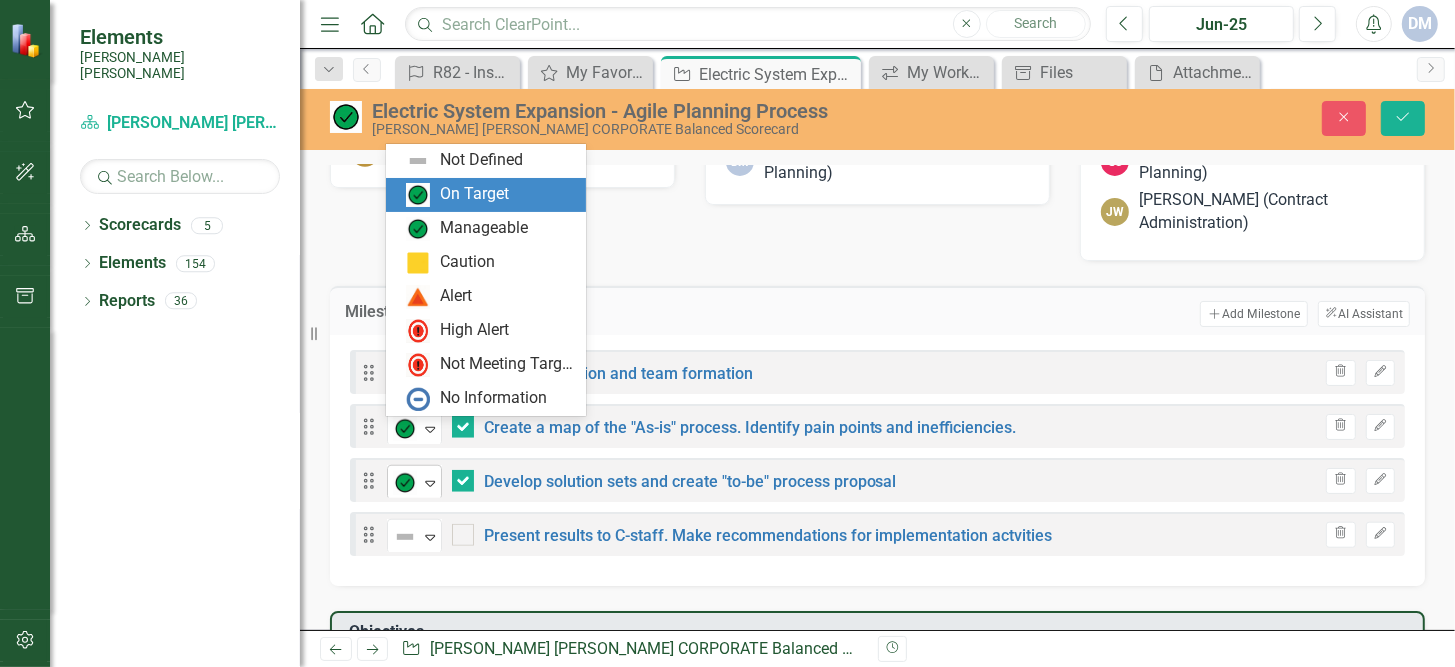 click 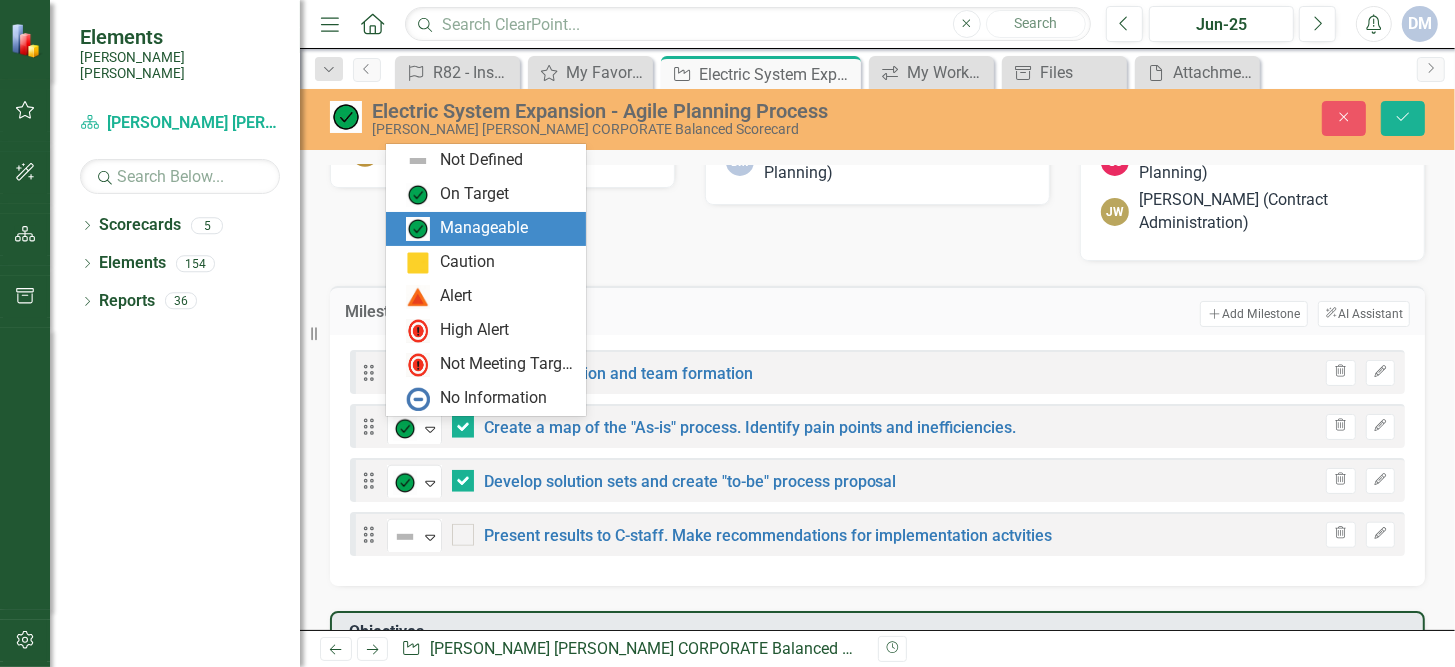 click on "Manageable" at bounding box center (484, 228) 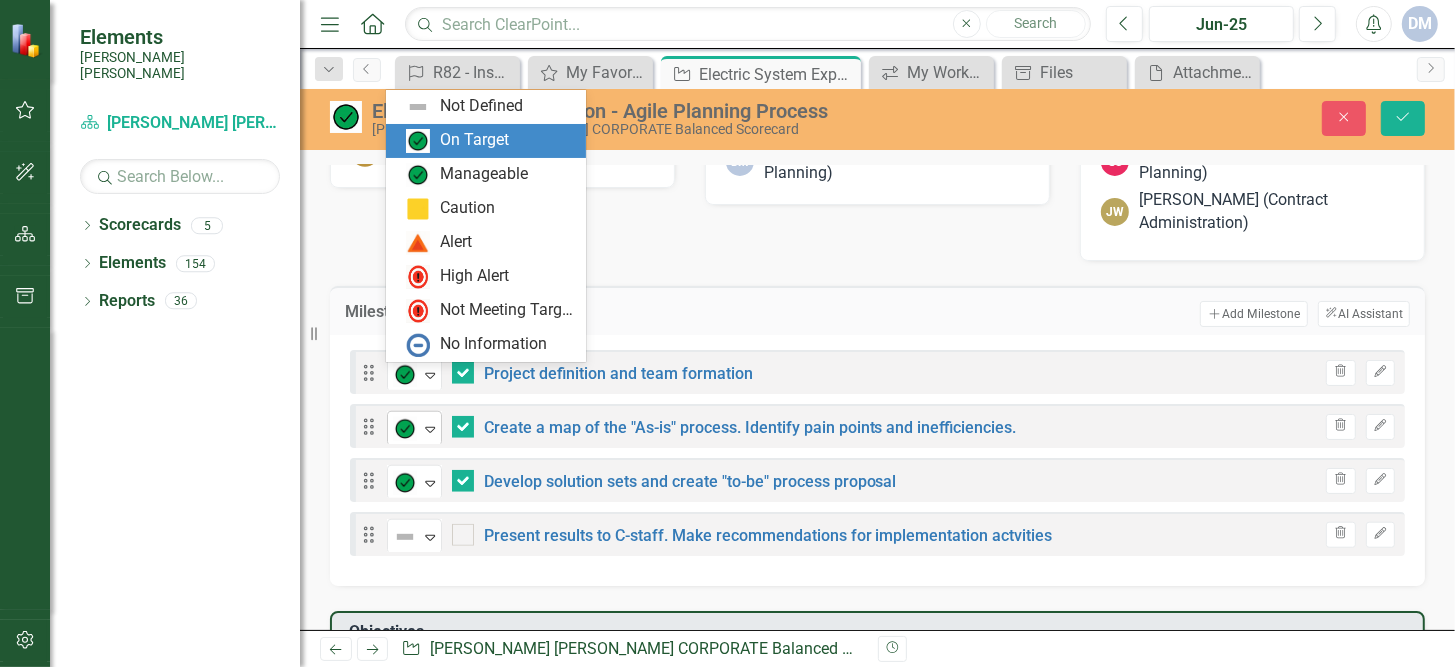 click 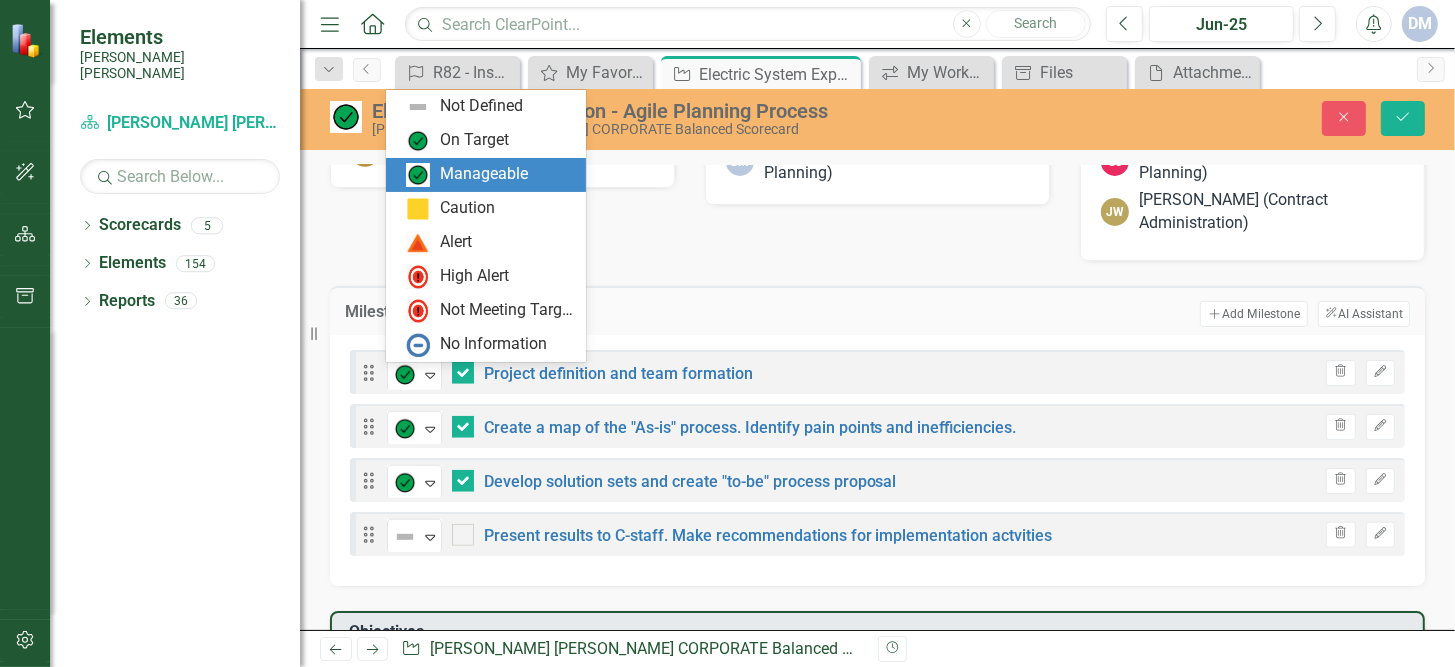 click on "Manageable" at bounding box center (484, 174) 